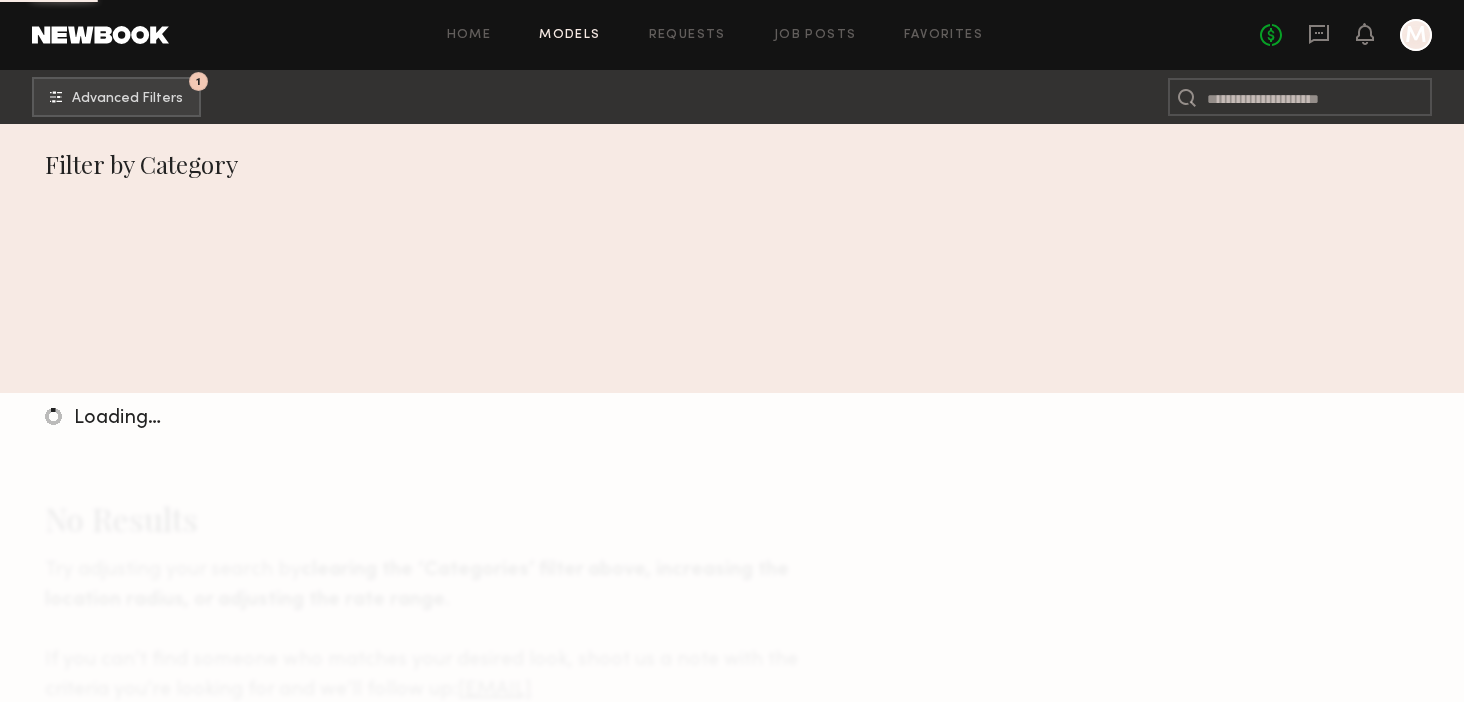 scroll, scrollTop: 0, scrollLeft: 0, axis: both 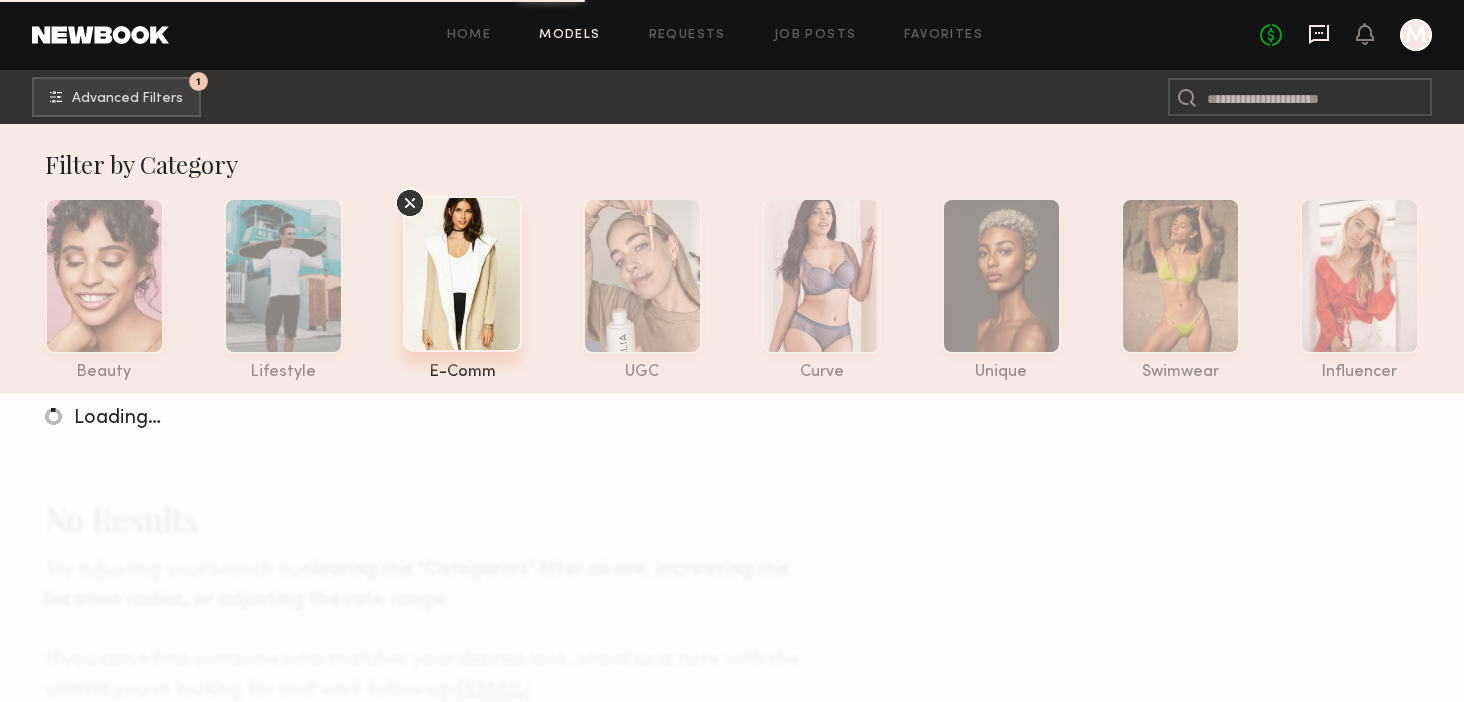 click 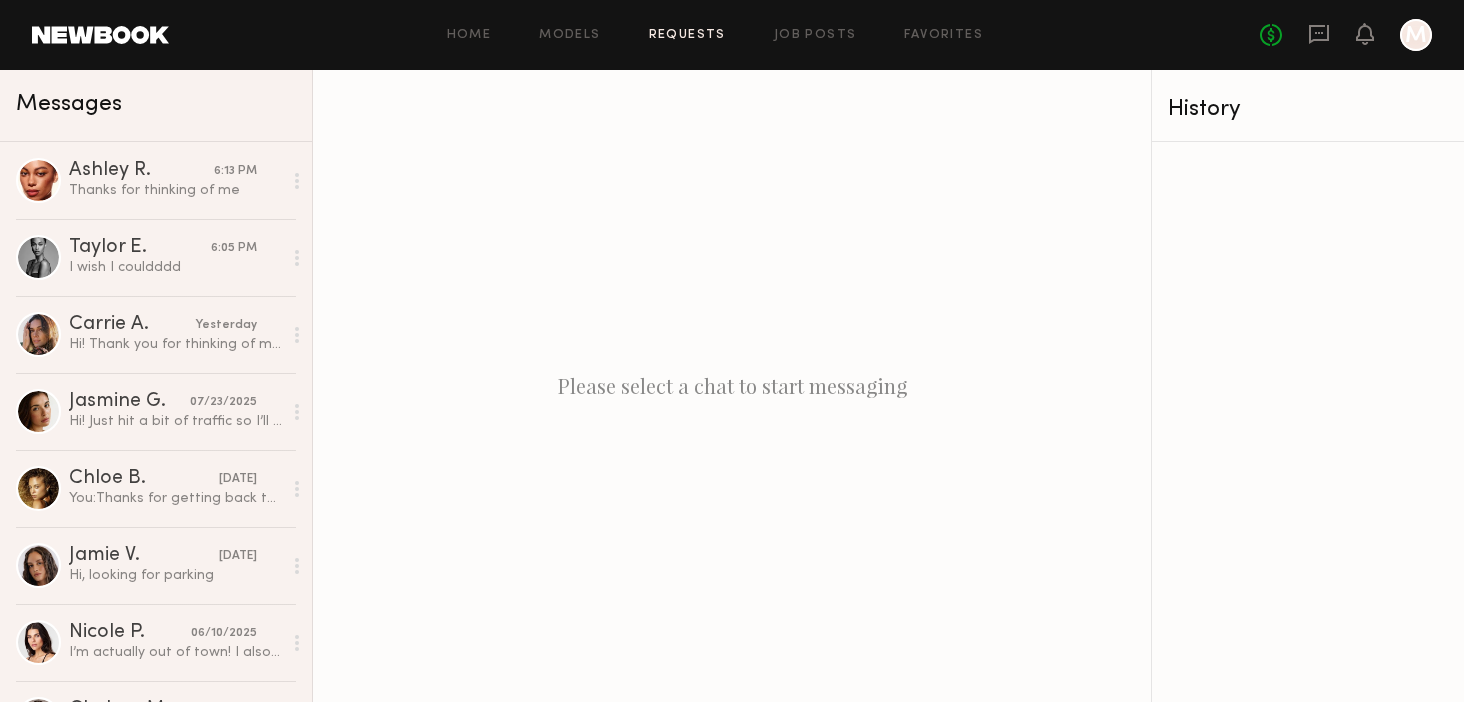 click on "Requests" 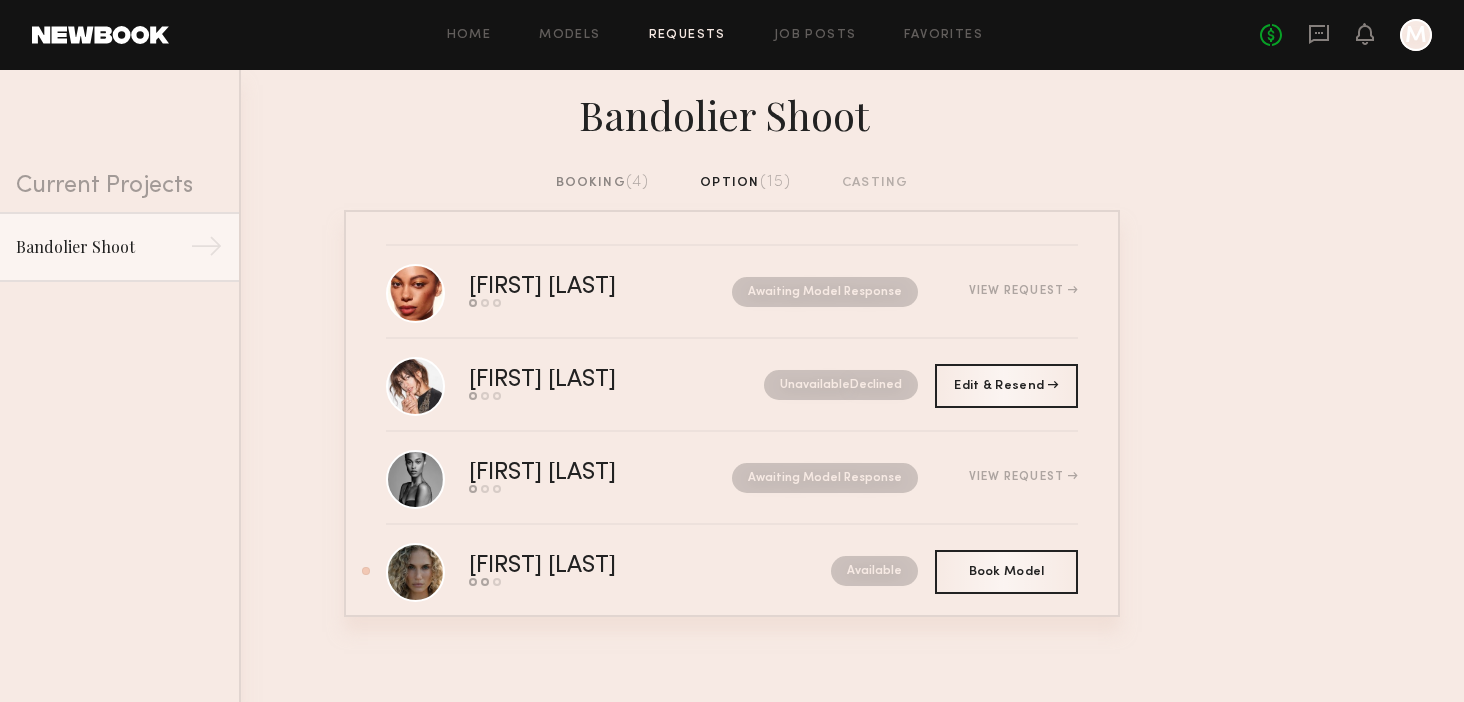 click on "Bandolier Shoot" 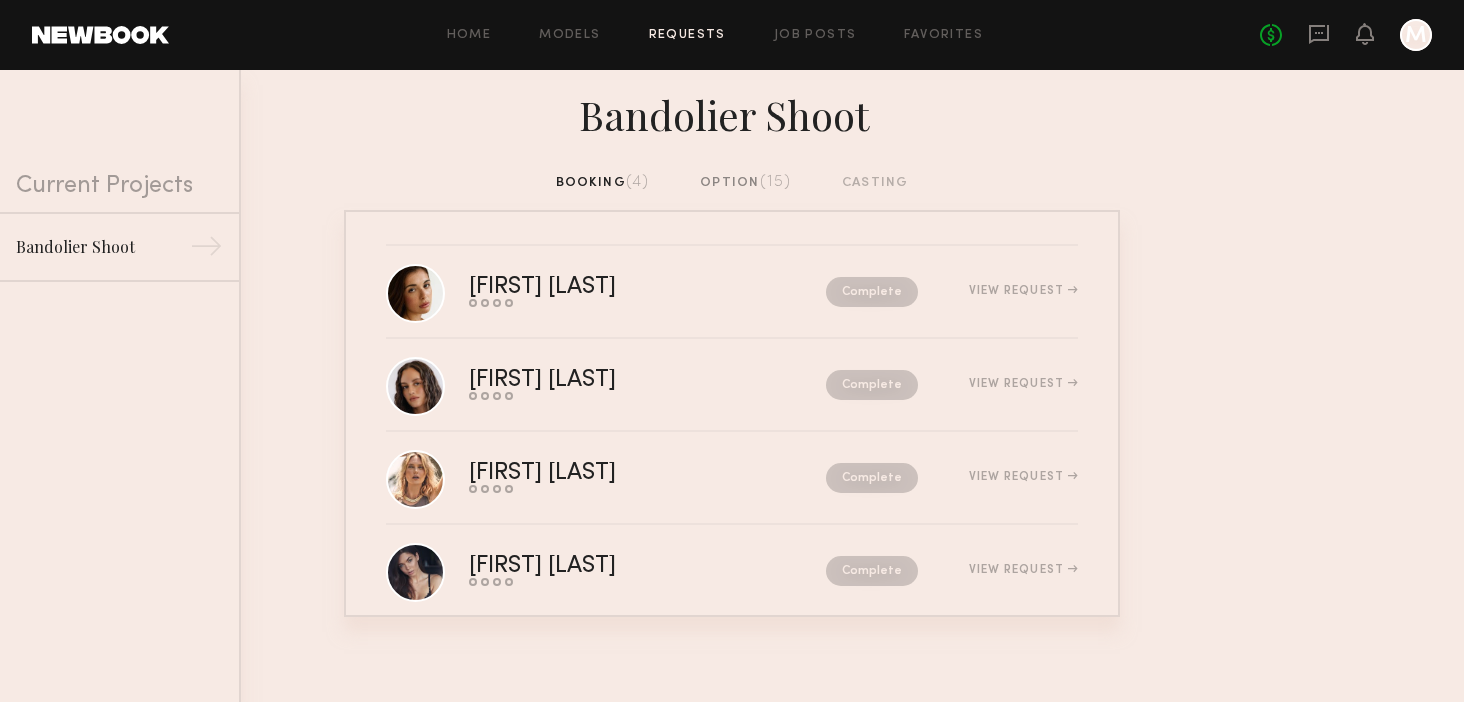 click on "booking  (4)  option  (15)  casting" 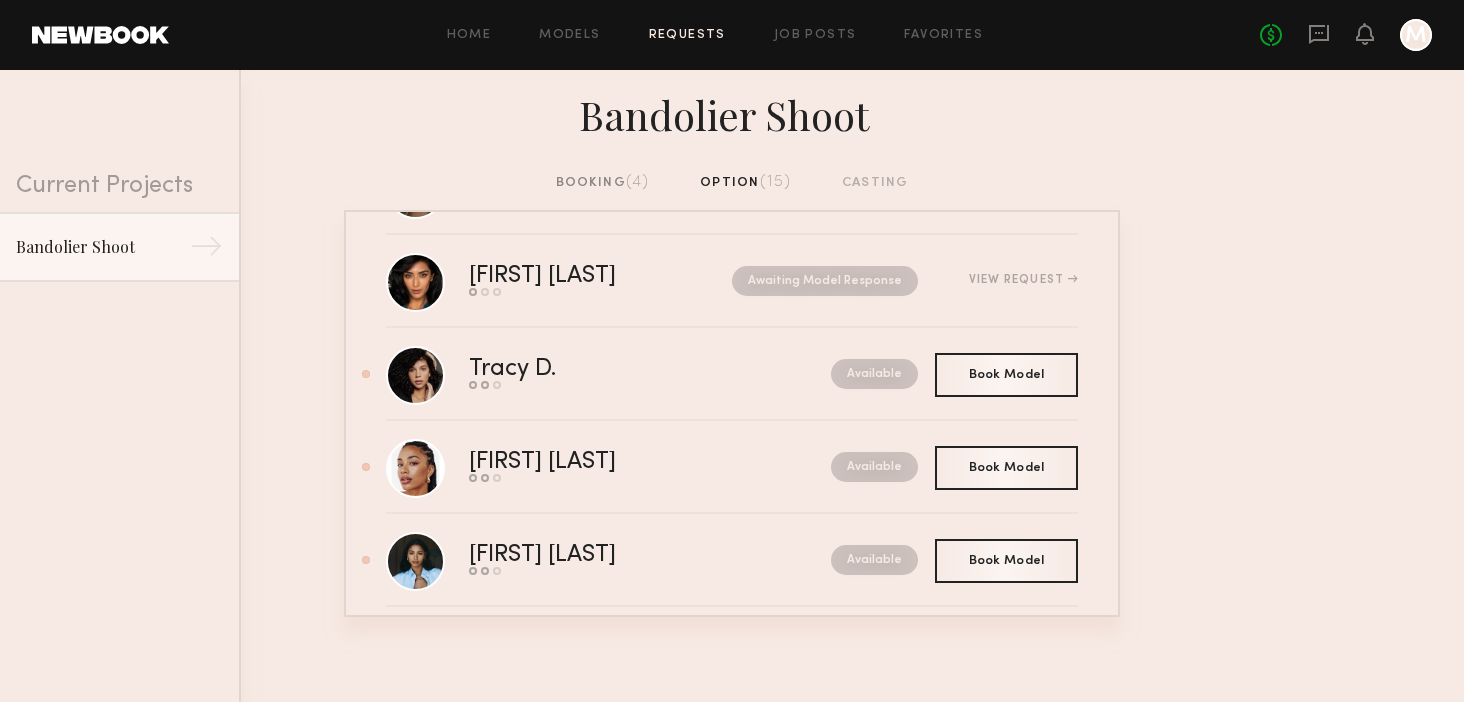 scroll, scrollTop: 451, scrollLeft: 0, axis: vertical 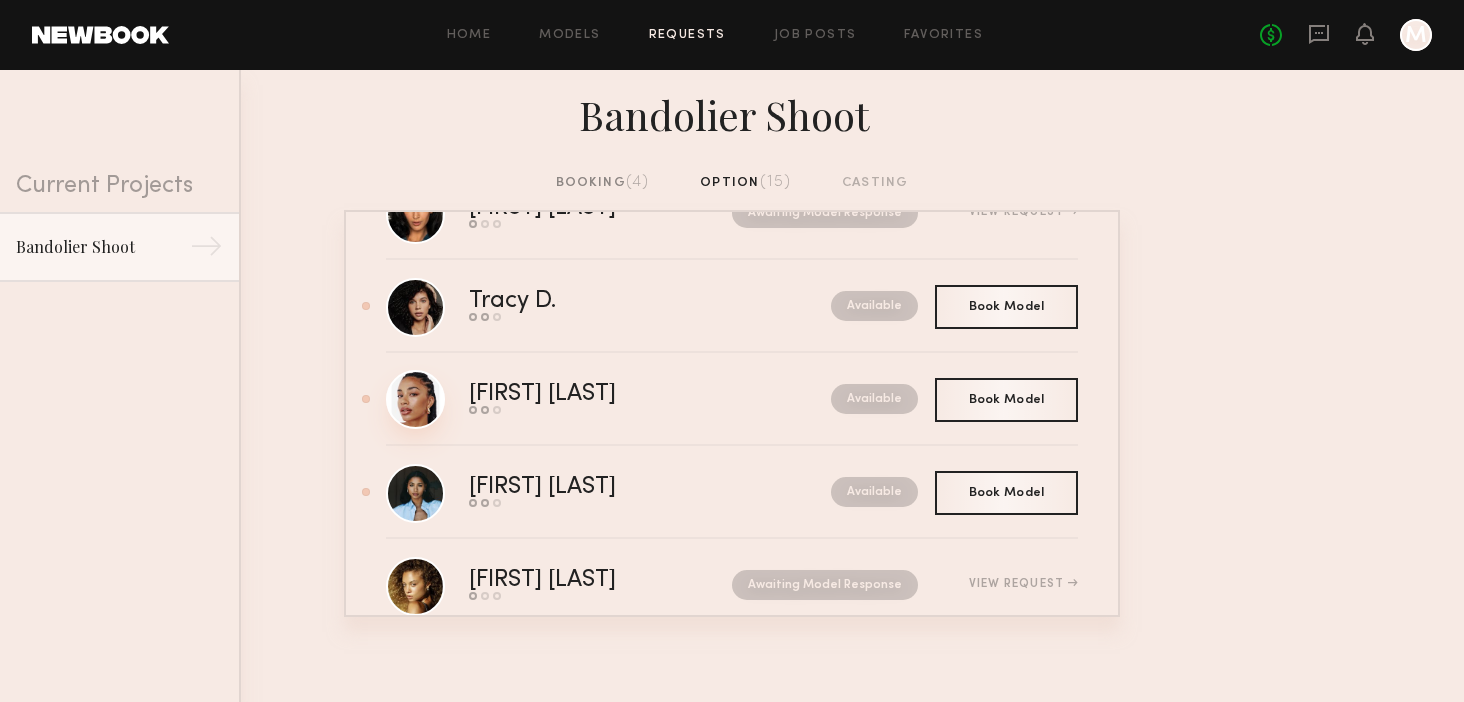 click 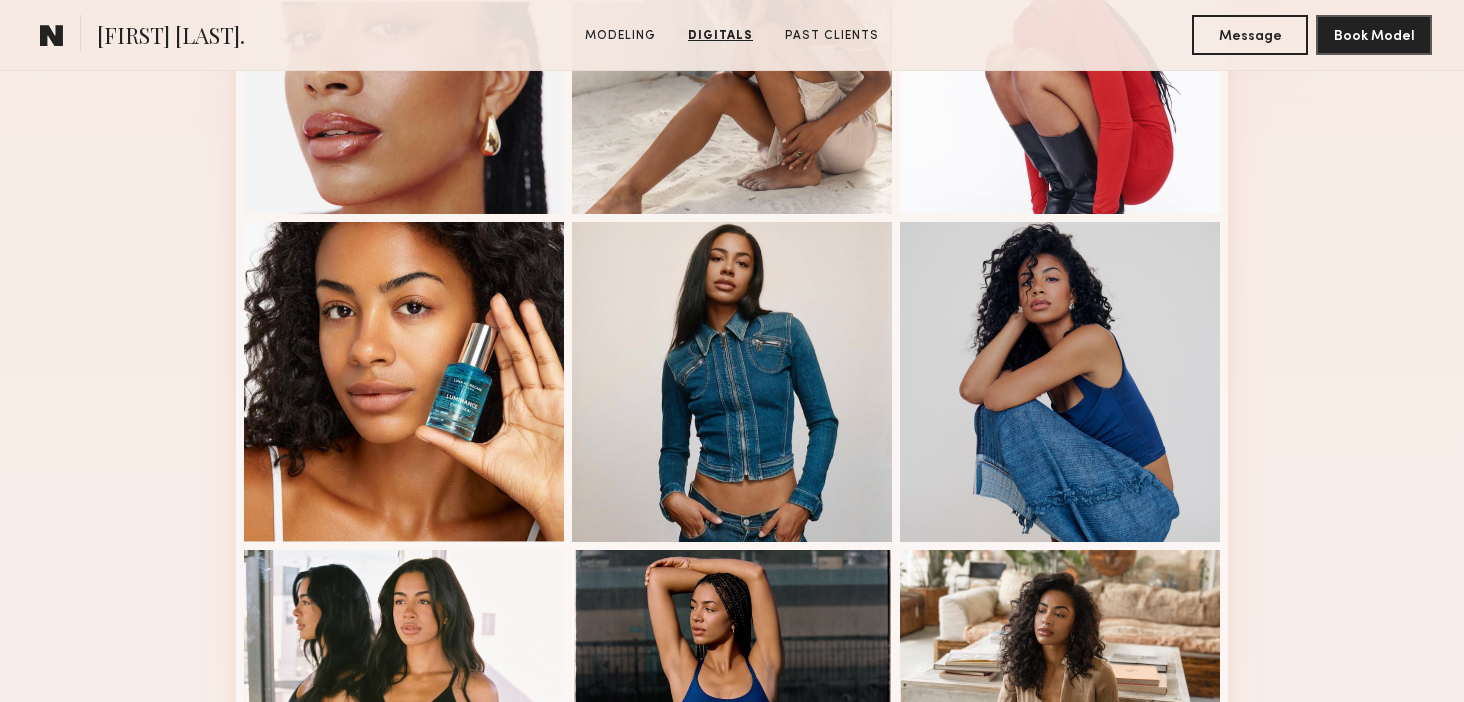scroll, scrollTop: 0, scrollLeft: 0, axis: both 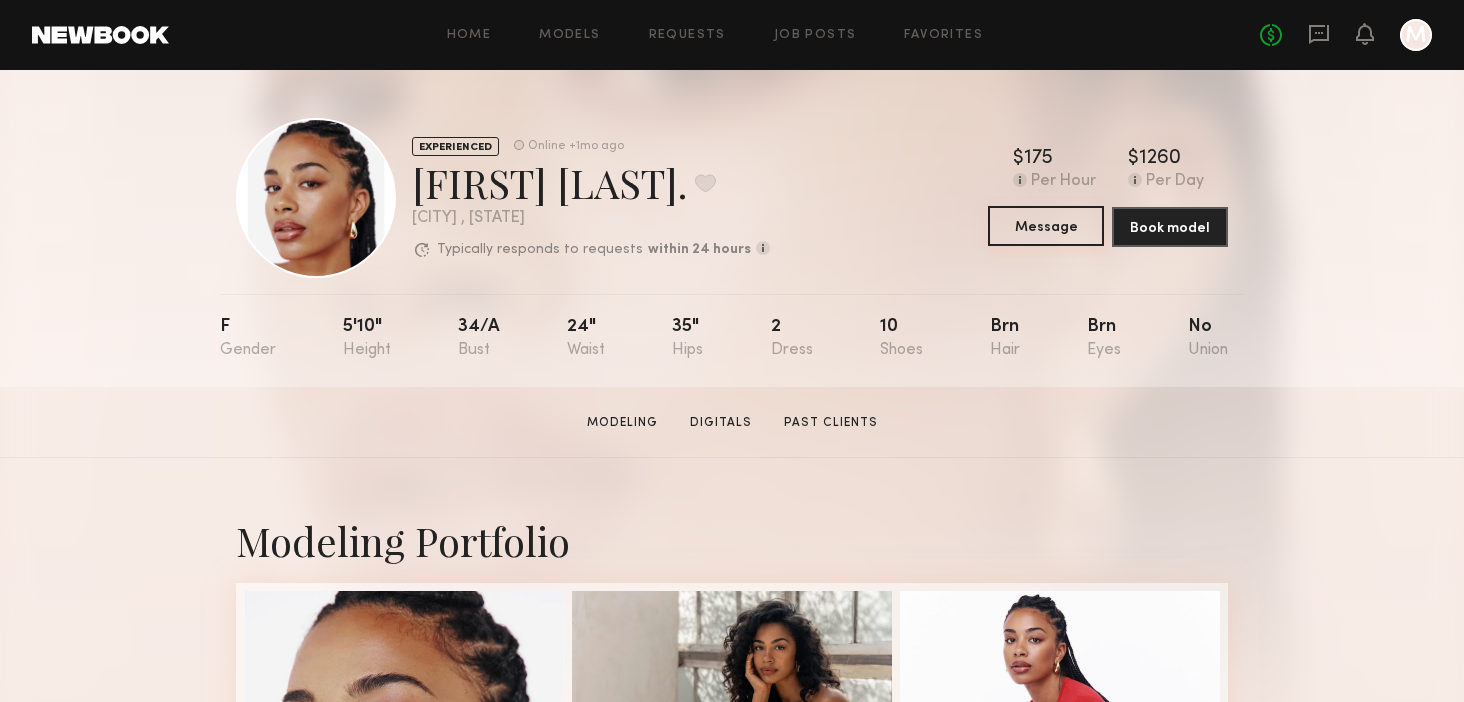 click on "Message" 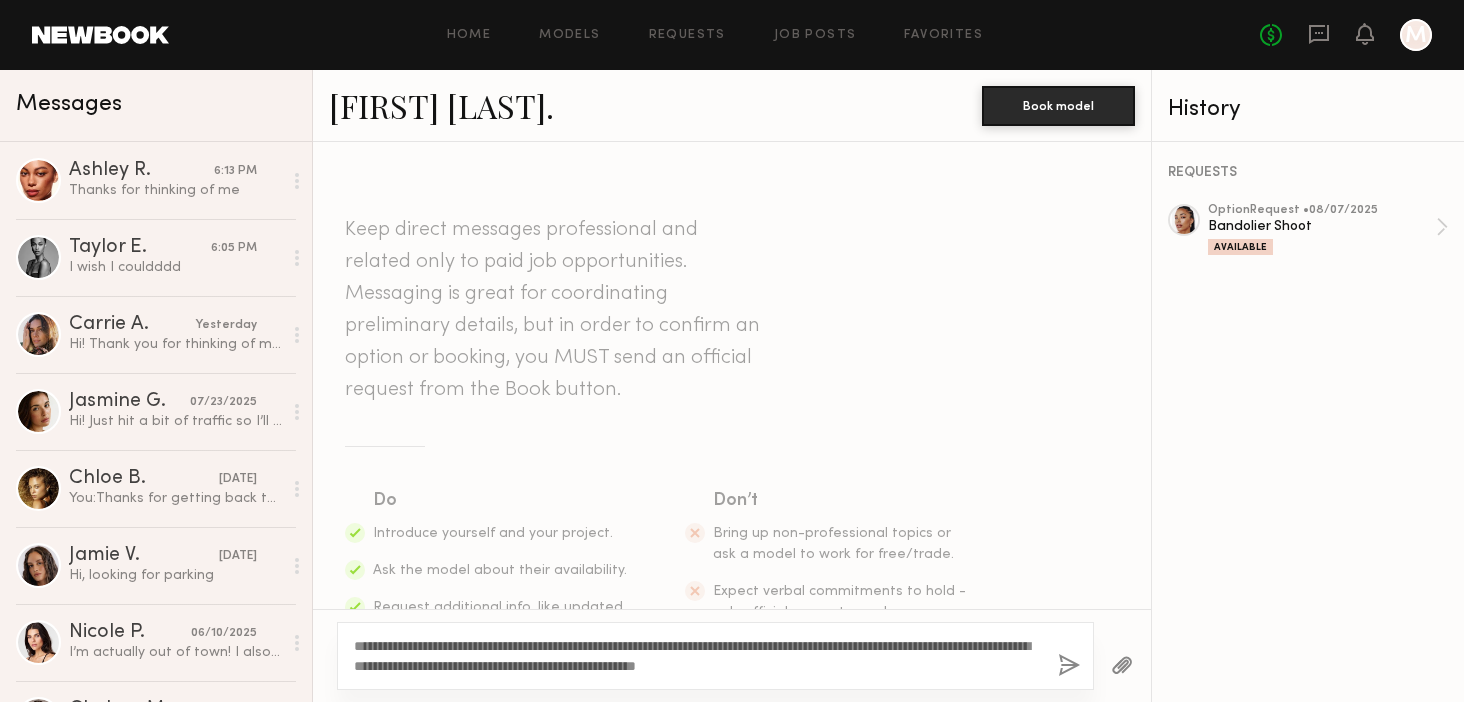 type on "**********" 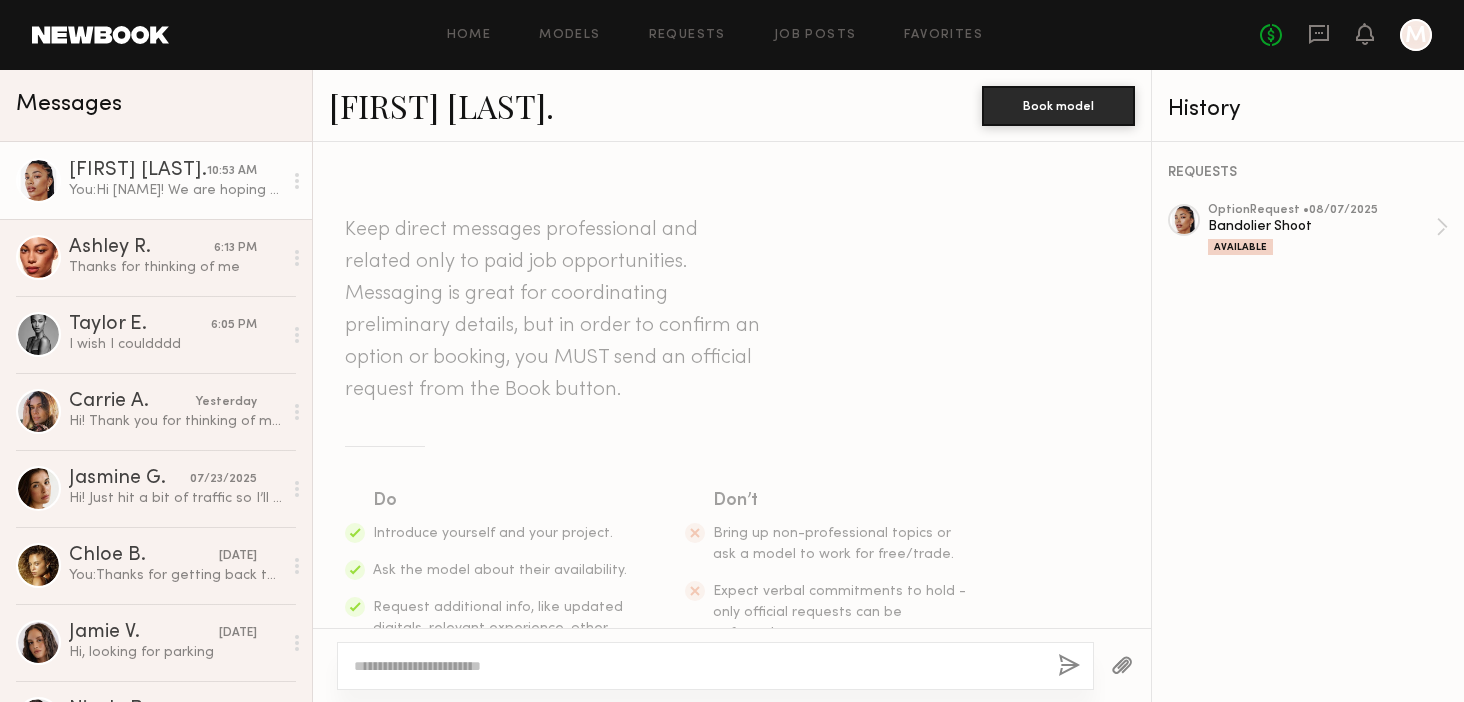 scroll, scrollTop: 424, scrollLeft: 0, axis: vertical 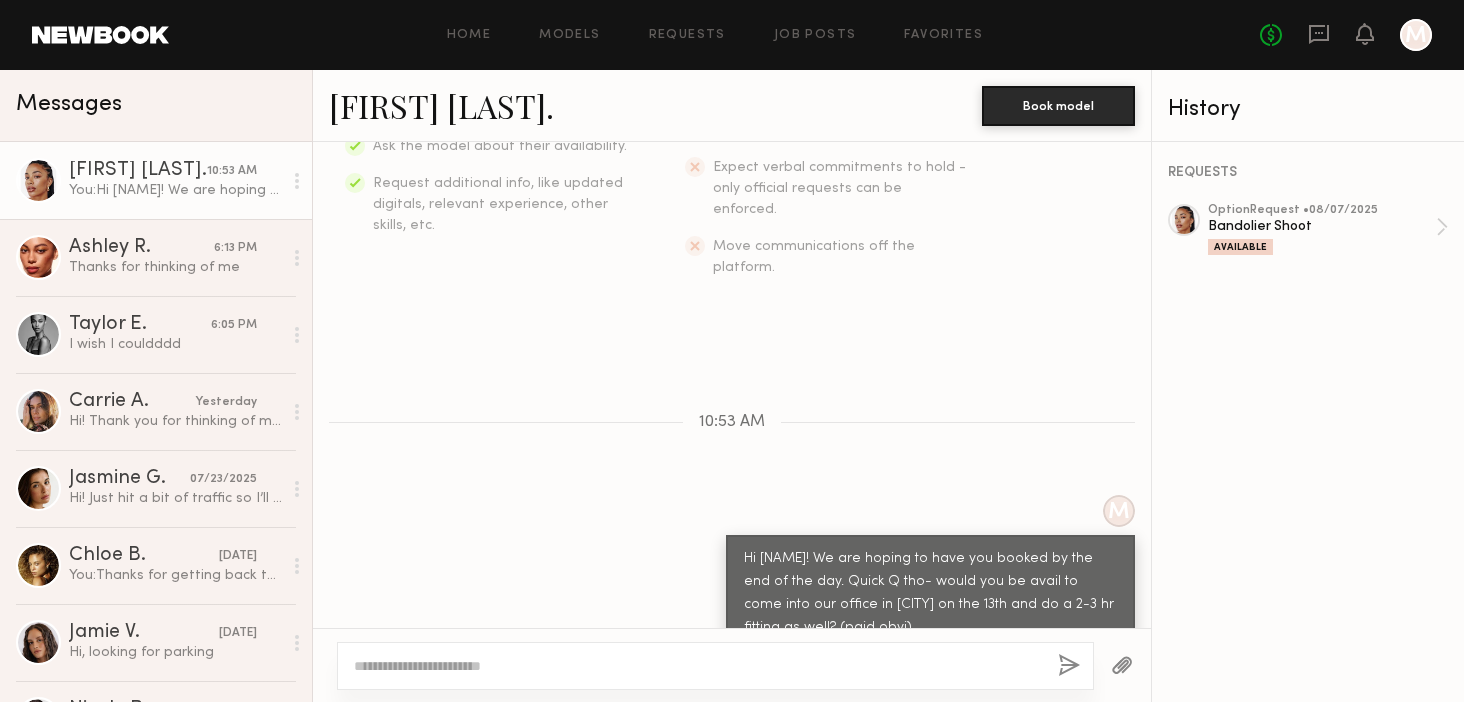 click on "10:53 AM" 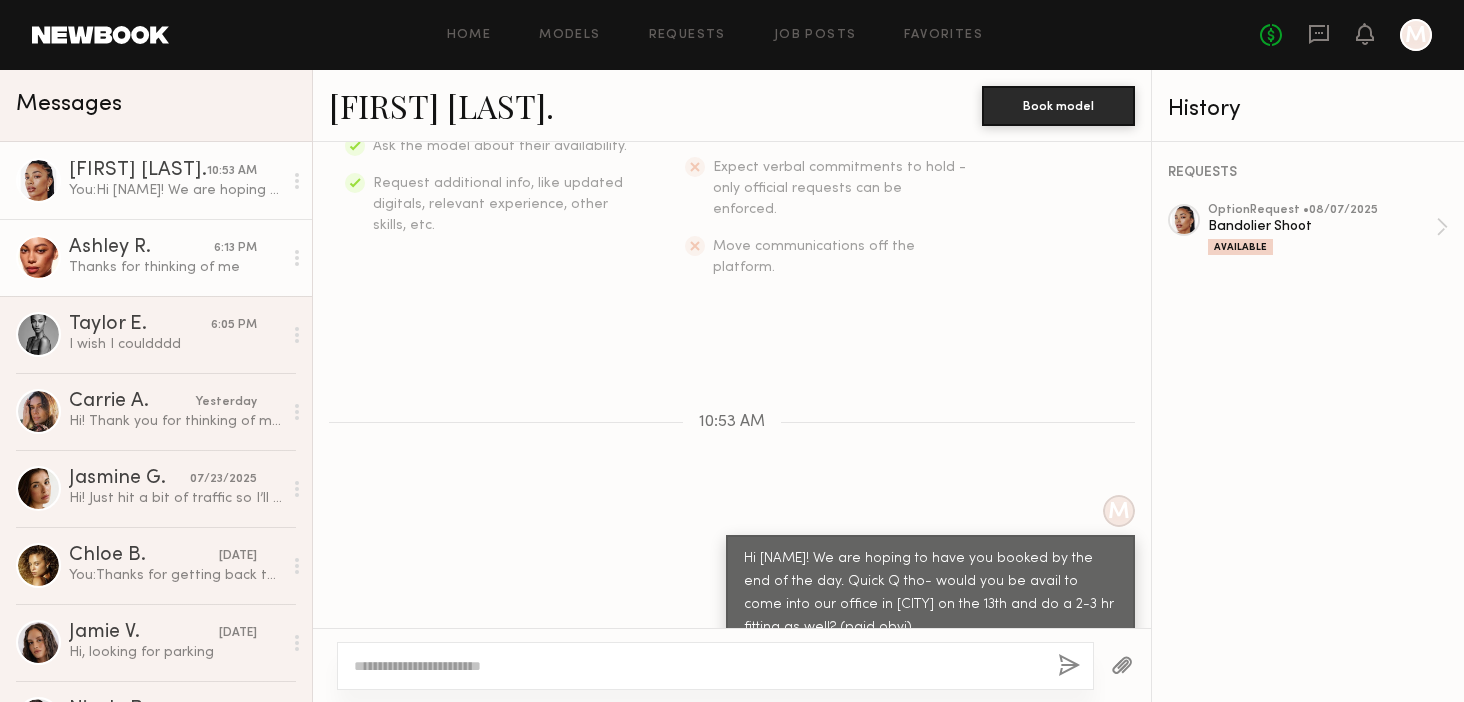 click on "Ashley R." 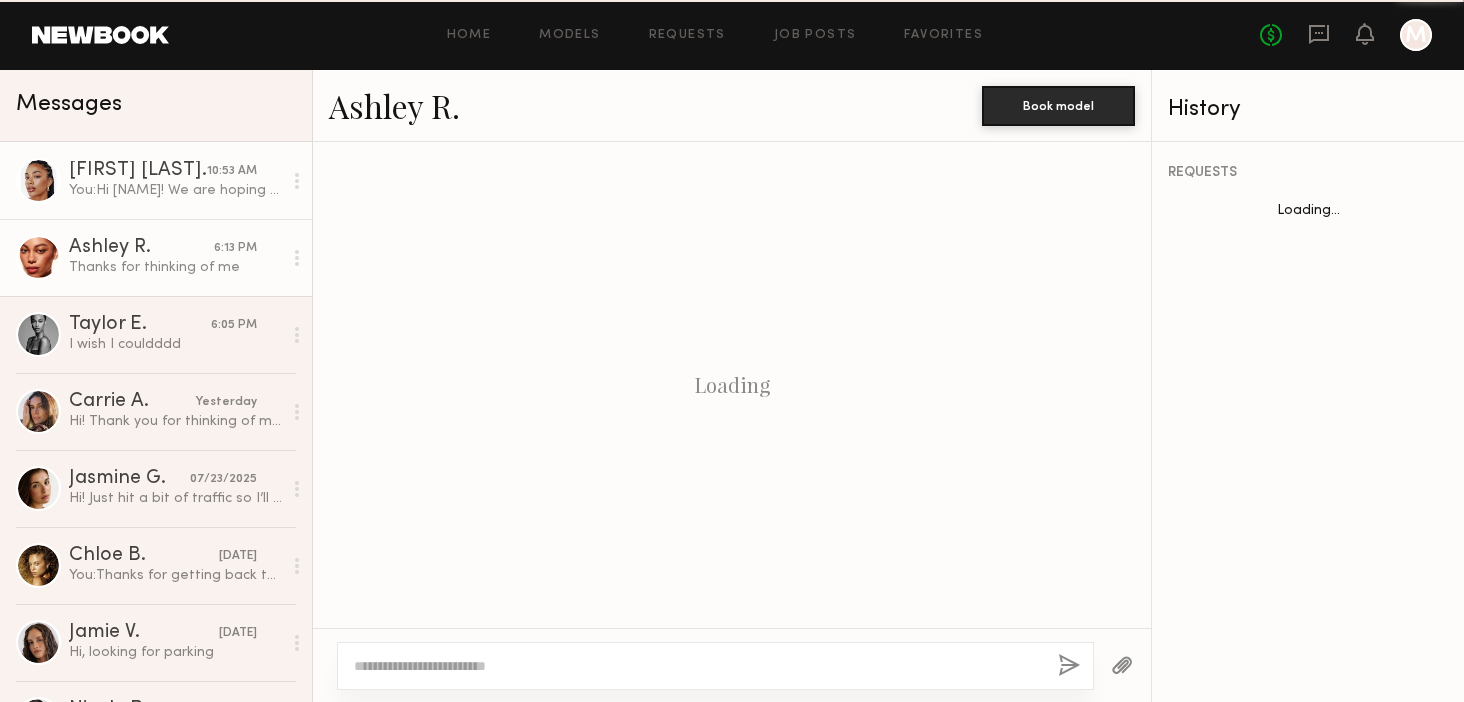 scroll, scrollTop: 1071, scrollLeft: 0, axis: vertical 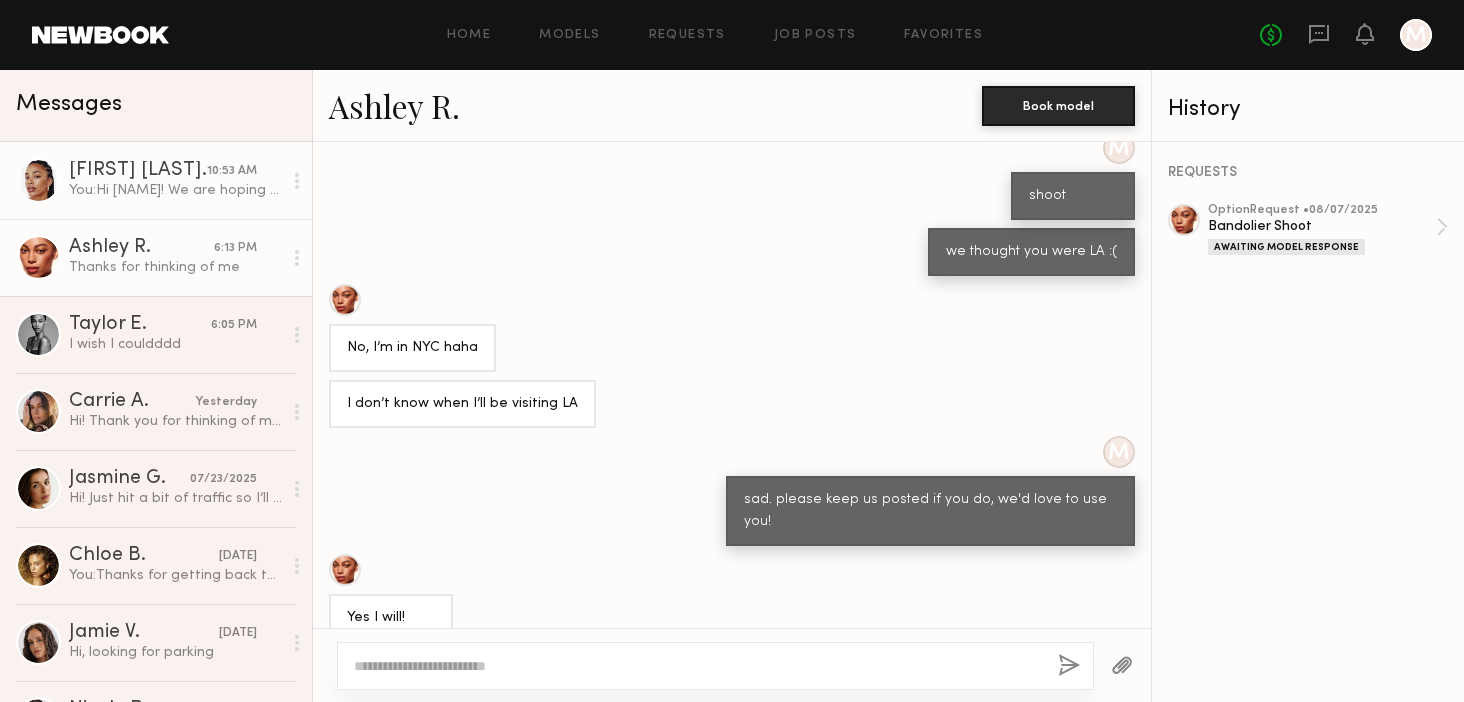 click on "You:  Hi Chloe! We are hoping to have you booked by the end of the day. Quick Q tho- would you be avail to come into our office in Bev Hills on the 13th and do a 2-3 hr fitting as well? (paid obvi)" 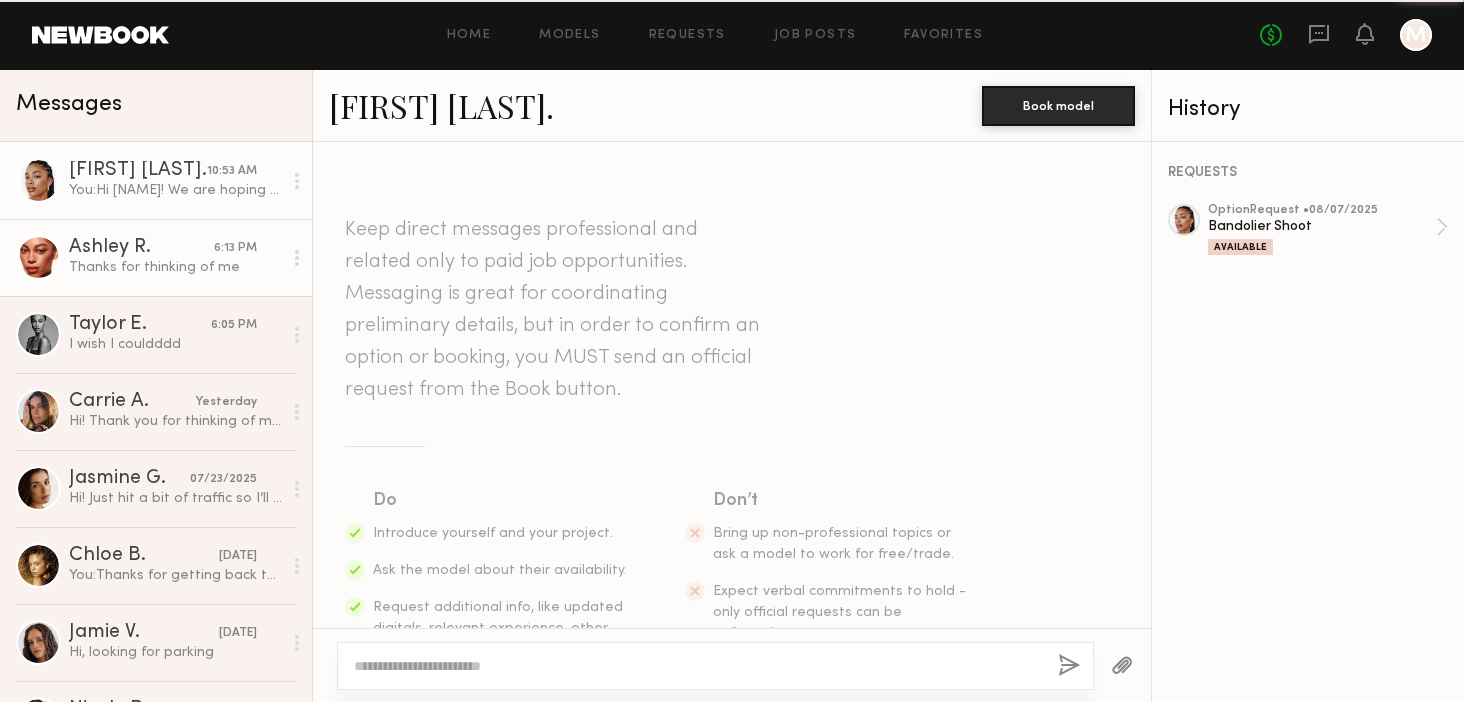 scroll, scrollTop: 424, scrollLeft: 0, axis: vertical 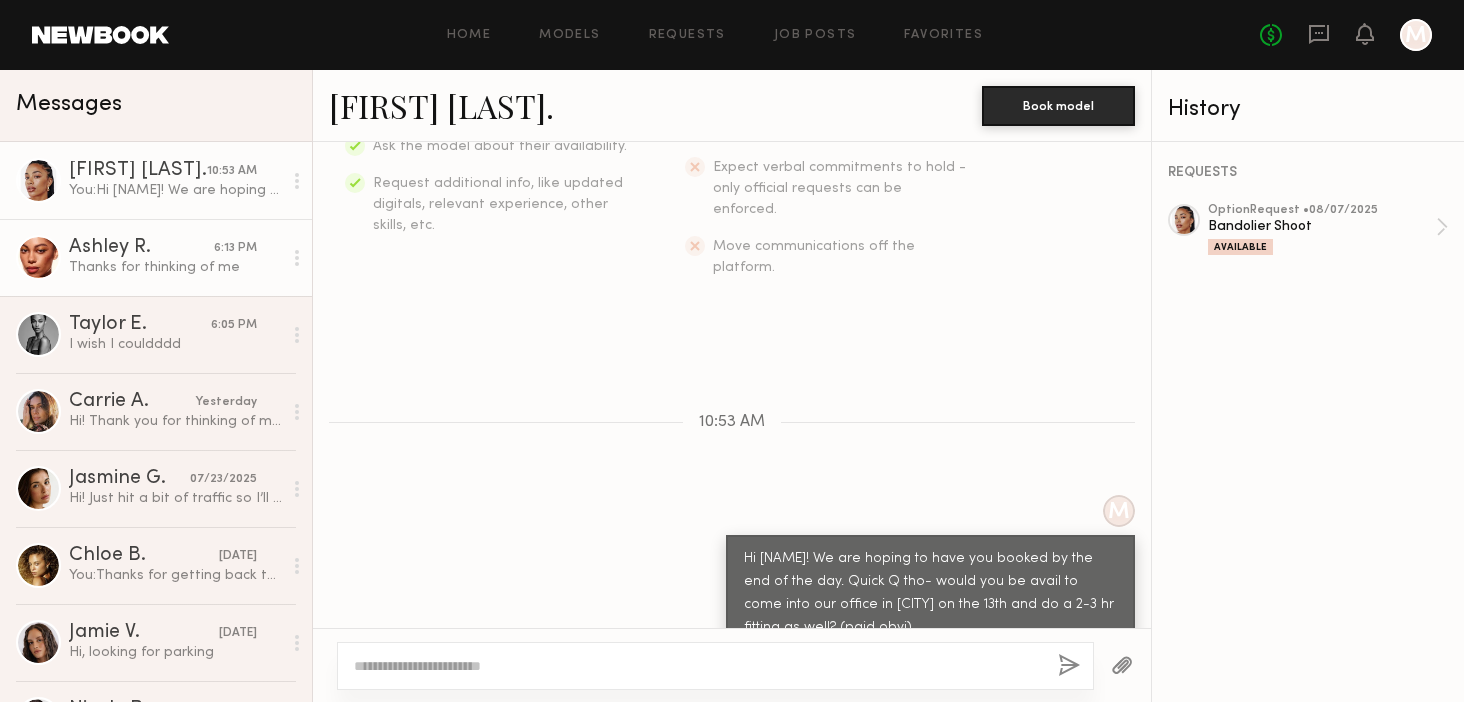 click on "Thanks for thinking of me" 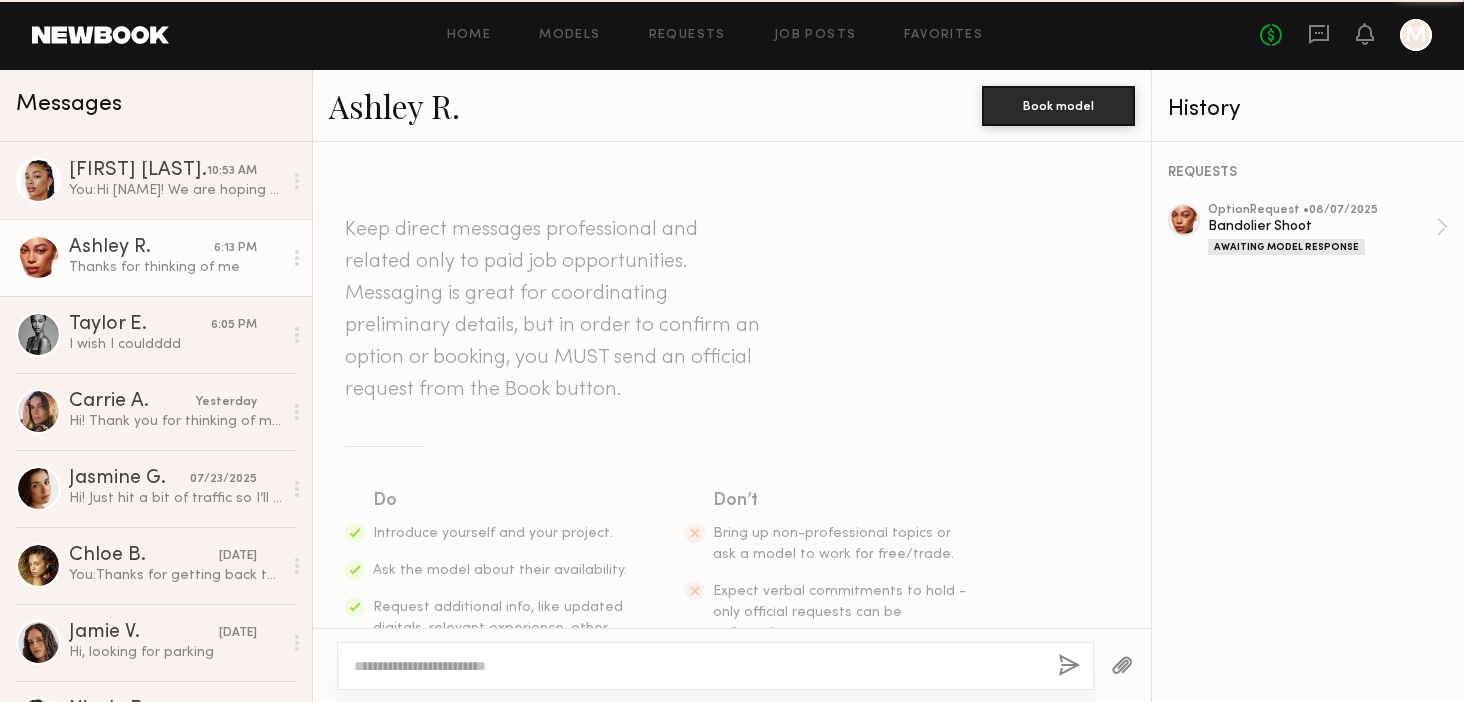 scroll, scrollTop: 1071, scrollLeft: 0, axis: vertical 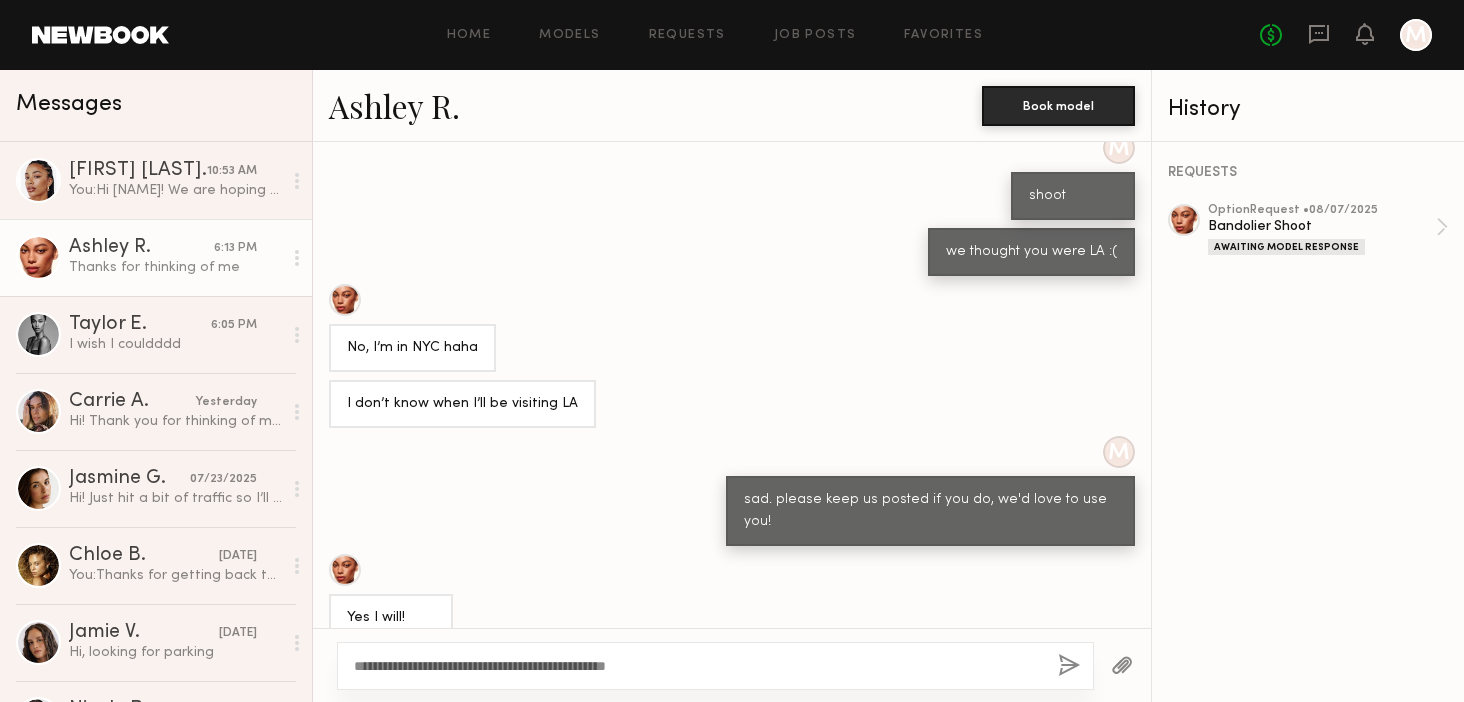 type on "**********" 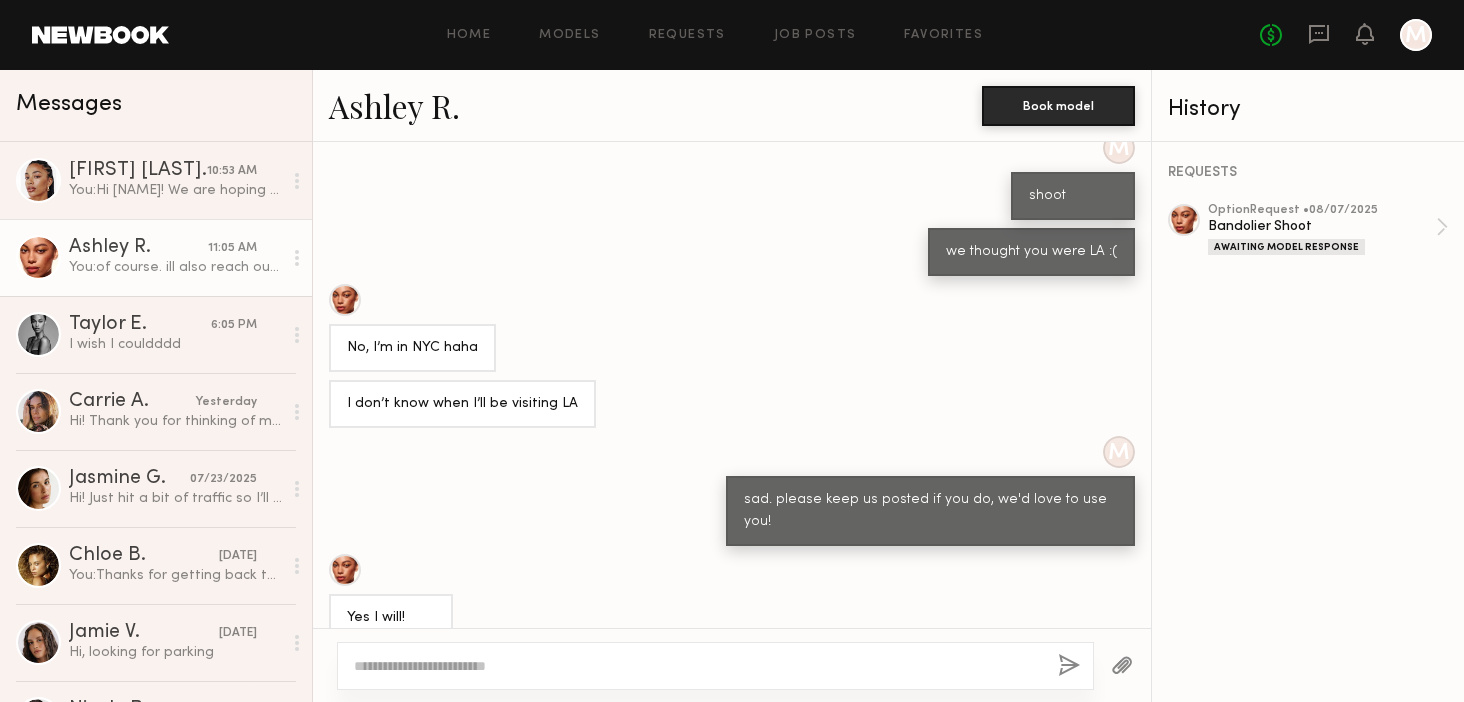 scroll, scrollTop: 1431, scrollLeft: 0, axis: vertical 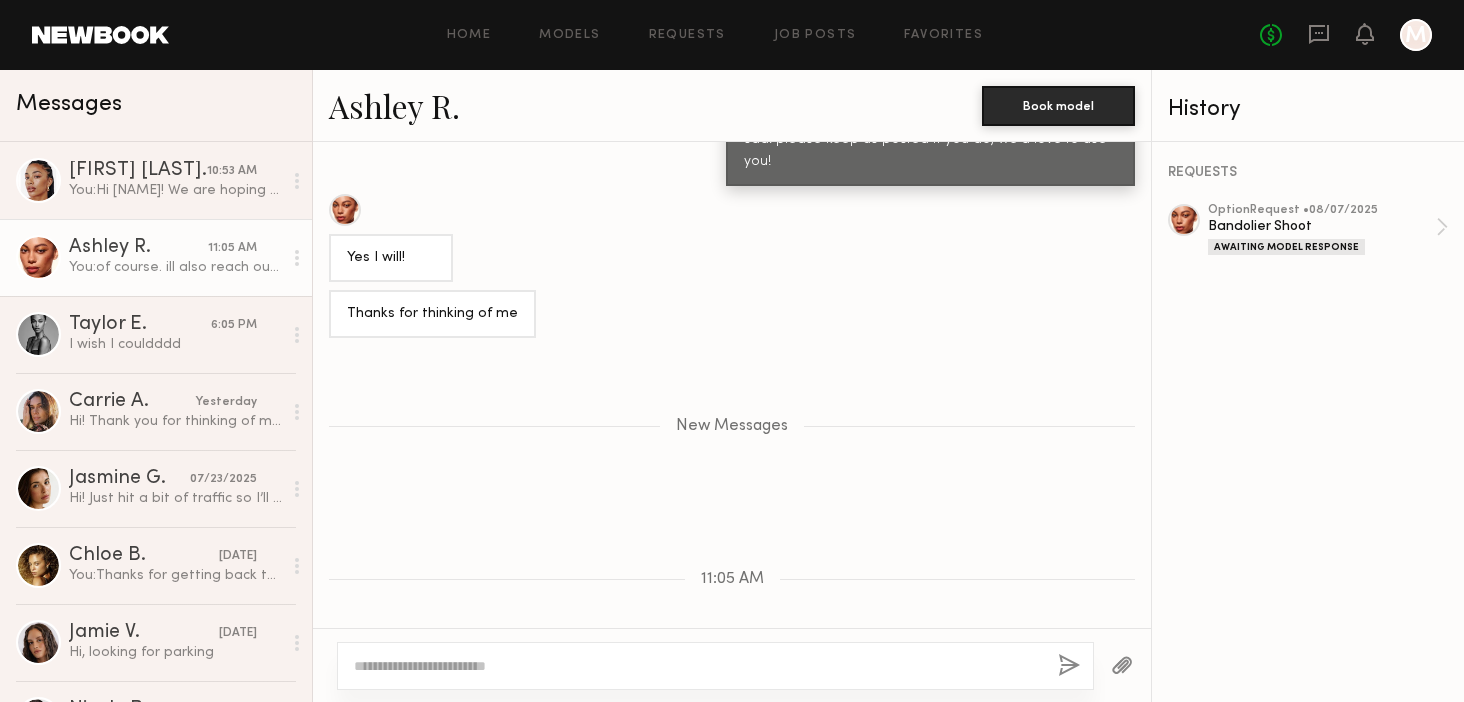 click on "Keep direct messages professional and related only to paid job opportunities. Messaging is great for coordinating preliminary details, but in order to confirm an option or booking, you MUST send an official request from the Book button. Do Introduce yourself and your project. Ask the model about their availability. Request additional info, like updated digitals, relevant experience, other skills, etc. Don’t Bring up non-professional topics or ask a model to work for free/trade. Expect verbal commitments to hold - only official requests can be enforced. Move communications off the platform. 5:16 PM M Hi Ashley! We love your look soooo much and would love to use you for our next campaign shoot on the 20th. Is your rate flexible at all and would you be available to fit for us on the 13th as well for just a few hours (paid obviously) Hey guys! Is this shoot in LA or NYC? I’m based in NYC M shoot we thought you were LA :( No, I’m in NYC haha I don’t know when I’ll be visiting LA M Yes I will! 11:05 AM" 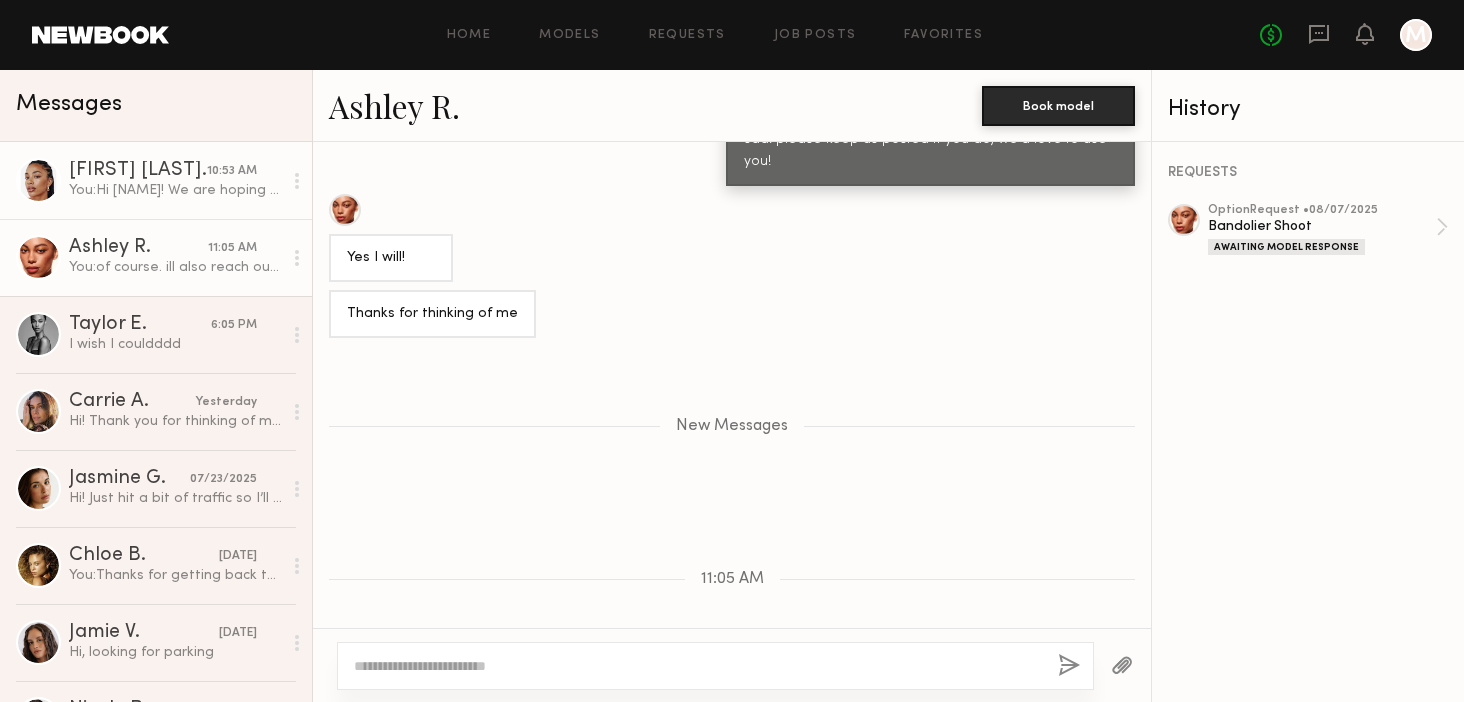 click on "You:  Hi Chloe! We are hoping to have you booked by the end of the day. Quick Q tho- would you be avail to come into our office in Bev Hills on the 13th and do a 2-3 hr fitting as well? (paid obvi)" 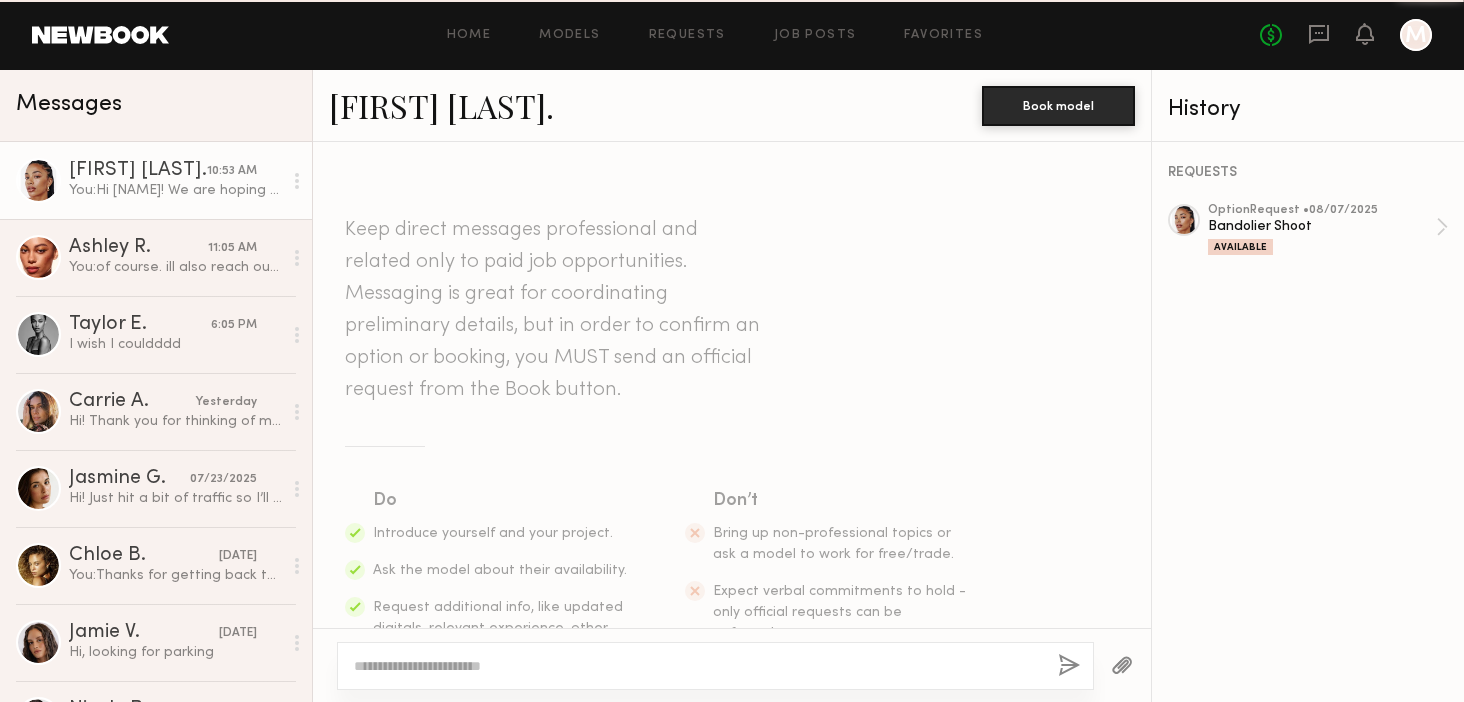 scroll, scrollTop: 424, scrollLeft: 0, axis: vertical 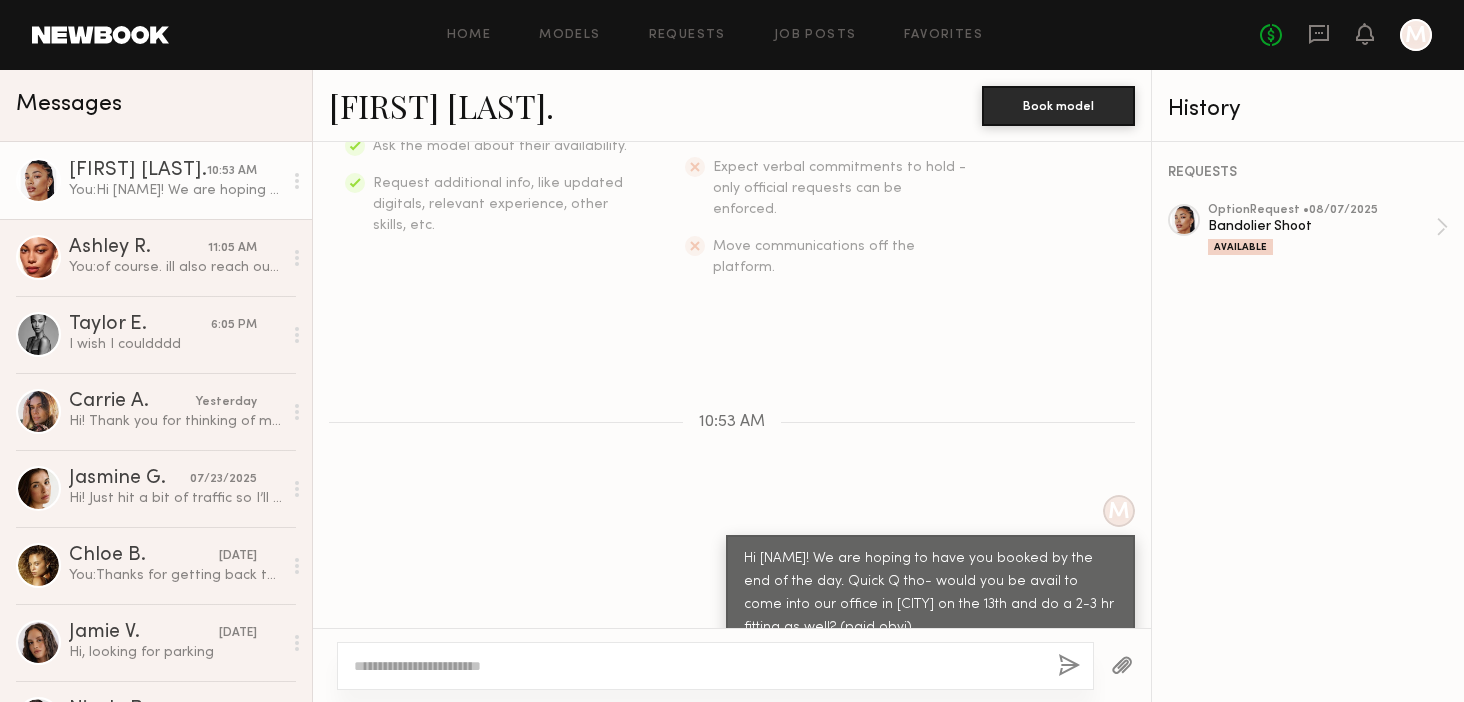 click on "M Hi Chloe! We are hoping to have you booked by the end of the day. Quick Q tho- would you be avail to come into our office in Bev Hills on the 13th and do a 2-3 hr fitting as well? (paid obvi)" 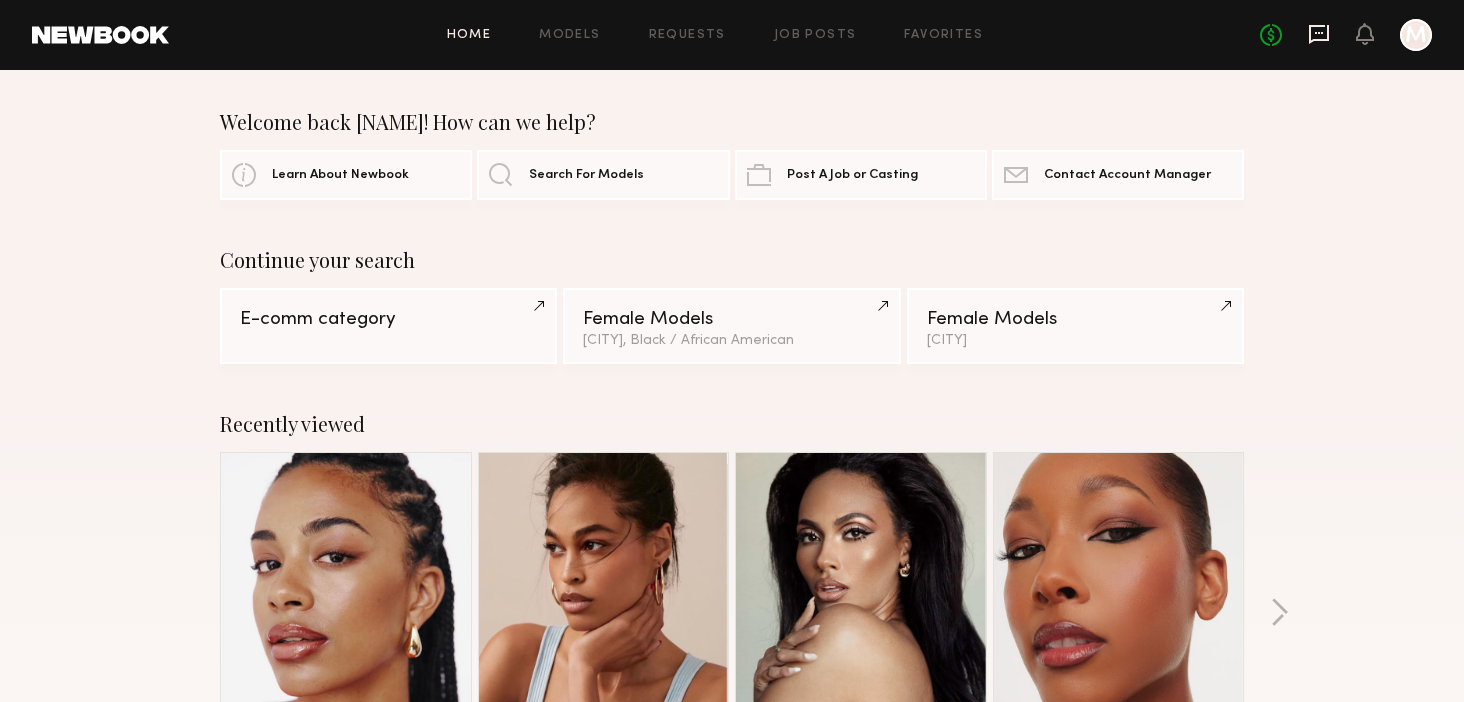 click 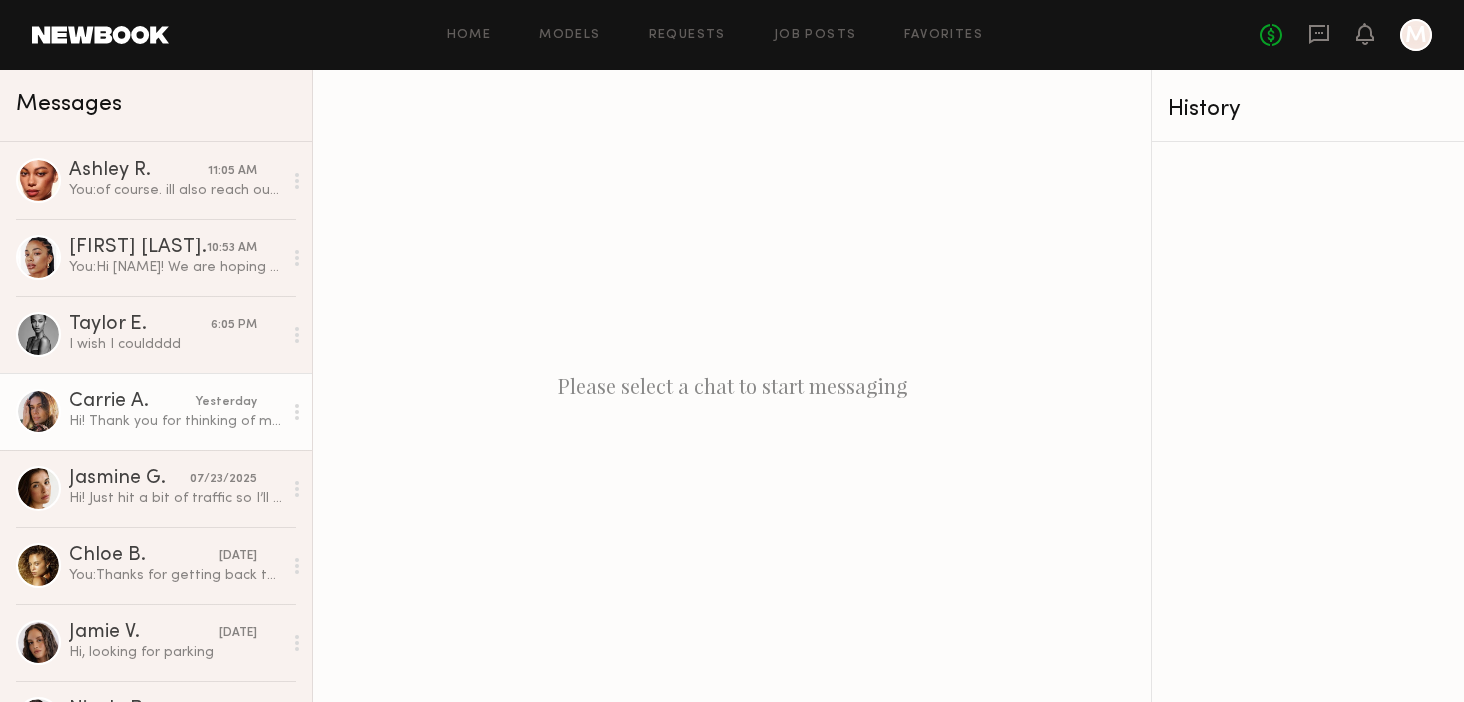 click on "Hi! Thank you for thinking of me, is there any budge in this rate are all?" 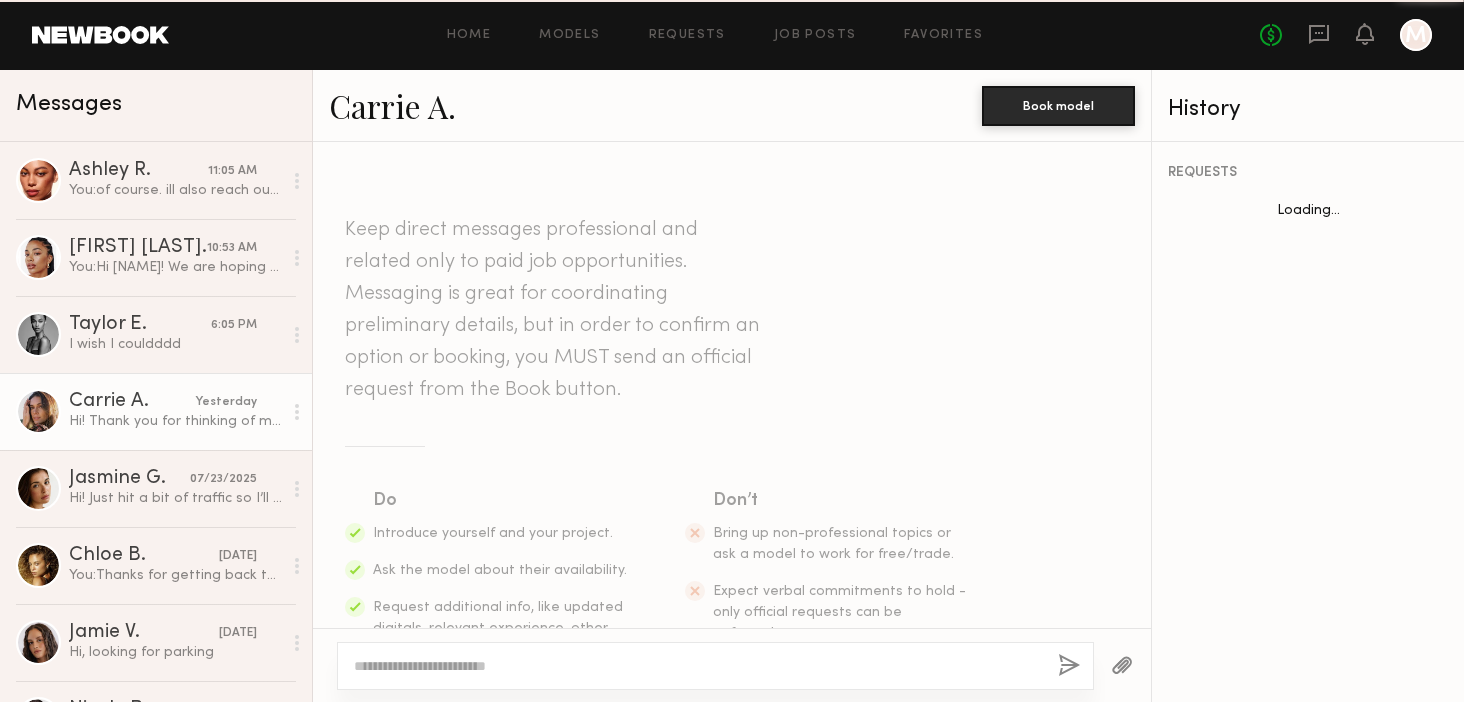 scroll, scrollTop: 378, scrollLeft: 0, axis: vertical 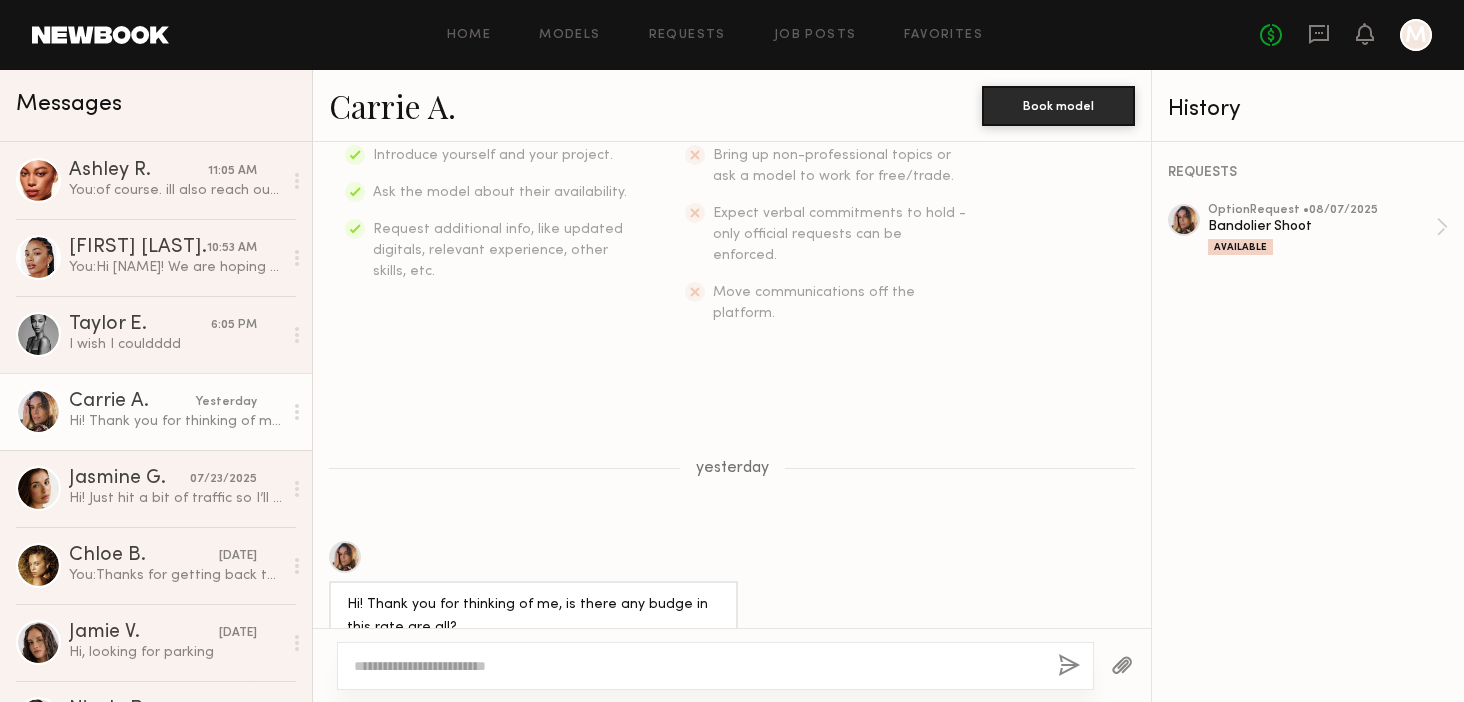 click 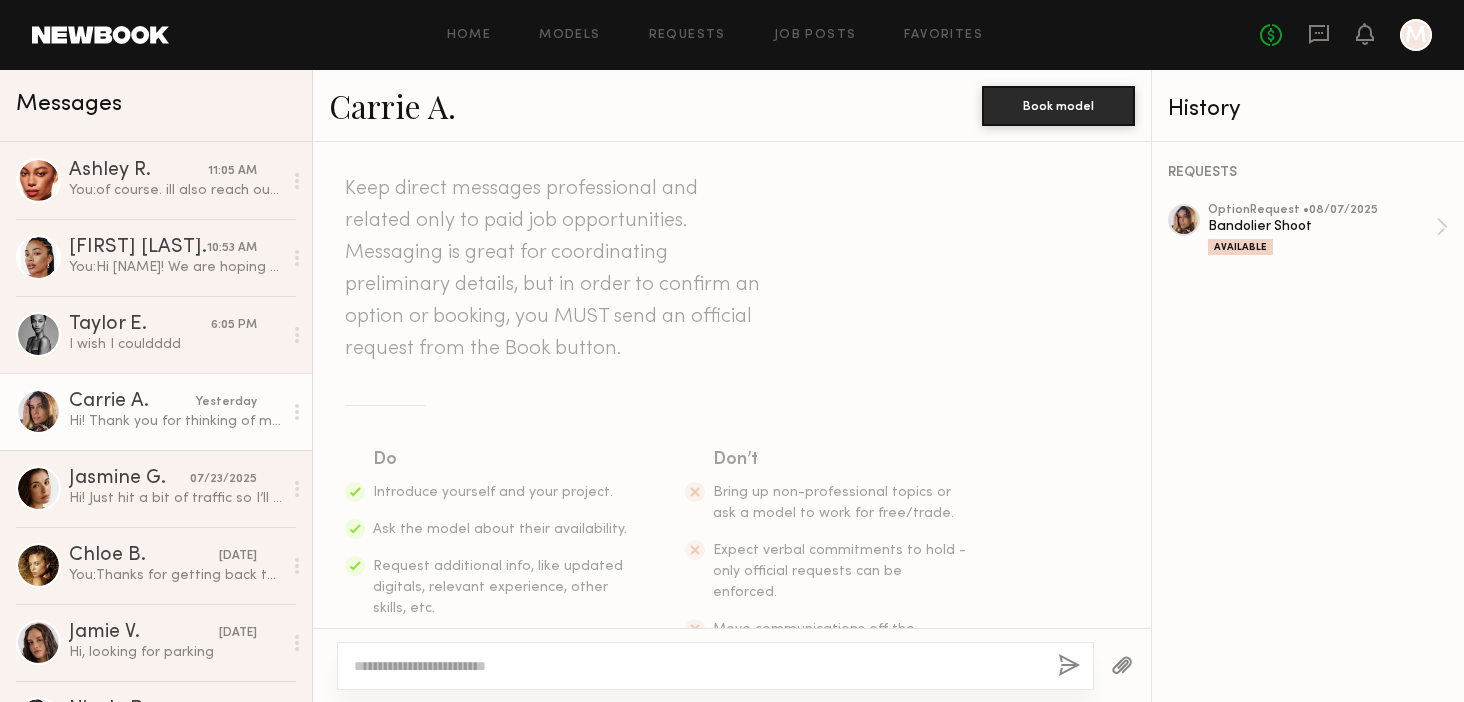 scroll, scrollTop: 378, scrollLeft: 0, axis: vertical 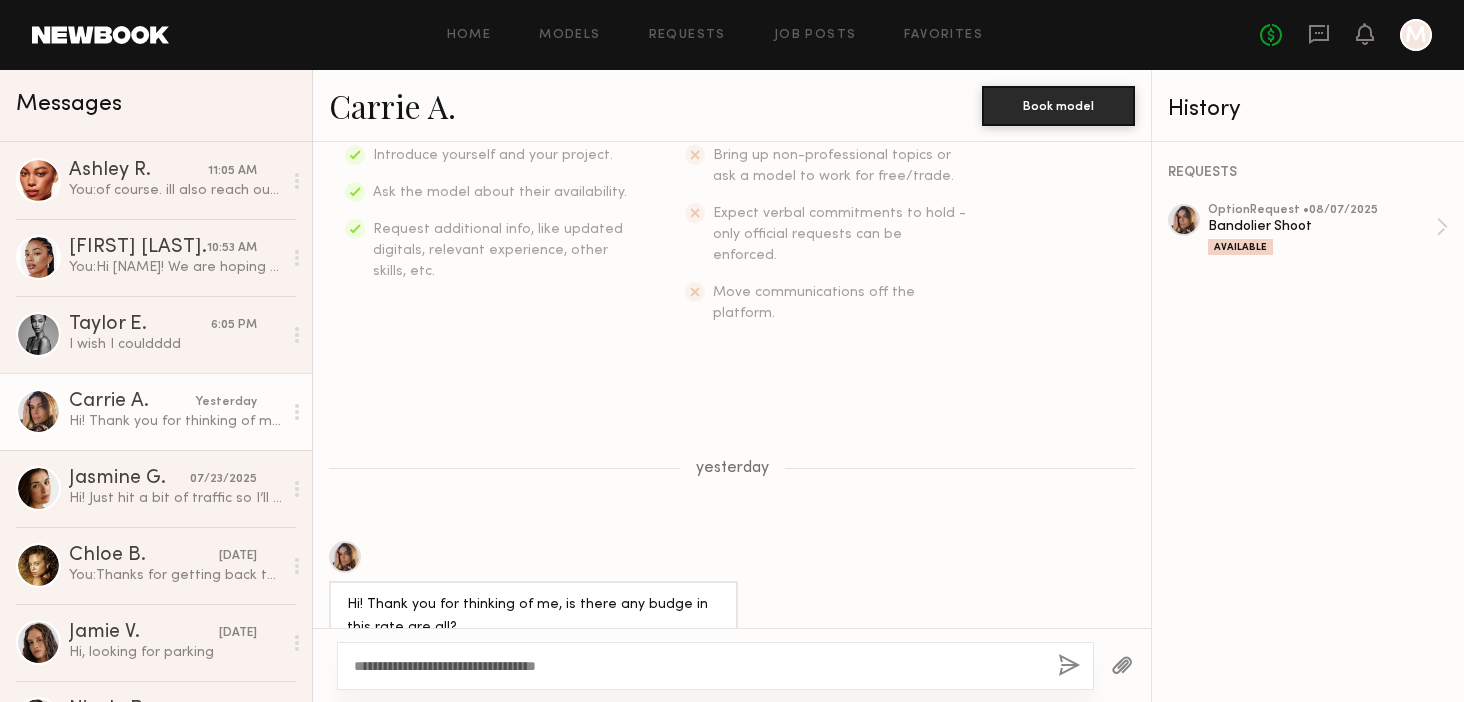 type on "**********" 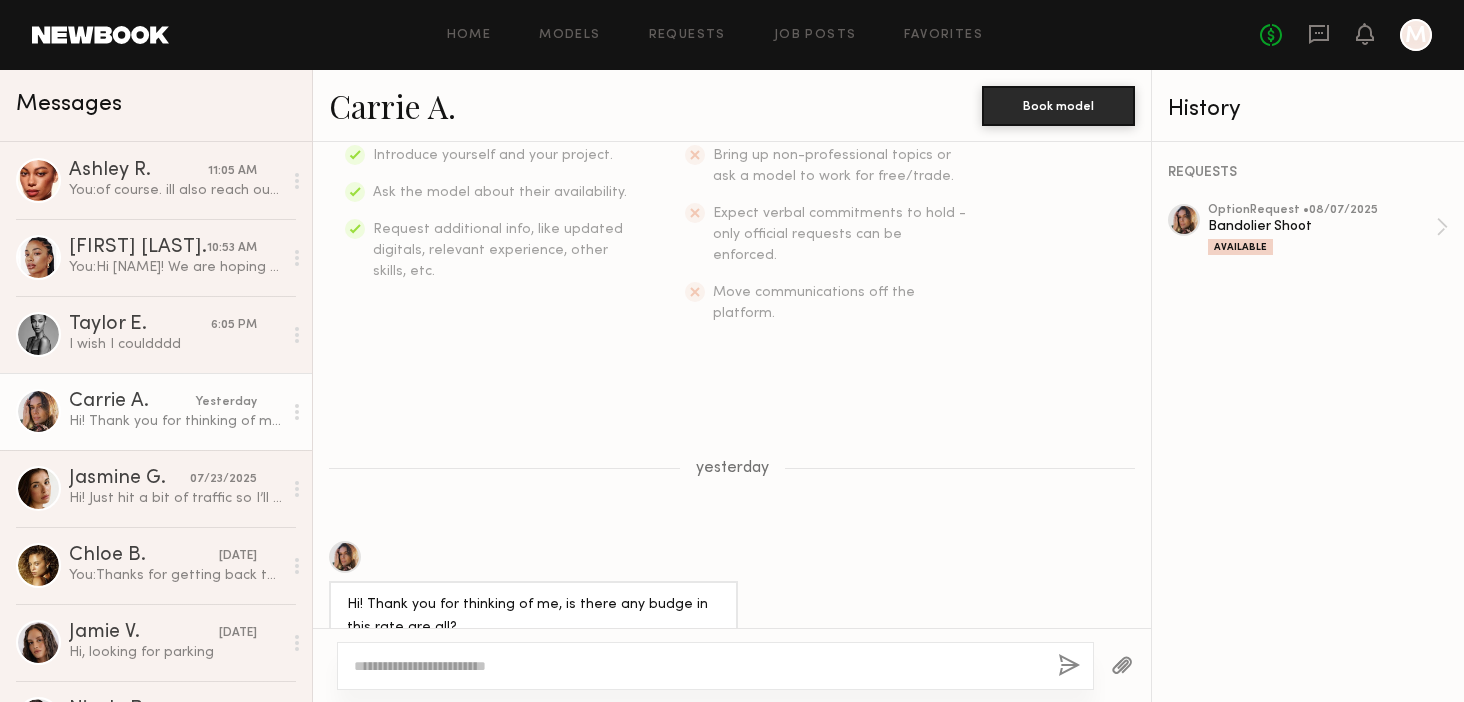 scroll, scrollTop: 738, scrollLeft: 0, axis: vertical 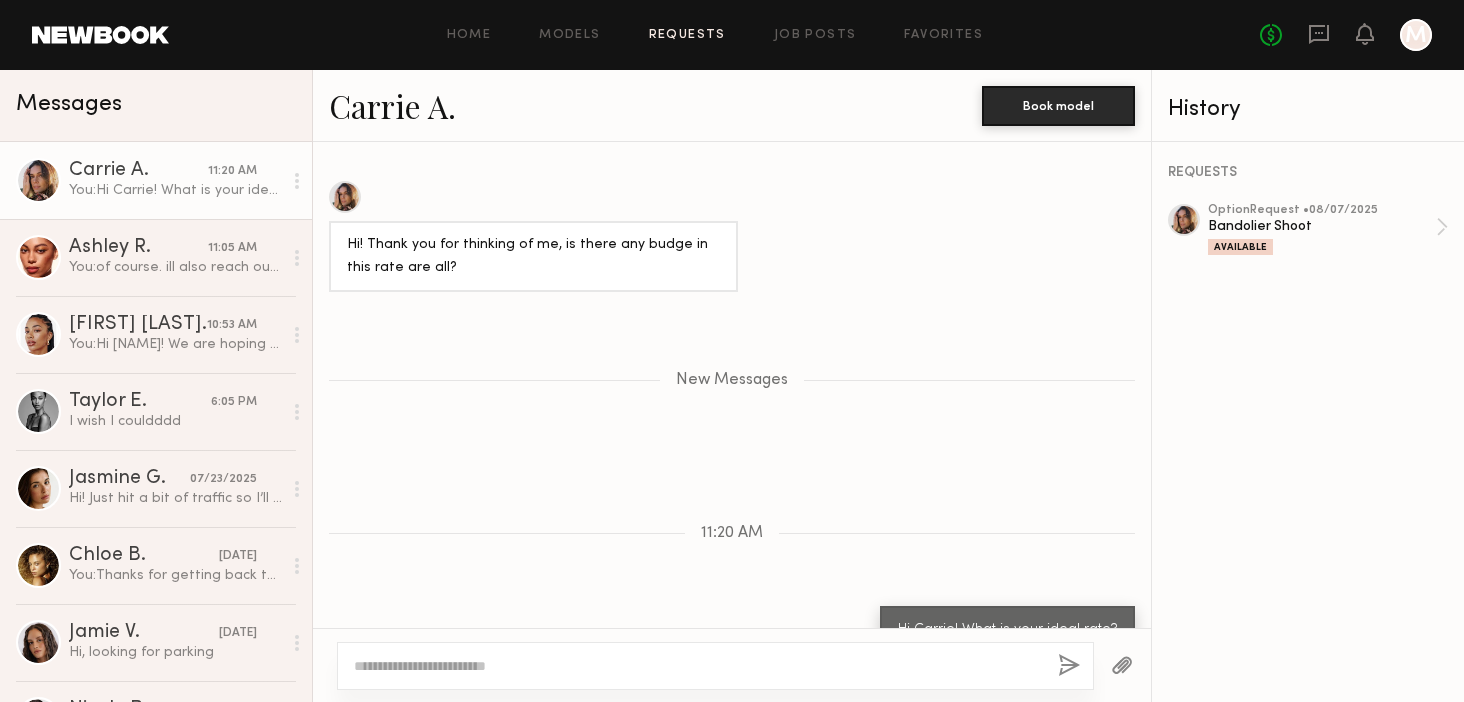click on "Requests" 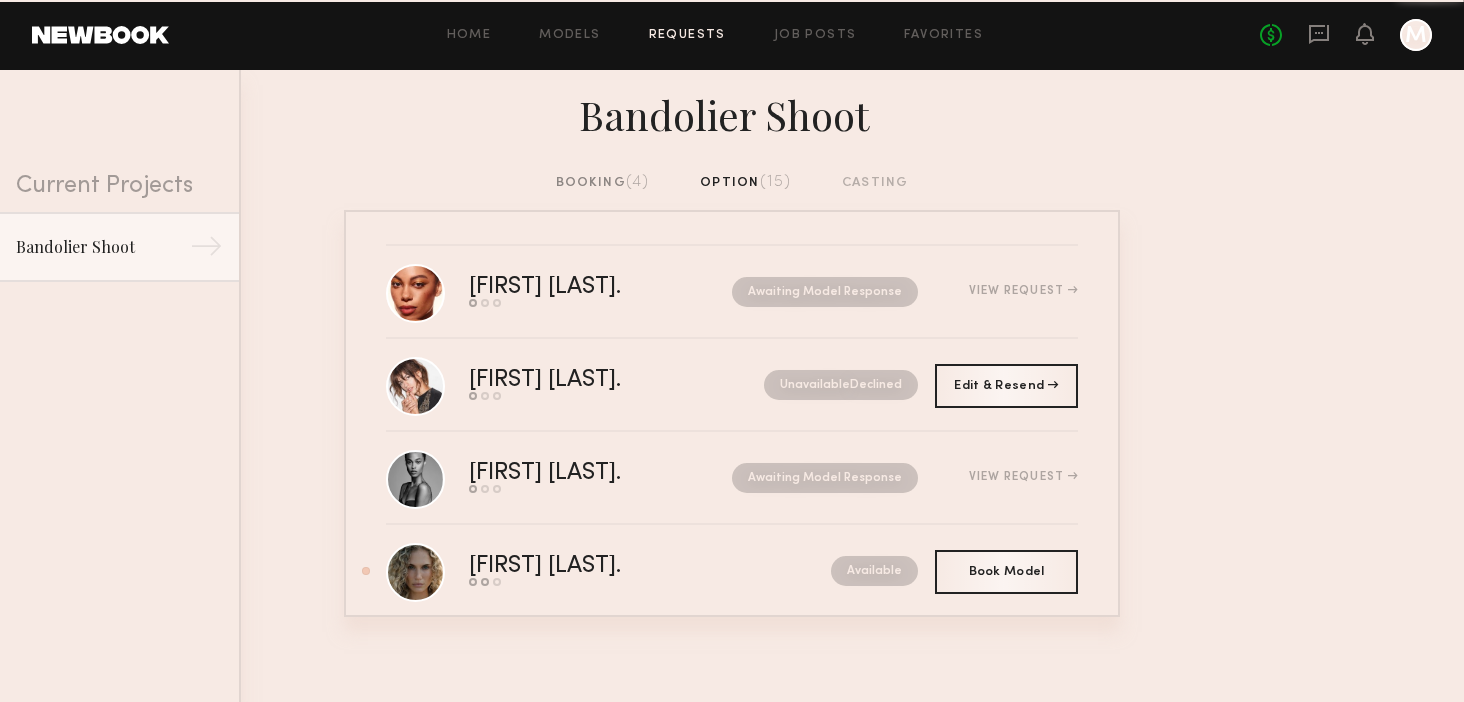 click on "booking  (4)  option  (15)  casting" 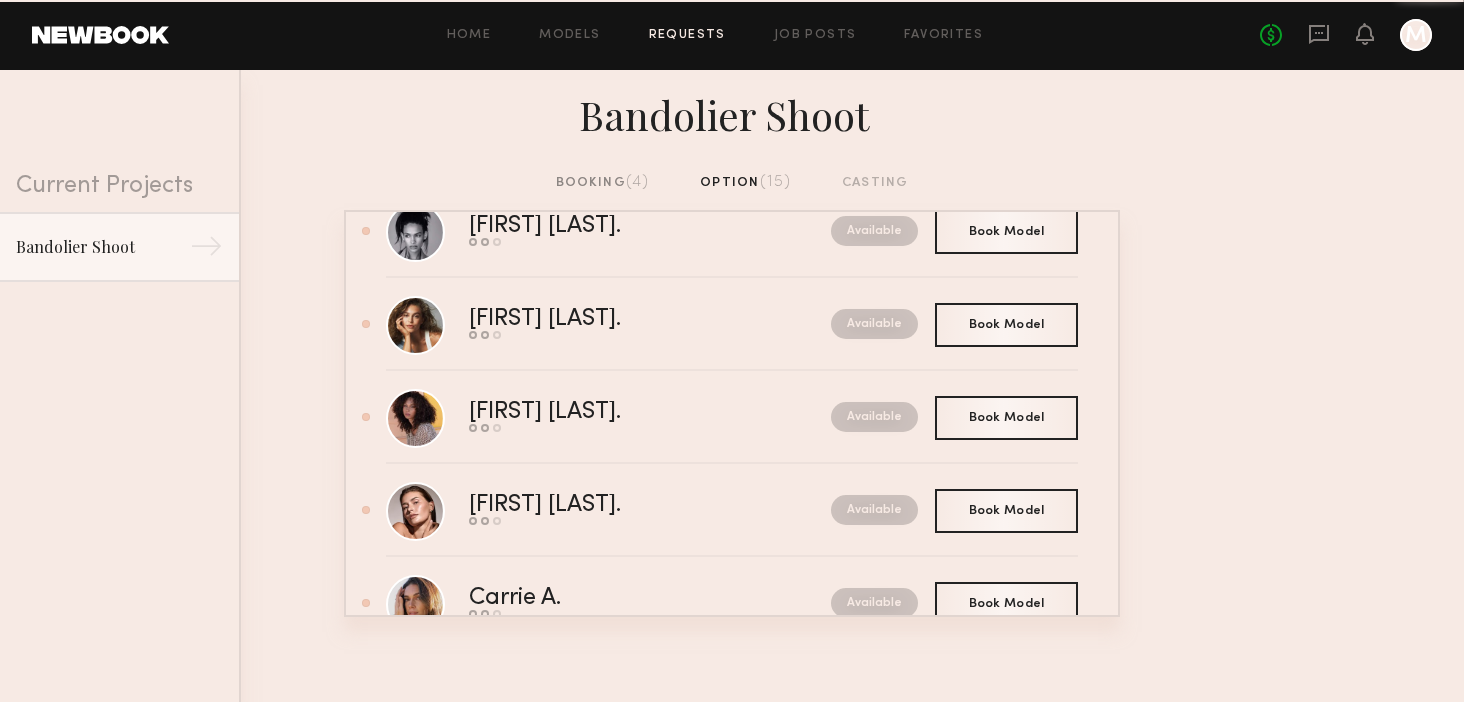 scroll, scrollTop: 917, scrollLeft: 0, axis: vertical 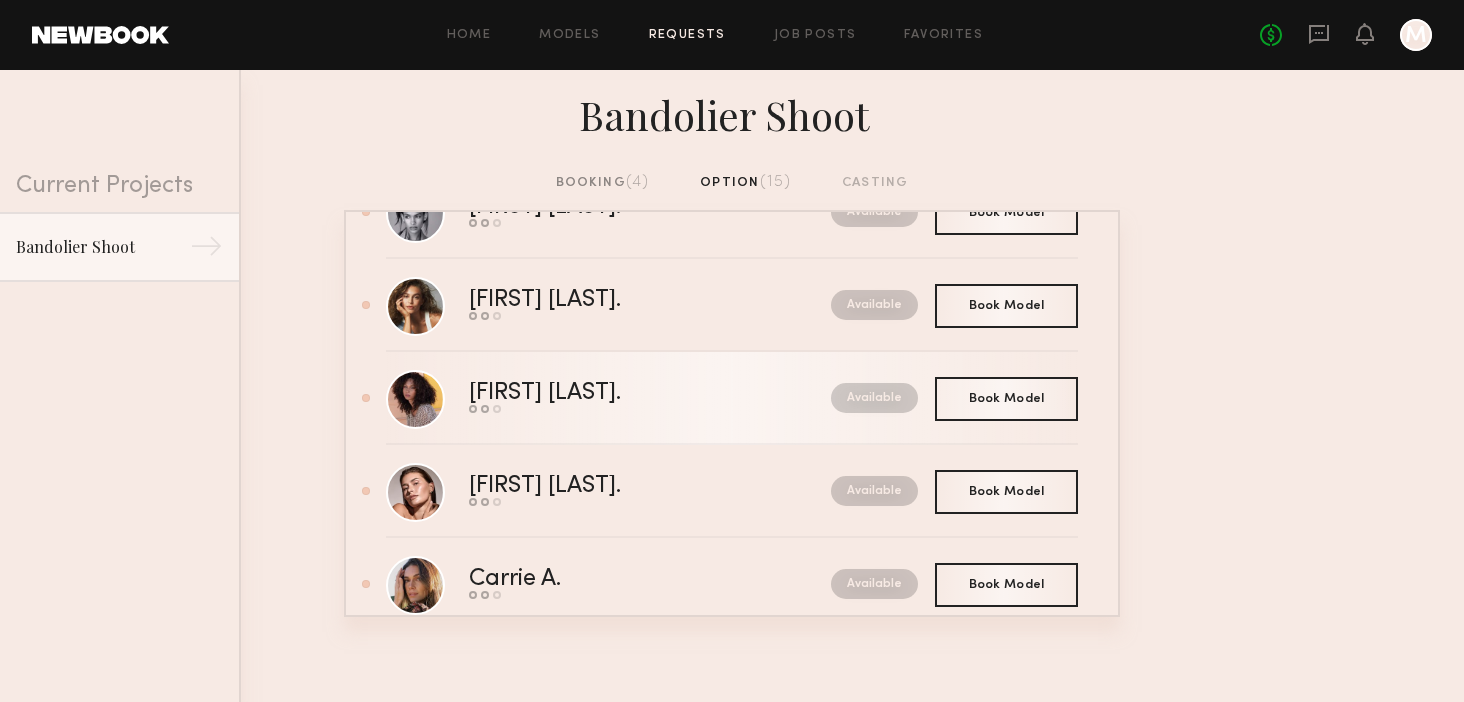click on "[FIRST] [LAST]" 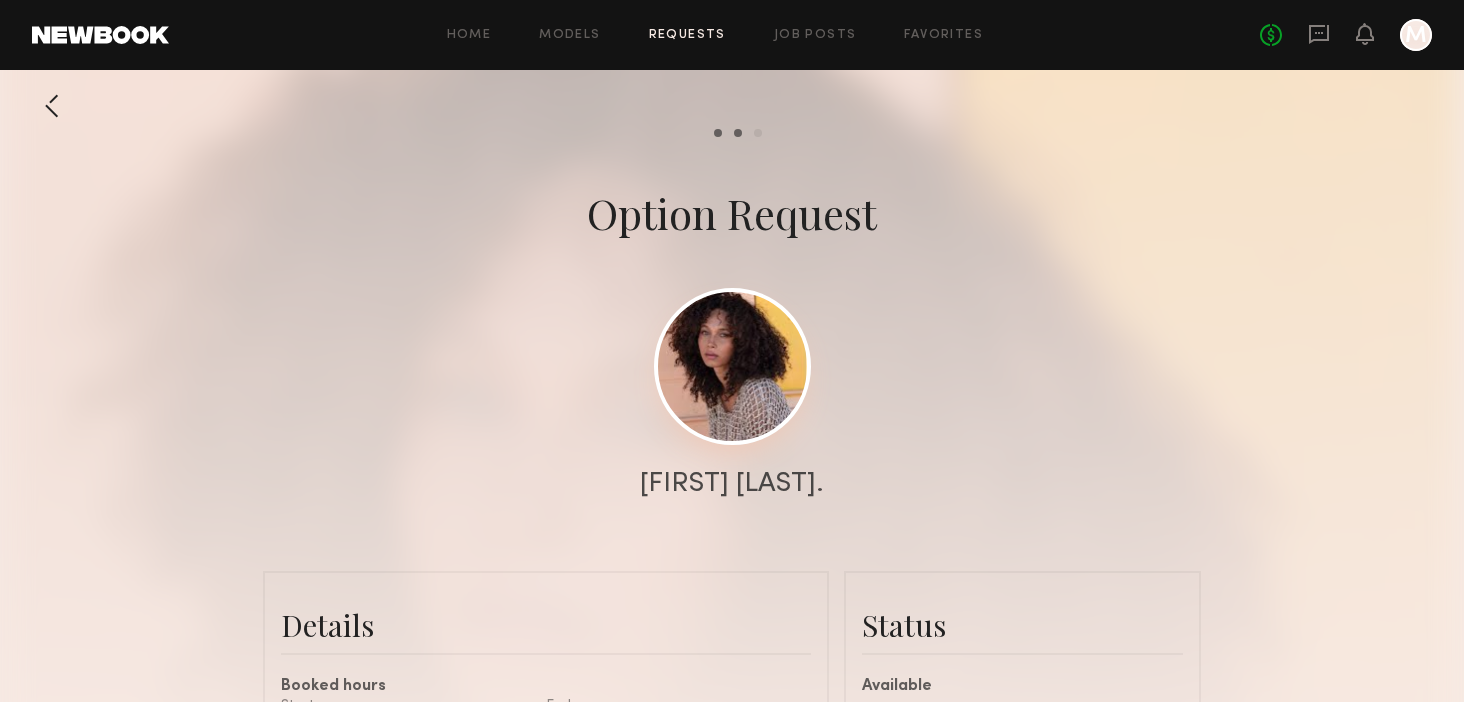 click 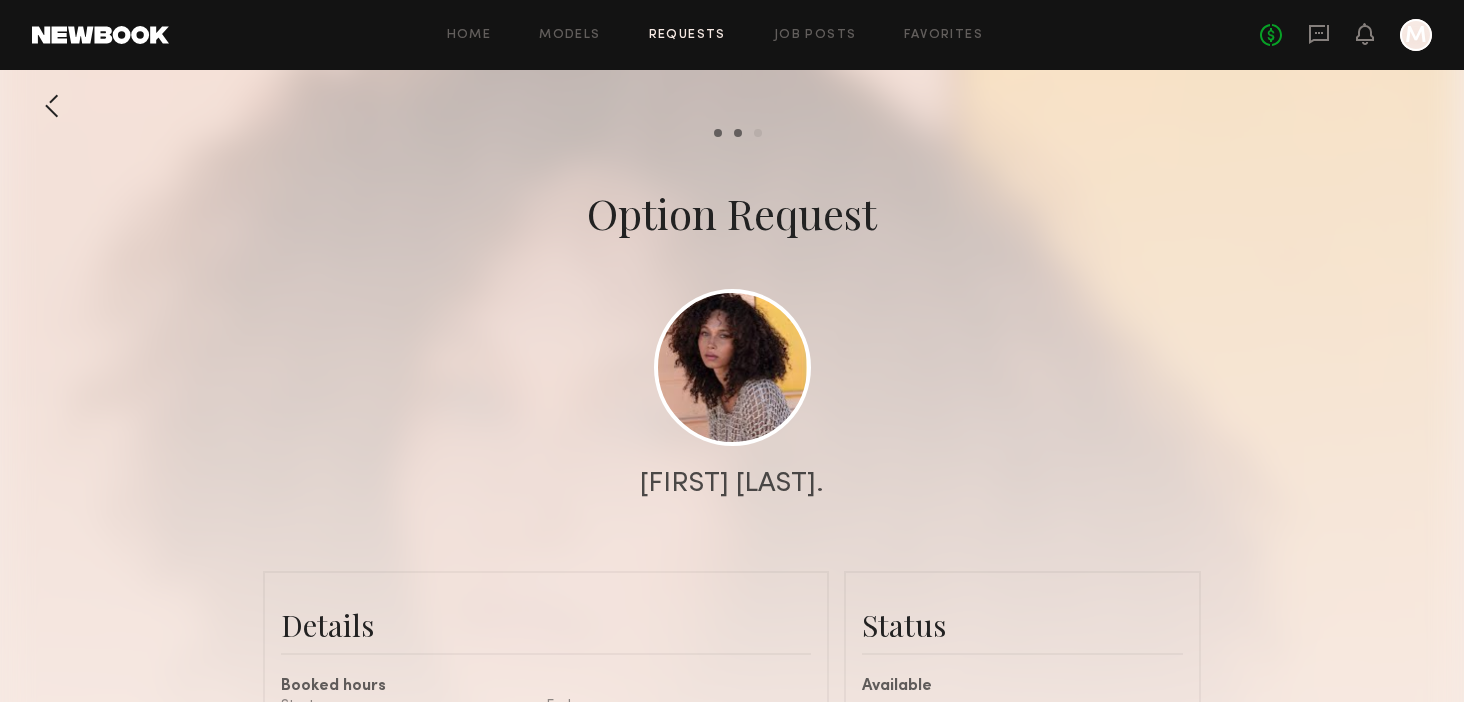 click 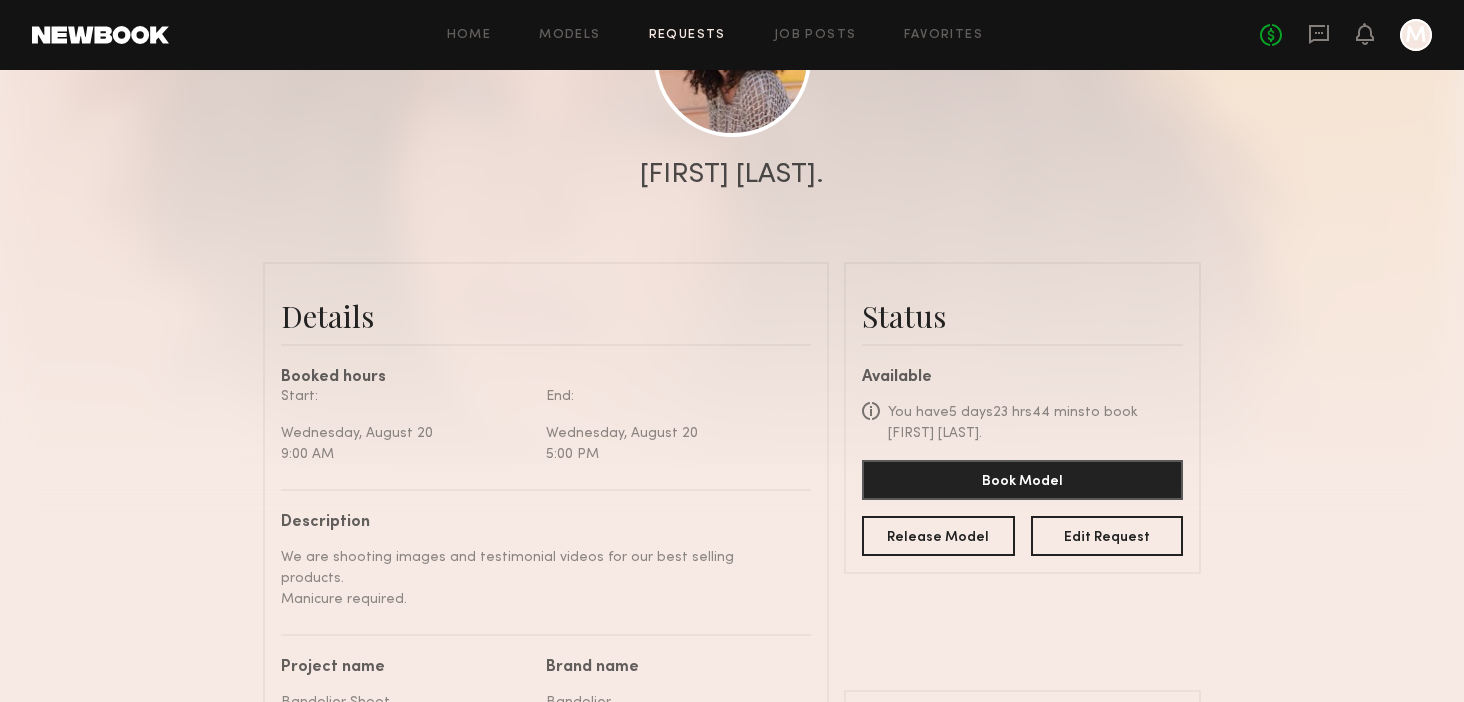 scroll, scrollTop: 323, scrollLeft: 0, axis: vertical 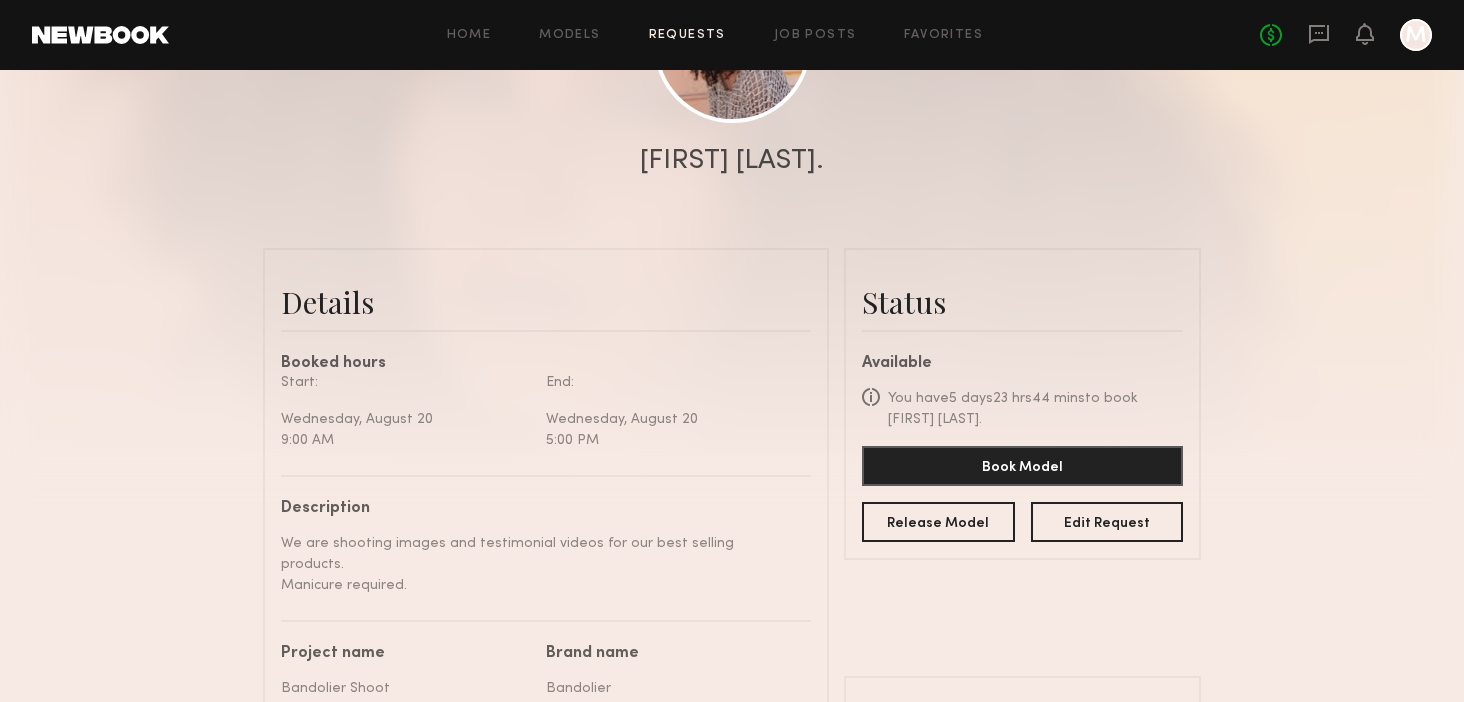 click on "Details   Booked hours  Start: Wednesday, August 20 9:00 AM End: Wednesday, August 20 5:00 PM  Description   We are shooting images and testimonial videos for our best selling products.
Manicure required.   Project name   Bandolier Shoot   Brand name   Bandolier   Total Rate  $1500 Terms/Usage  3 years digital rights. 1 year printed marketing materials.  Conflict  N/A   Location   201 N Robertson Blvd, Beverly Hills, CA 90211, USA  ← Move left → Move right ↑ Move up ↓ Move down + Zoom in - Zoom out Home Jump left by 75% End Jump right by 75% Page Up Jump up by 75% Page Down Jump down by 75% To navigate, press the arrow keys. Keyboard shortcuts Map Data Map data ©2025 Google Map data ©2025 Google 2 km  Click to toggle between metric and imperial units Terms Report a map error 201 N Robertson Blvd, Beverly Hills, CA 90211, USA  Status   Available  Quick Tip  As a courtesy, if you decide ahead of that time not to move forward with booking a model, please release him/her on your own.   You have  Ok Do" 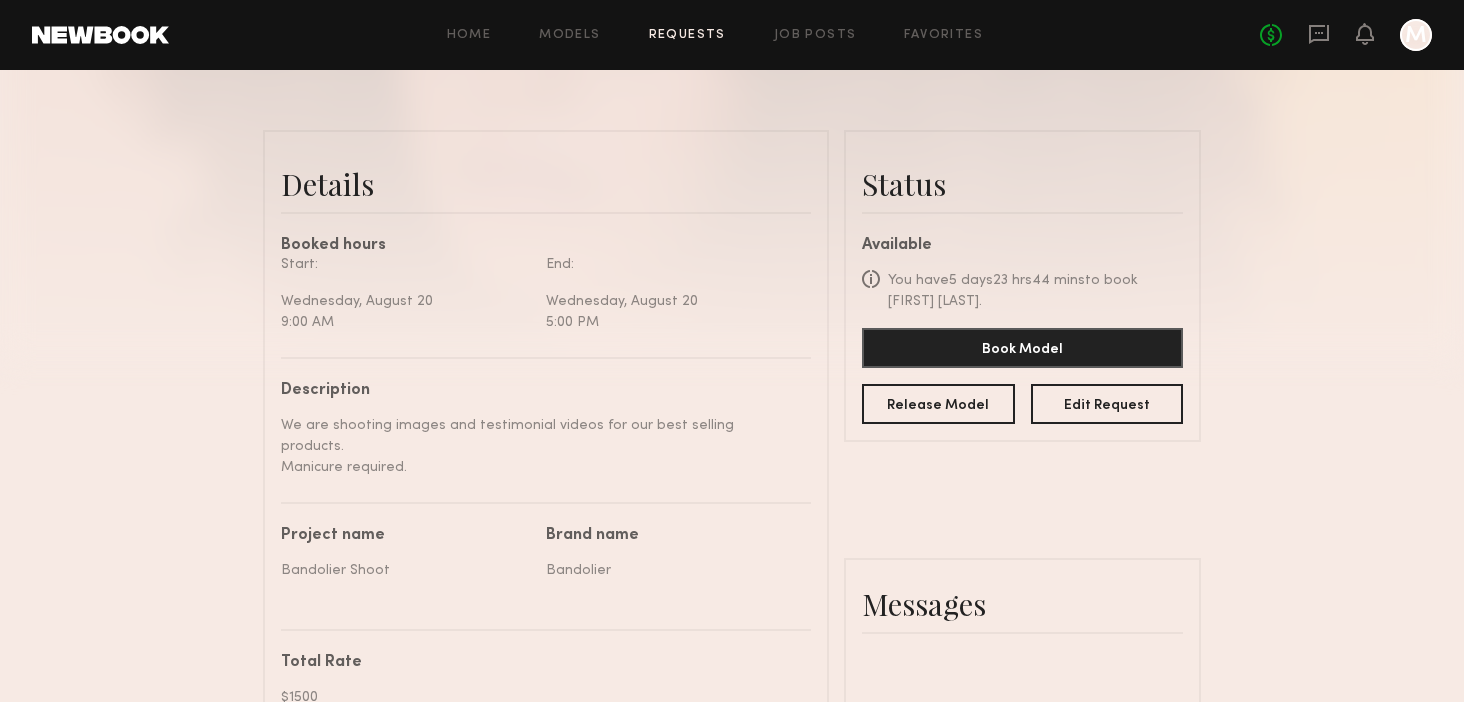 scroll, scrollTop: 536, scrollLeft: 0, axis: vertical 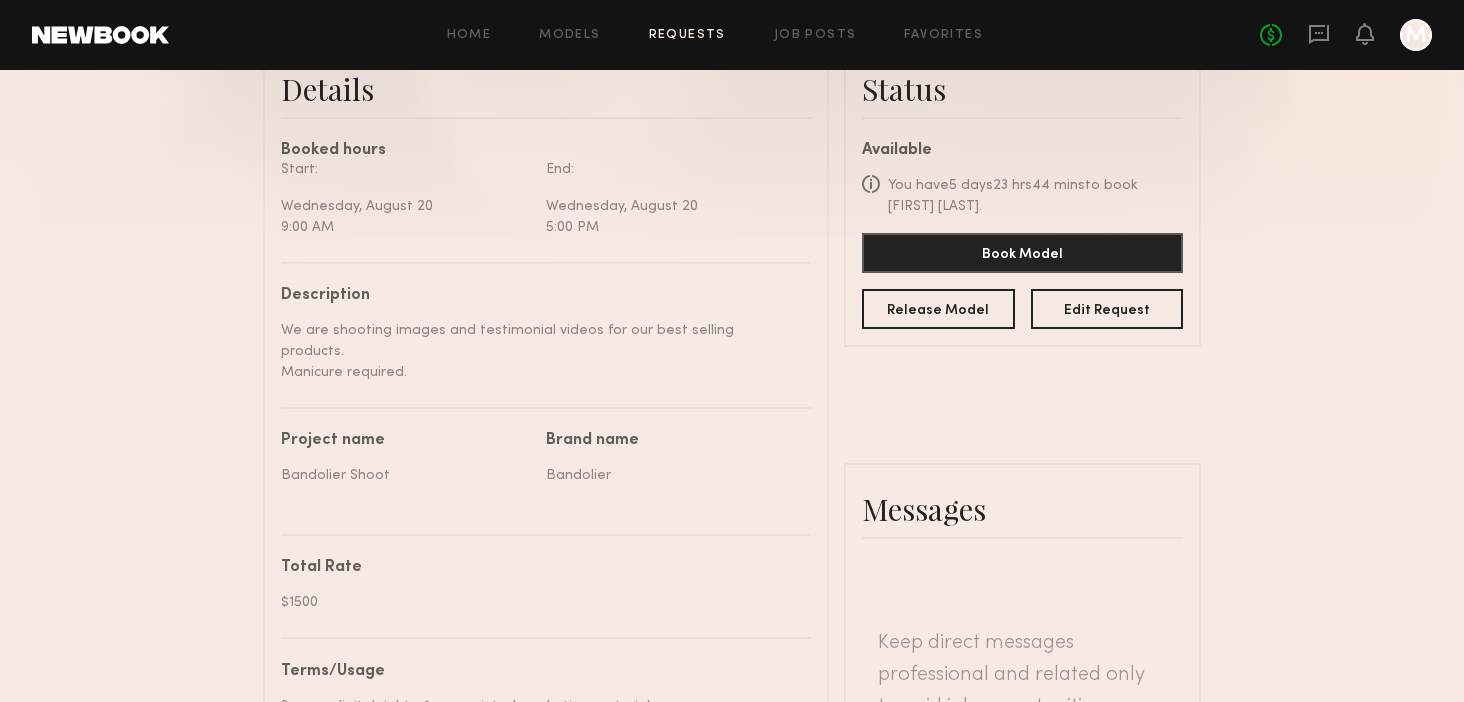click on "Details   Booked hours  Start: Wednesday, August 20 9:00 AM End: Wednesday, August 20 5:00 PM  Description   We are shooting images and testimonial videos for our best selling products.
Manicure required.   Project name   Bandolier Shoot   Brand name   Bandolier   Total Rate  $1500 Terms/Usage  3 years digital rights. 1 year printed marketing materials.  Conflict  N/A   Location   201 N Robertson Blvd, Beverly Hills, CA 90211, USA  ← Move left → Move right ↑ Move up ↓ Move down + Zoom in - Zoom out Home Jump left by 75% End Jump right by 75% Page Up Jump up by 75% Page Down Jump down by 75% To navigate, press the arrow keys. Keyboard shortcuts Map Data Map data ©2025 Google Map data ©2025 Google 2 km  Click to toggle between metric and imperial units Terms Report a map error 201 N Robertson Blvd, Beverly Hills, CA 90211, USA  Status   Available  Quick Tip  As a courtesy, if you decide ahead of that time not to move forward with booking a model, please release him/her on your own.   You have  Ok Do" 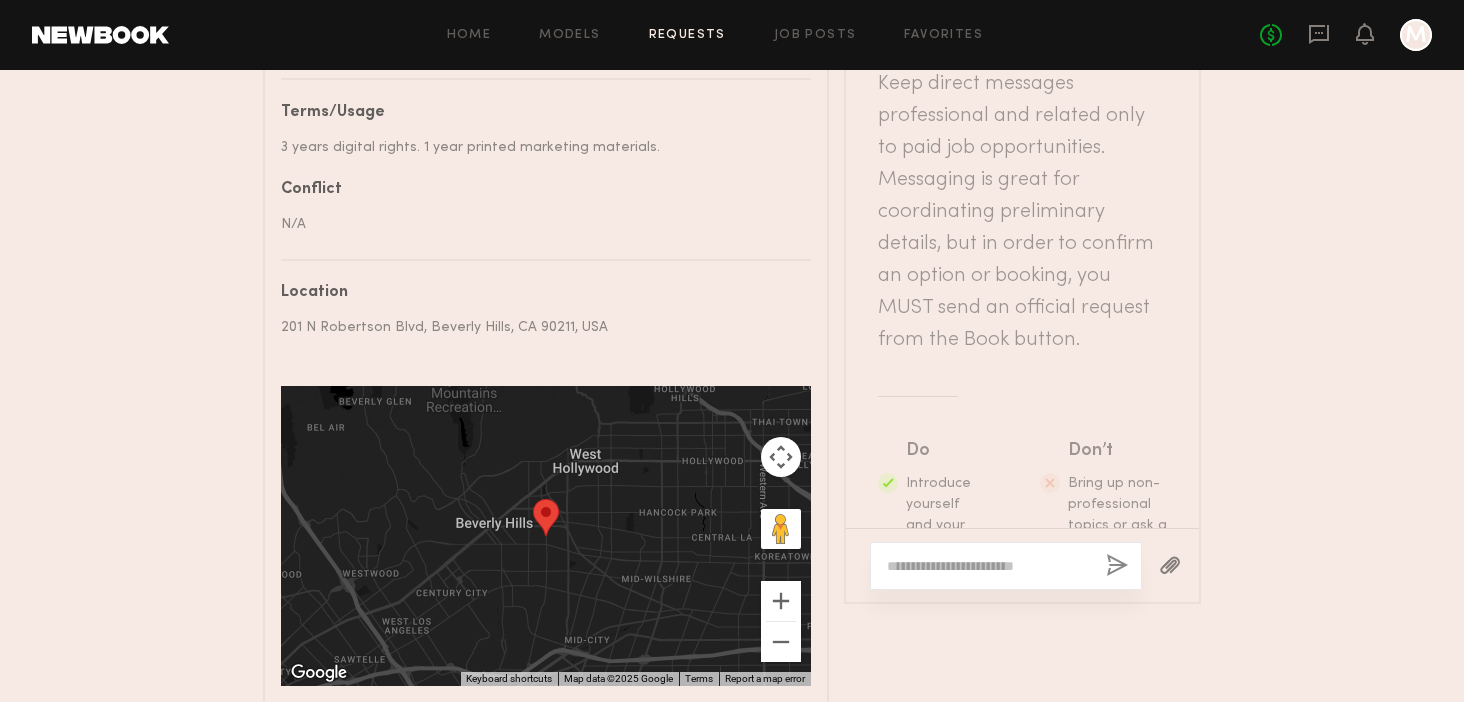 scroll, scrollTop: 1172, scrollLeft: 0, axis: vertical 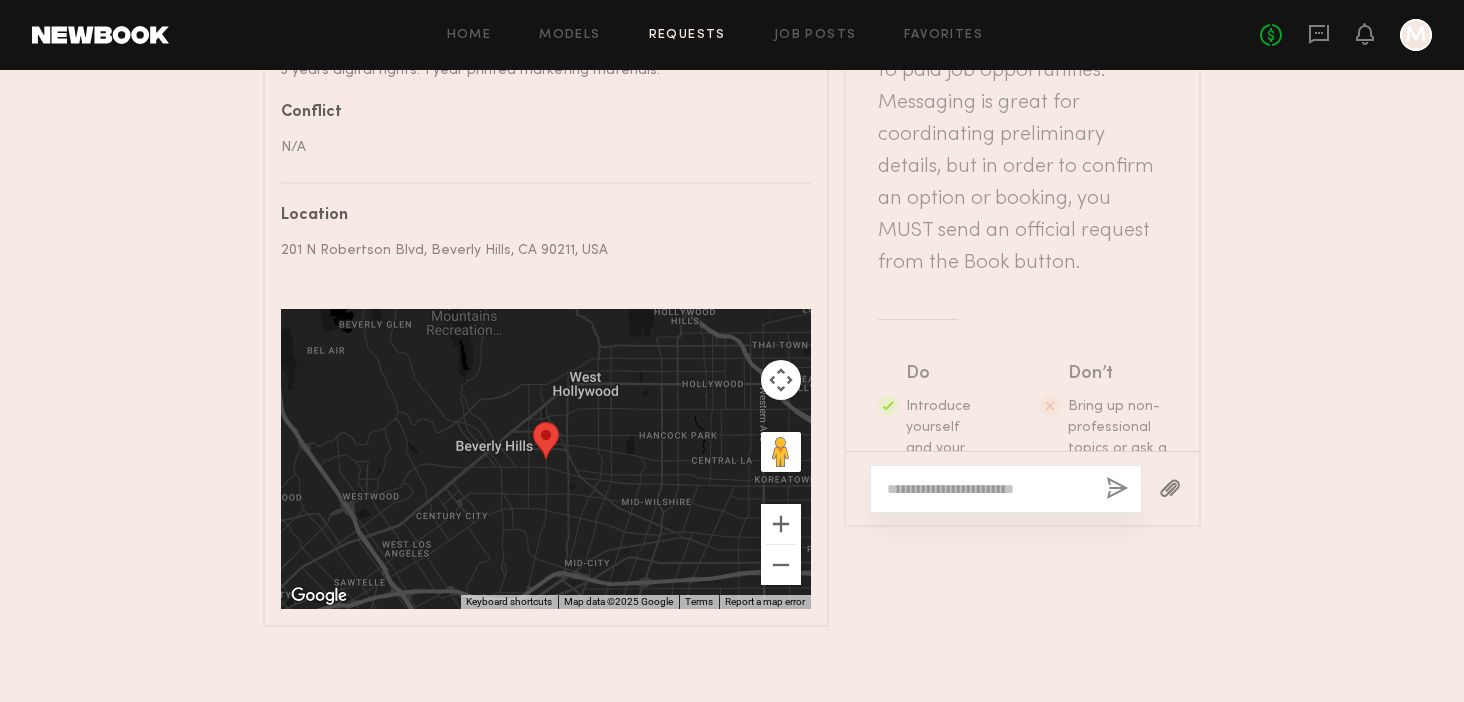 click 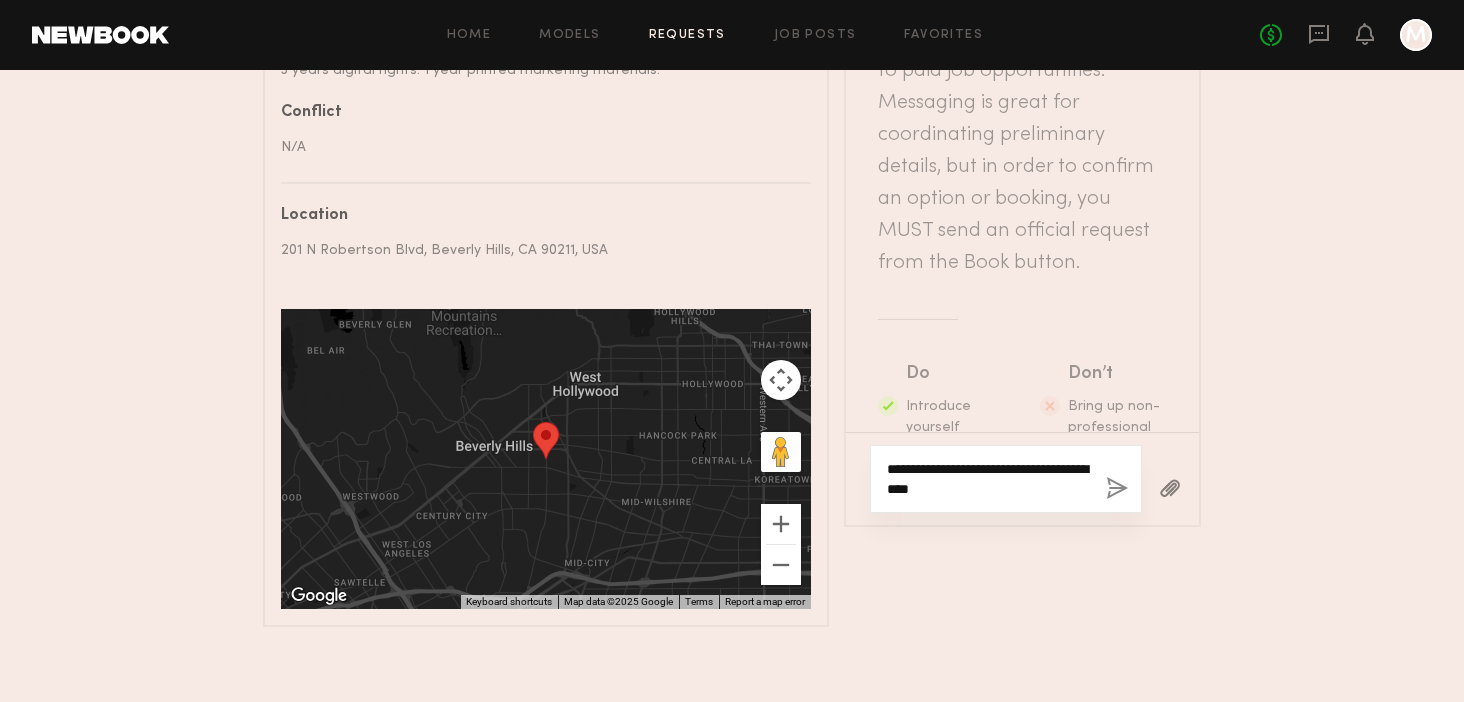 type on "**********" 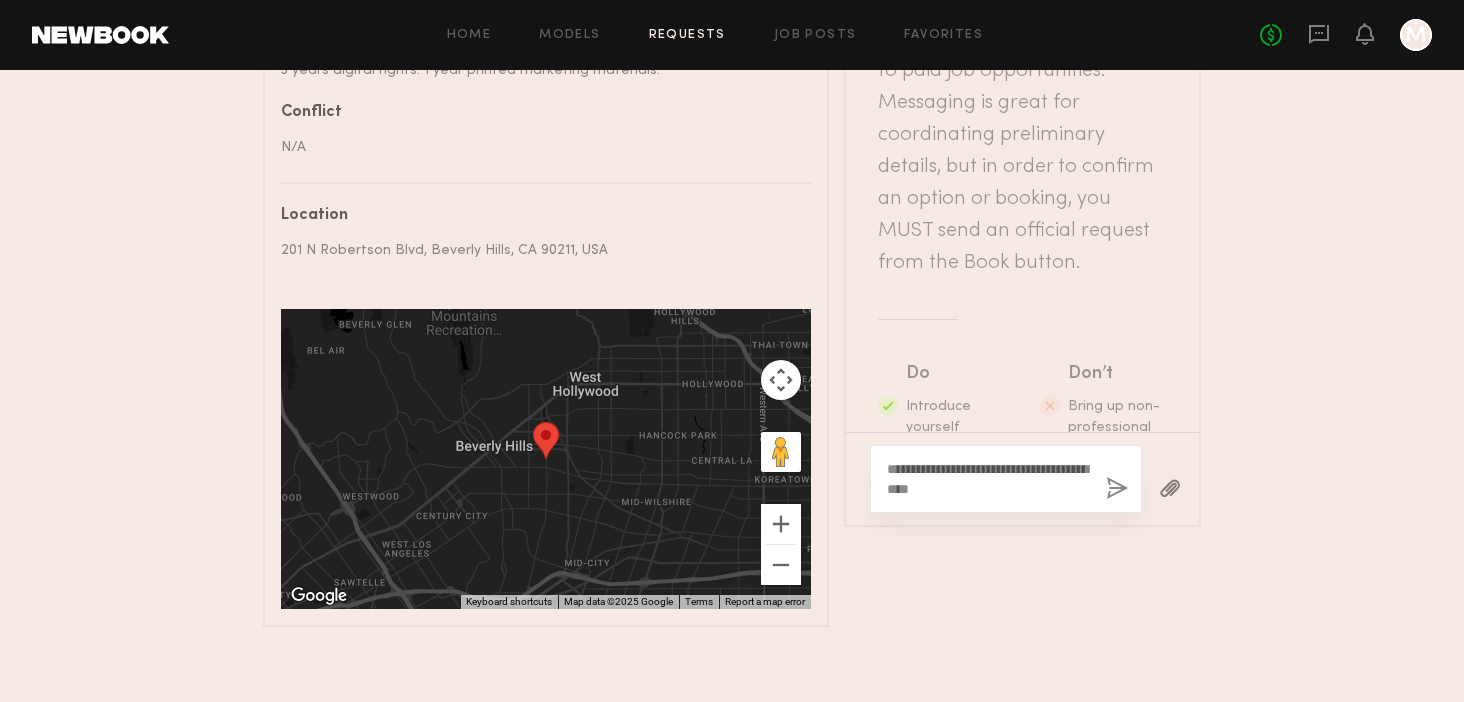 click 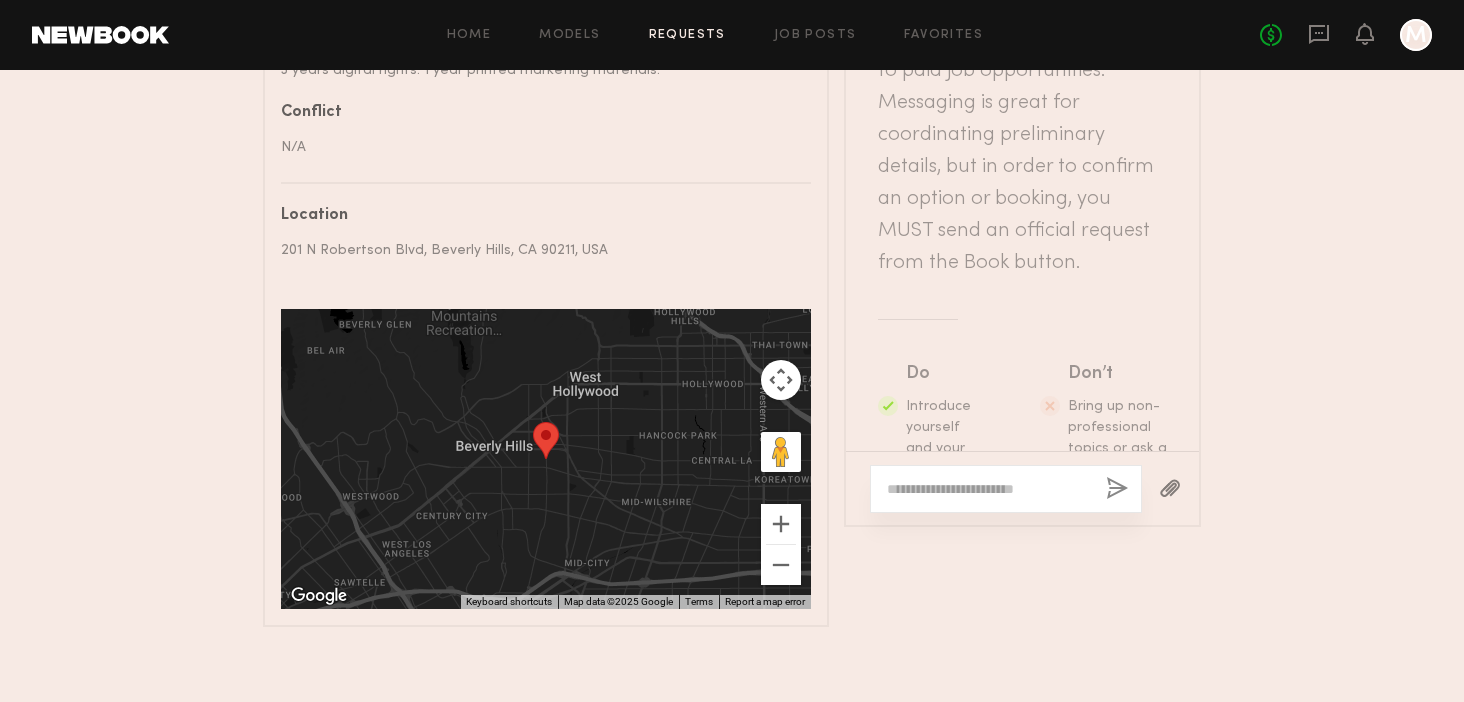 scroll, scrollTop: 663, scrollLeft: 0, axis: vertical 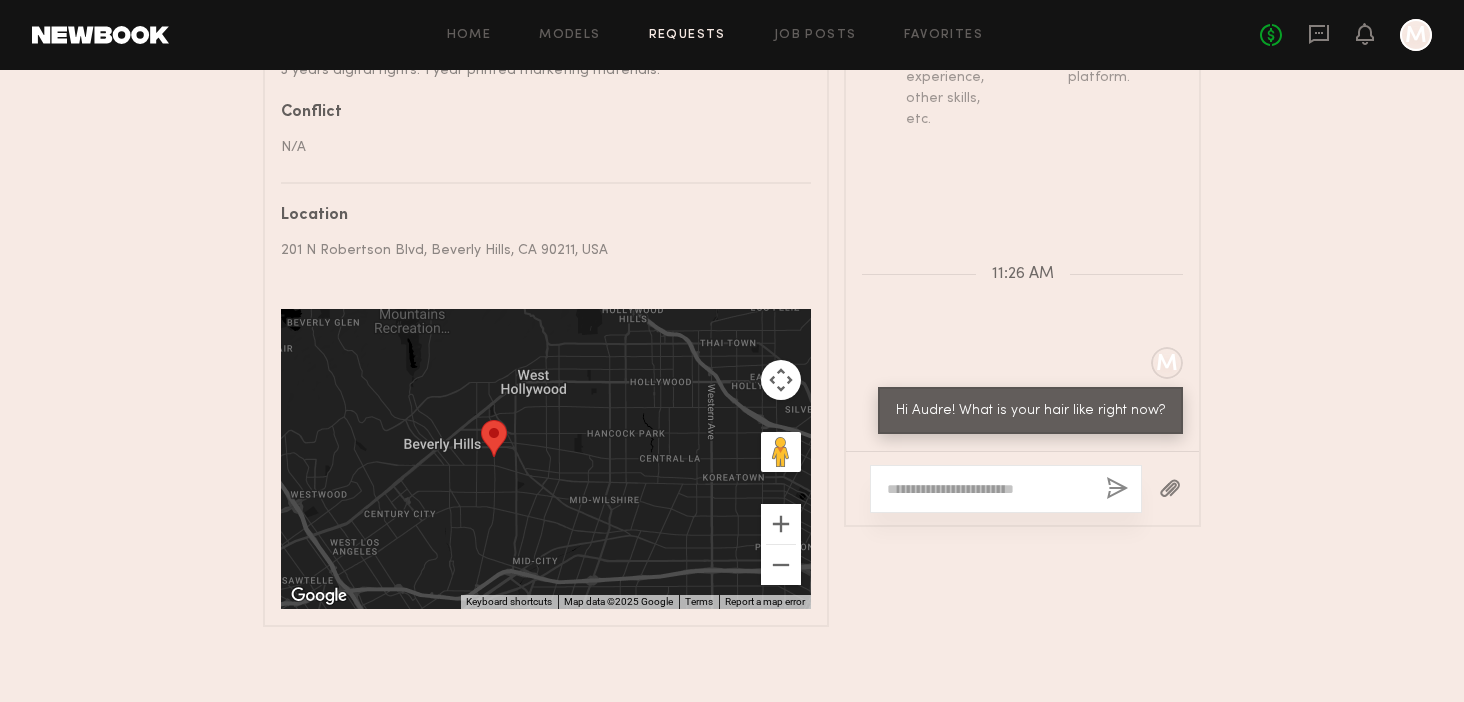 click on "Messages  Keep direct messages professional and related only to paid job opportunities. Messaging is great for coordinating preliminary details, but in order to confirm an option or booking, you MUST send an official request from the Book button. Do Introduce yourself and your project. Ask the model about their availability. Request additional info, like updated digitals, relevant experience, other skills, etc. Don’t Bring up non-professional topics or ask a model to work for free/trade. Expect verbal commitments to hold - only official requests can be enforced. Move communications off the platform. 11:26 AM M Hi Audre! What is your hair like right now?" 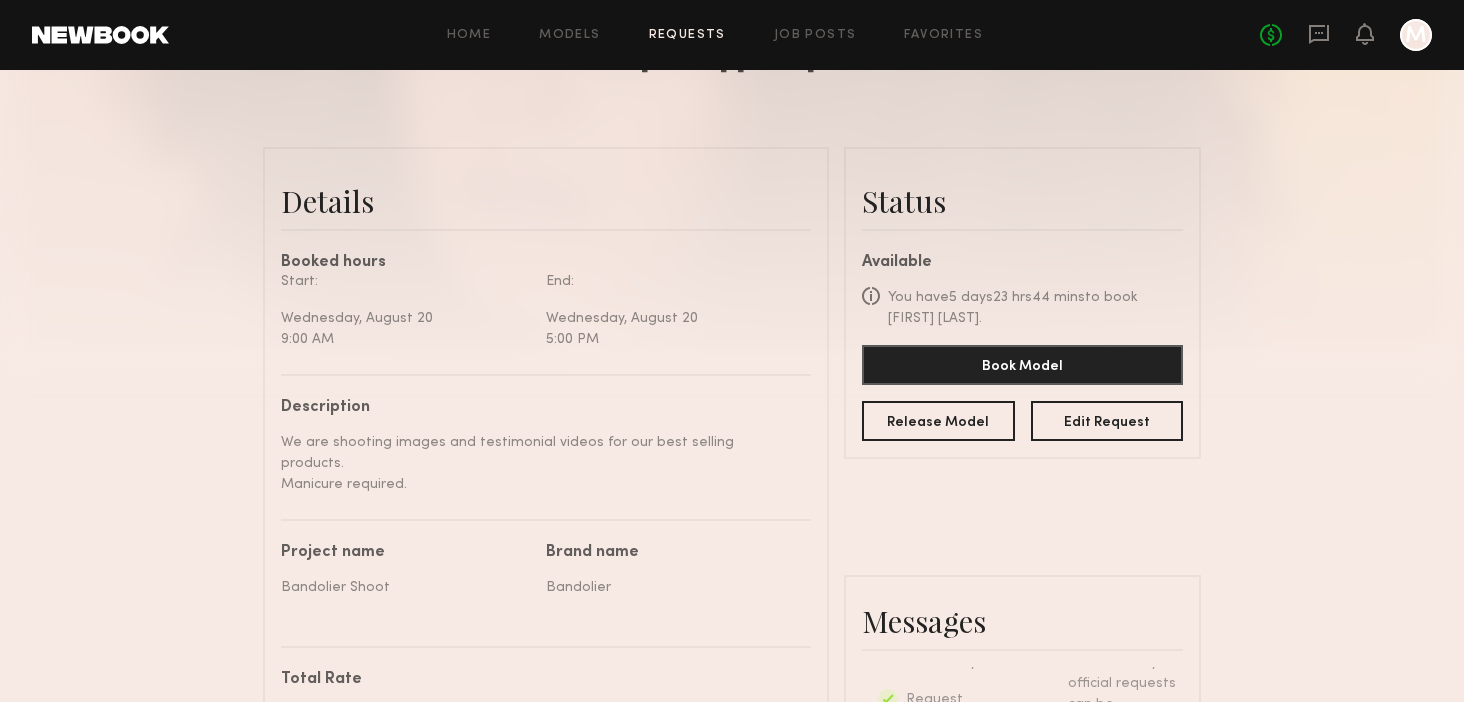 scroll, scrollTop: 0, scrollLeft: 0, axis: both 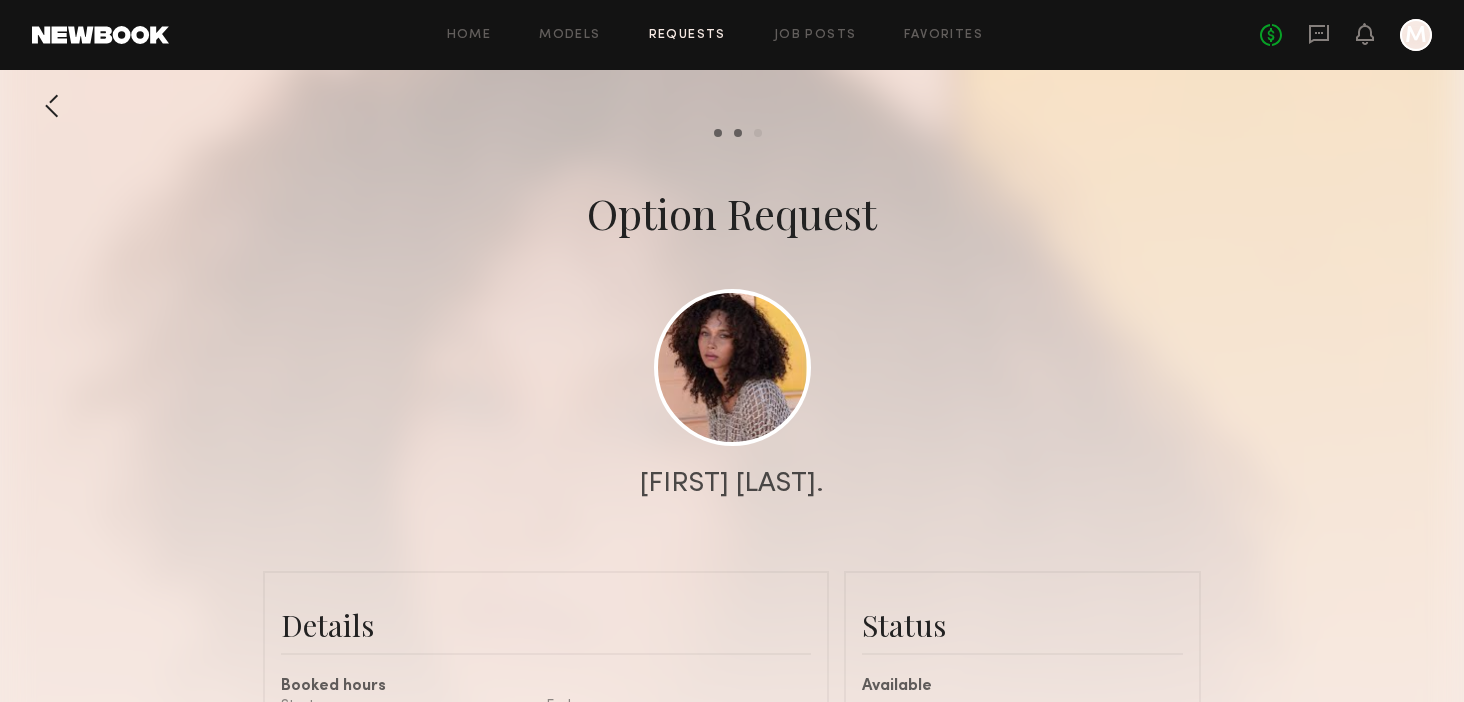 click 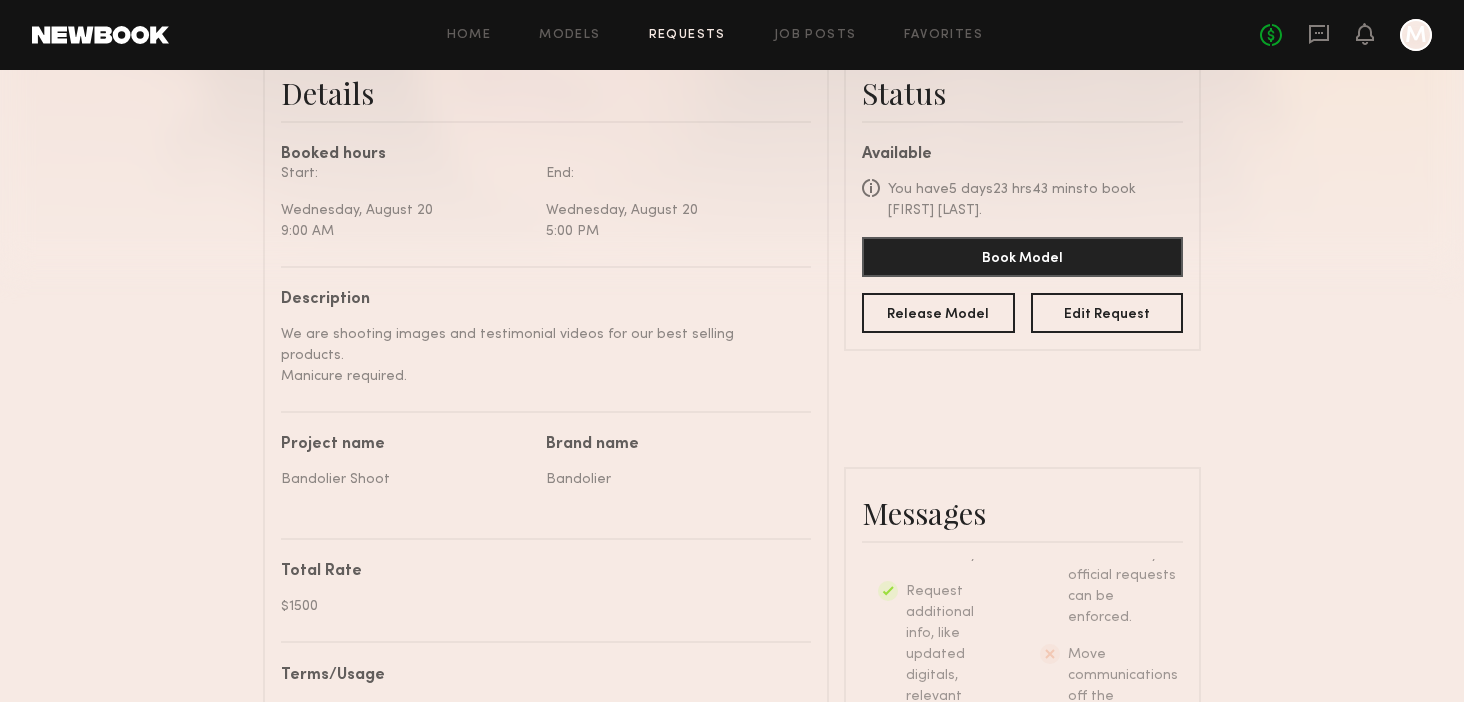 scroll, scrollTop: 619, scrollLeft: 0, axis: vertical 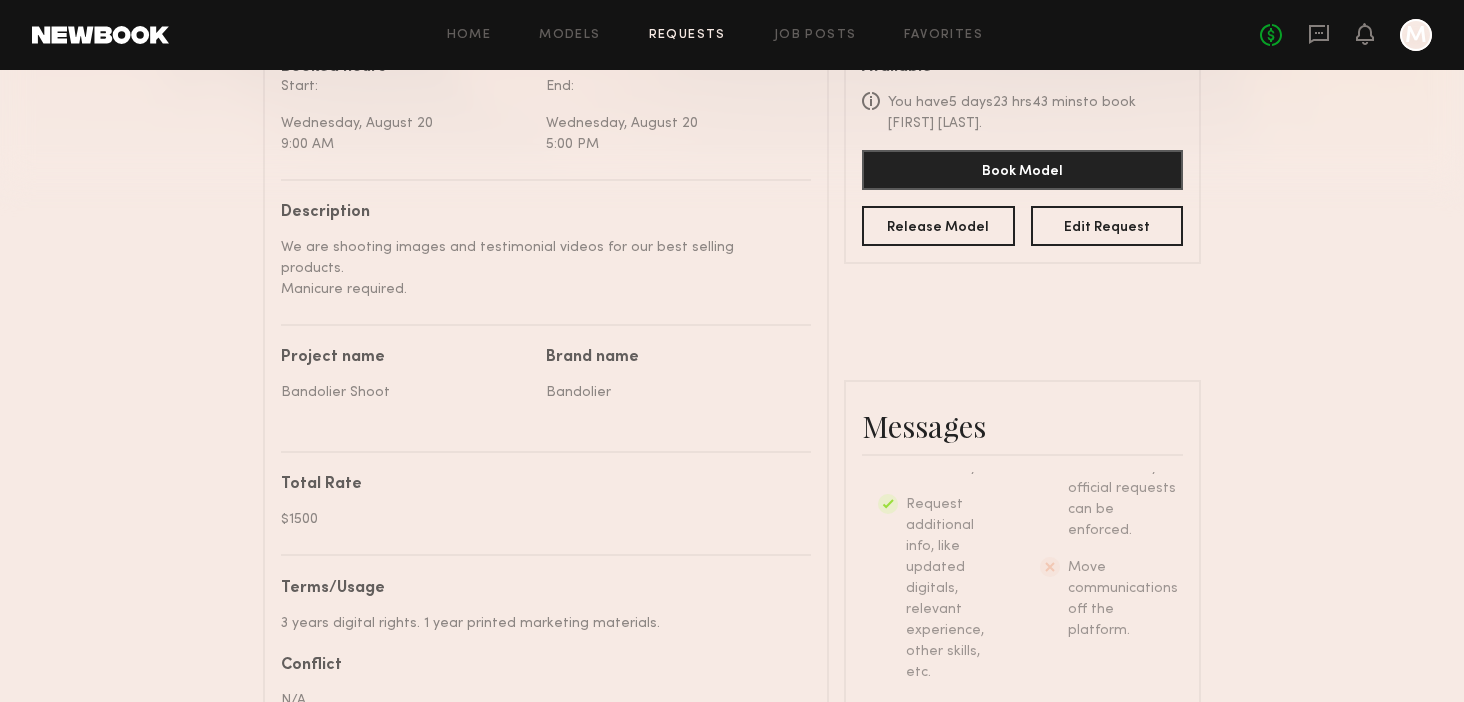 click on "Details   Booked hours  Start: Wednesday, August 20 9:00 AM End: Wednesday, August 20 5:00 PM  Description   We are shooting images and testimonial videos for our best selling products.
Manicure required.   Project name   Bandolier Shoot   Brand name   Bandolier   Total Rate  $1500 Terms/Usage  3 years digital rights. 1 year printed marketing materials.  Conflict  N/A   Location   201 N Robertson Blvd, Beverly Hills, CA 90211, USA  ← Move left → Move right ↑ Move up ↓ Move down + Zoom in - Zoom out Home Jump left by 75% End Jump right by 75% Page Up Jump up by 75% Page Down Jump down by 75% To navigate, press the arrow keys. Keyboard shortcuts Map Data Map data ©2025 Google Map data ©2025 Google 2 km  Click to toggle between metric and imperial units Terms Report a map error 201 N Robertson Blvd, Beverly Hills, CA 90211, USA  Status   Available  Quick Tip  As a courtesy, if you decide ahead of that time not to move forward with booking a model, please release him/her on your own.   You have  Ok Do" 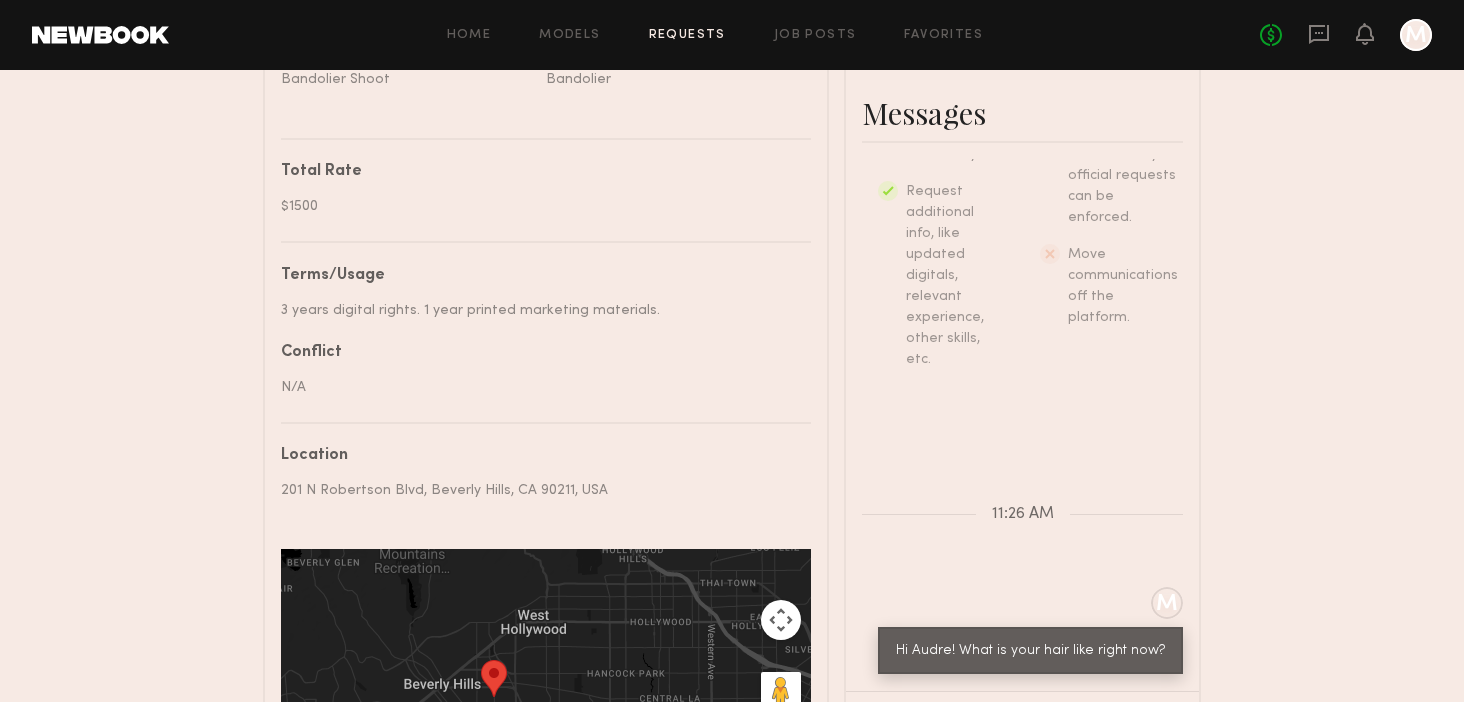 scroll, scrollTop: 827, scrollLeft: 0, axis: vertical 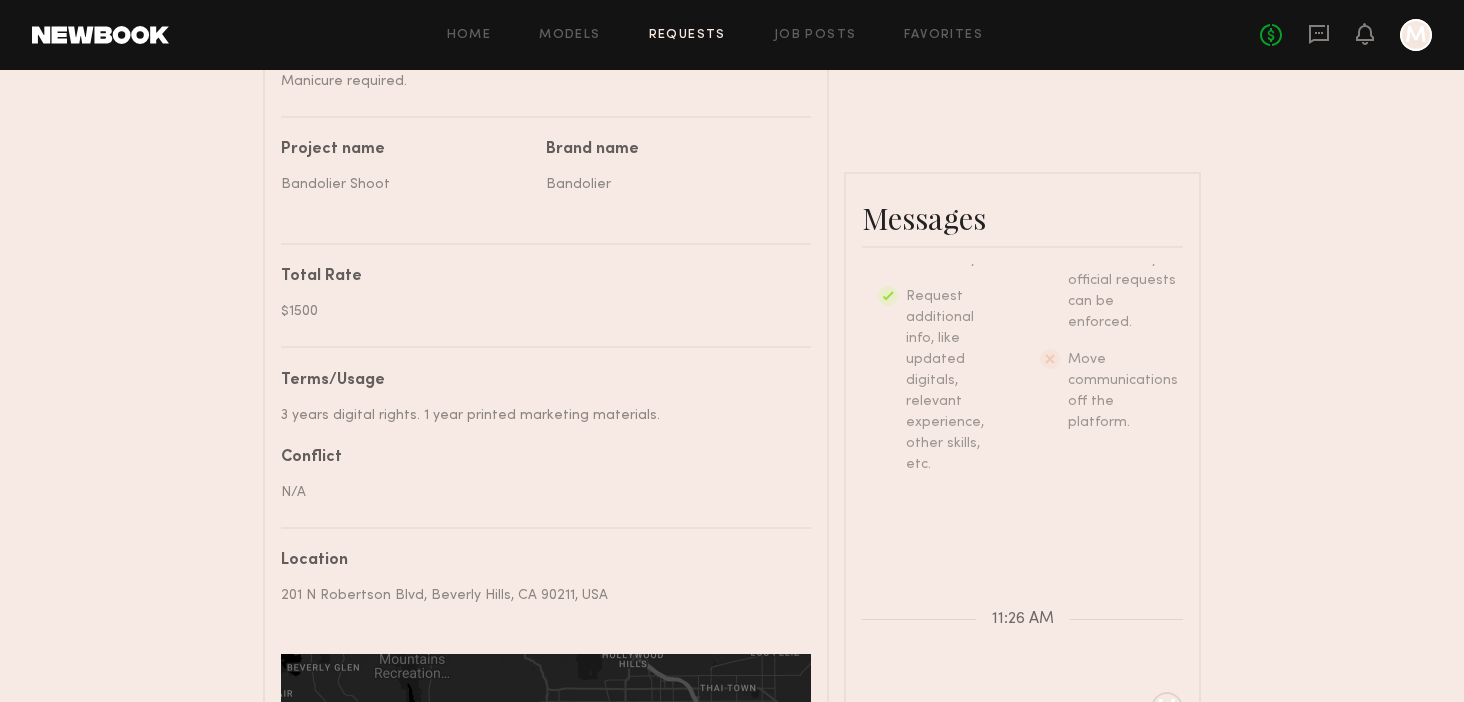 click on "Details   Booked hours  Start: Wednesday, August 20 9:00 AM End: Wednesday, August 20 5:00 PM  Description   We are shooting images and testimonial videos for our best selling products.
Manicure required.   Project name   Bandolier Shoot   Brand name   Bandolier   Total Rate  $1500 Terms/Usage  3 years digital rights. 1 year printed marketing materials.  Conflict  N/A   Location   201 N Robertson Blvd, Beverly Hills, CA 90211, USA  ← Move left → Move right ↑ Move up ↓ Move down + Zoom in - Zoom out Home Jump left by 75% End Jump right by 75% Page Up Jump up by 75% Page Down Jump down by 75% To navigate, press the arrow keys. Keyboard shortcuts Map Data Map data ©2025 Google Map data ©2025 Google 2 km  Click to toggle between metric and imperial units Terms Report a map error 201 N Robertson Blvd, Beverly Hills, CA 90211, USA  Status   Available  Quick Tip  As a courtesy, if you decide ahead of that time not to move forward with booking a model, please release him/her on your own.   You have  Ok Do" 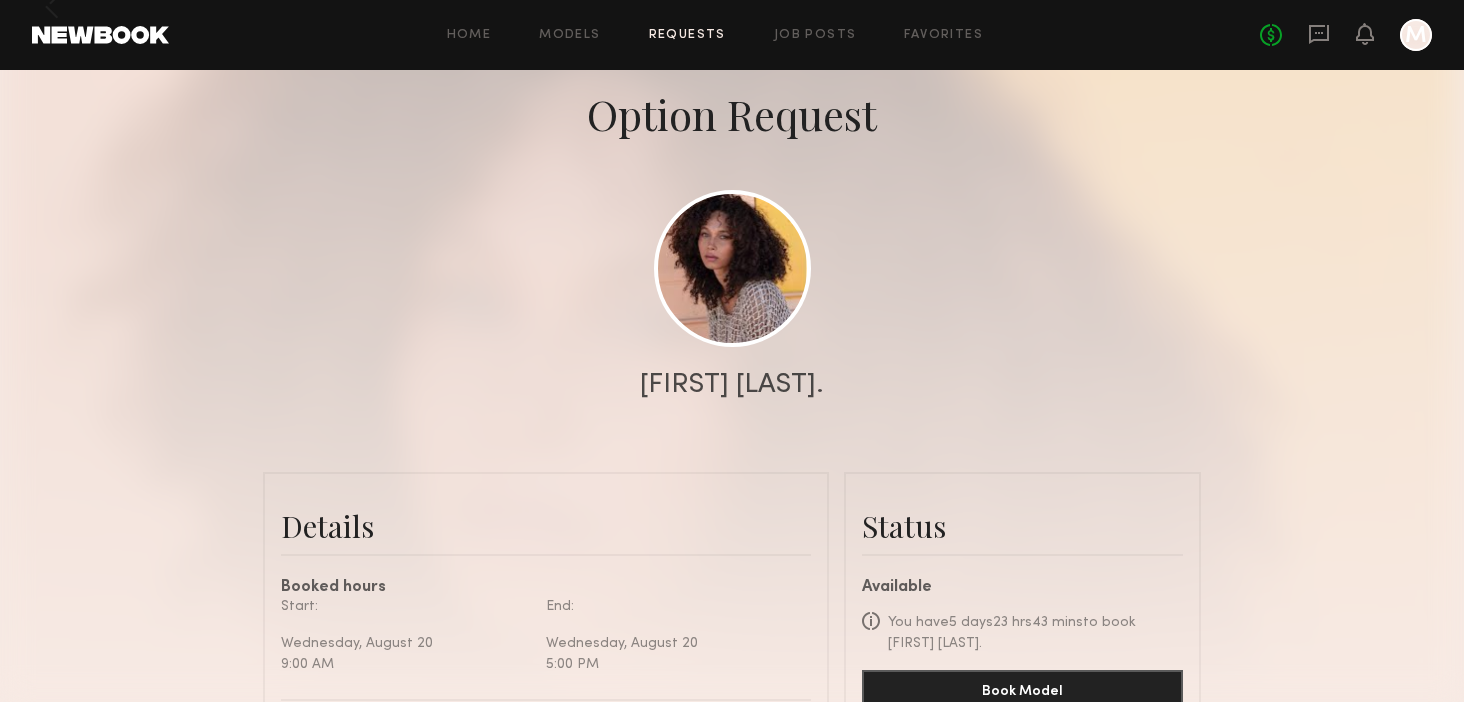 scroll, scrollTop: 0, scrollLeft: 0, axis: both 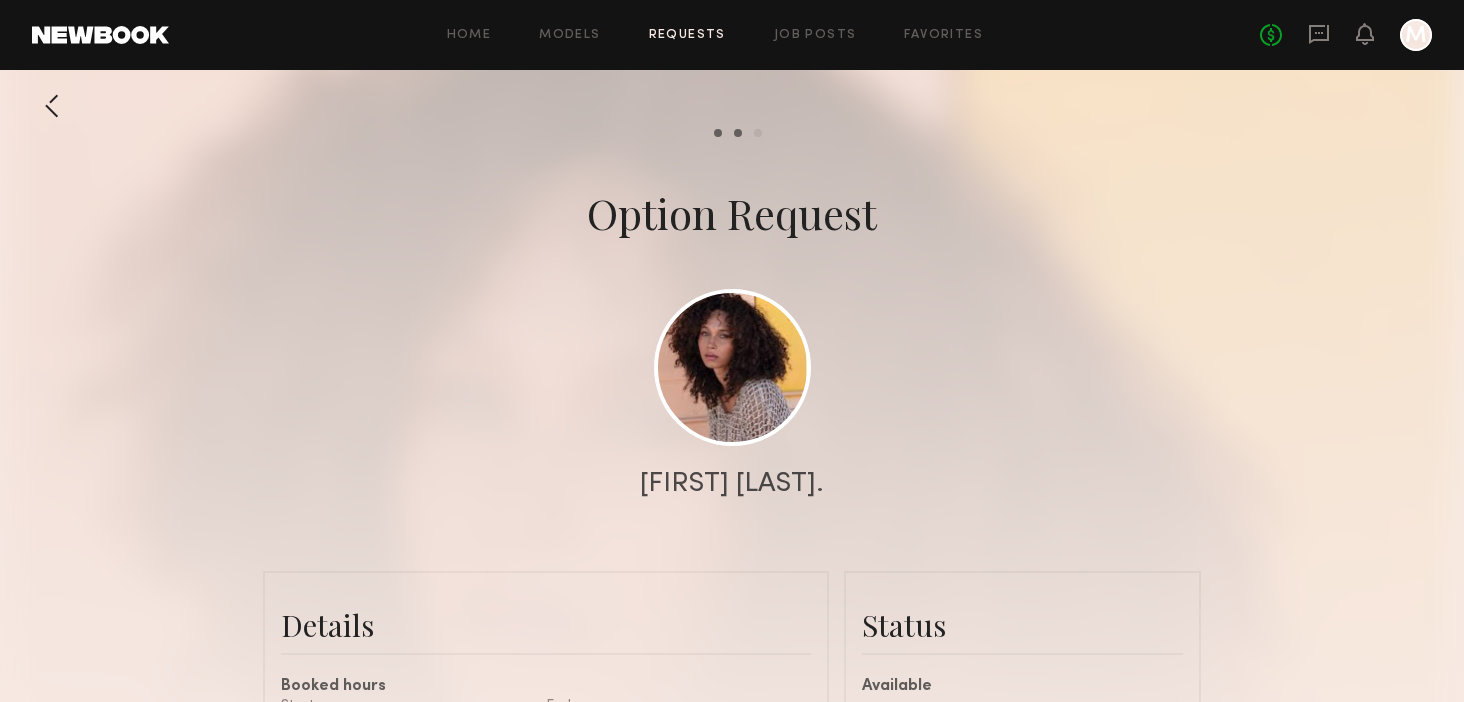 click on "[FIRST] [LAST]" 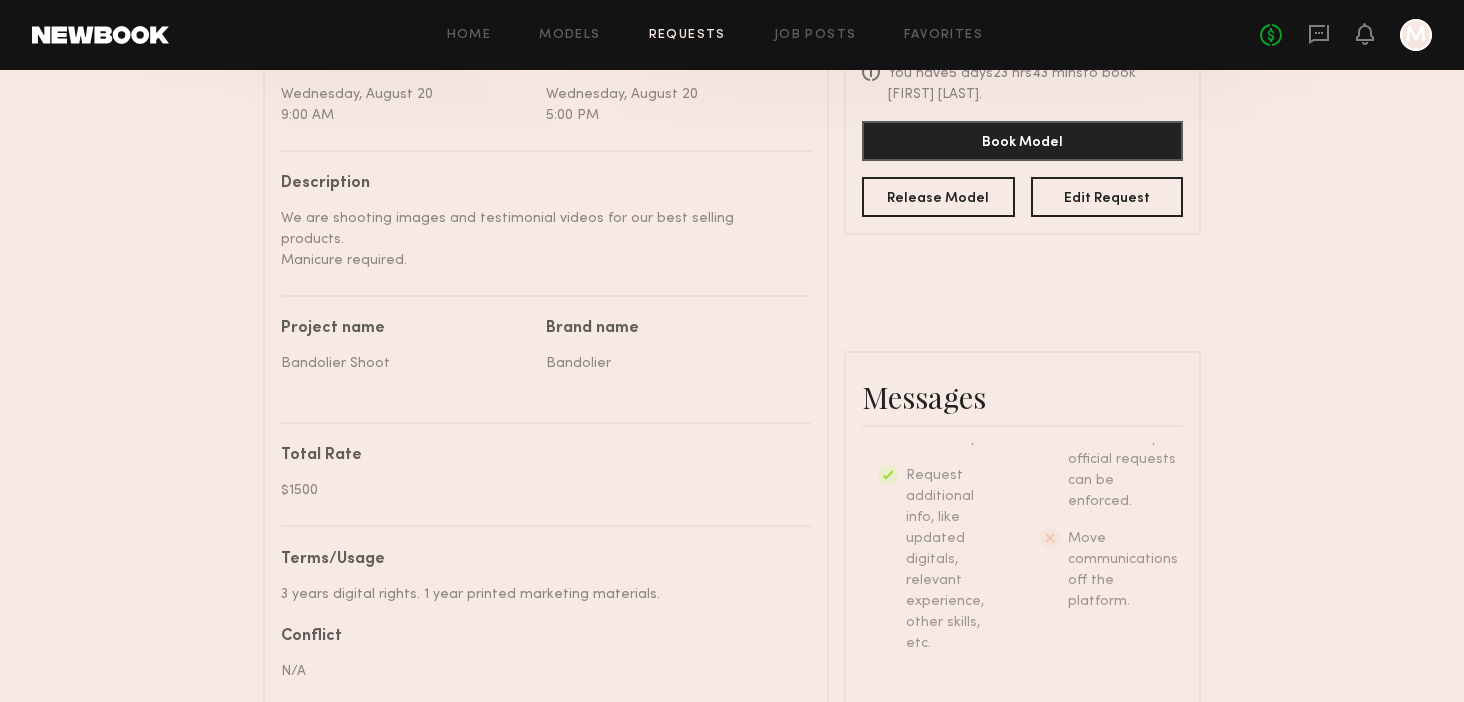 scroll, scrollTop: 1172, scrollLeft: 0, axis: vertical 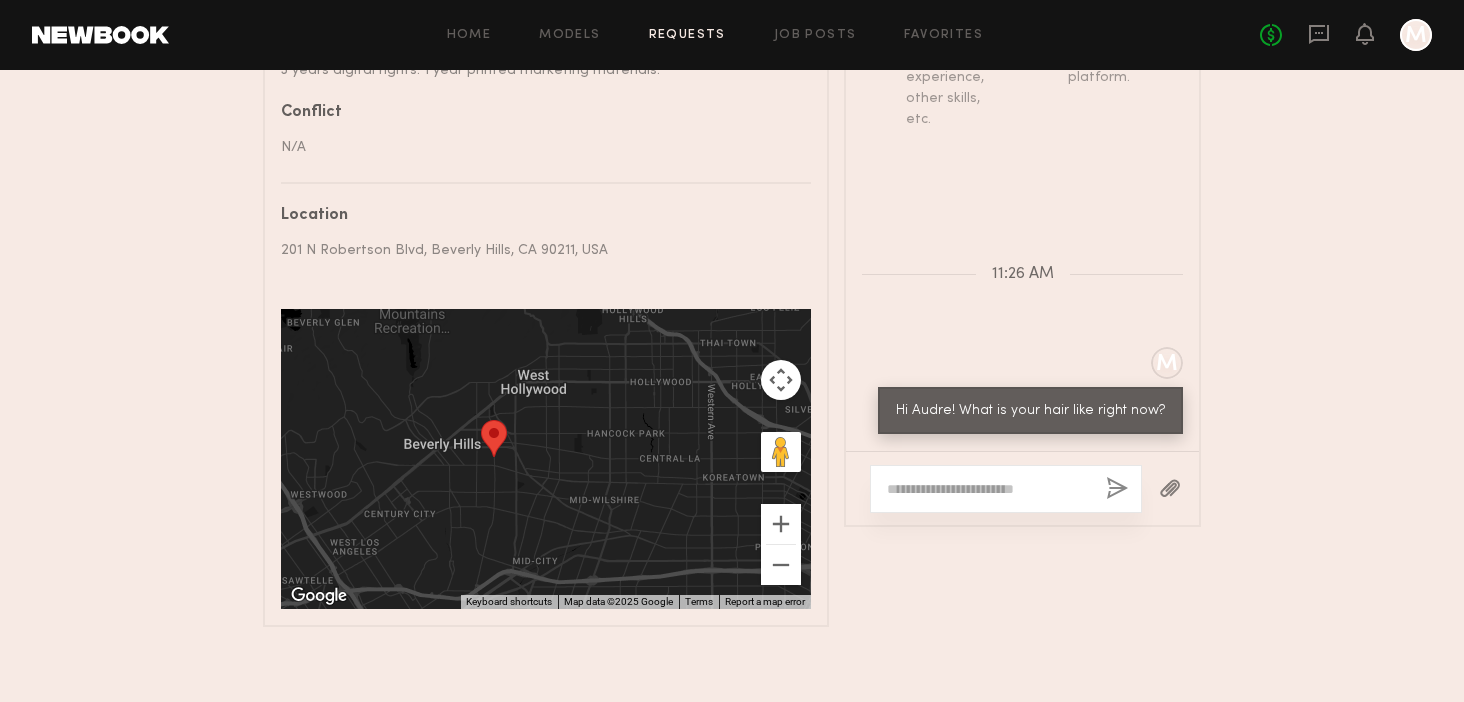 click on "Messages  Keep direct messages professional and related only to paid job opportunities. Messaging is great for coordinating preliminary details, but in order to confirm an option or booking, you MUST send an official request from the Book button. Do Introduce yourself and your project. Ask the model about their availability. Request additional info, like updated digitals, relevant experience, other skills, etc. Don’t Bring up non-professional topics or ask a model to work for free/trade. Expect verbal commitments to hold - only official requests can be enforced. Move communications off the platform. 11:26 AM M Hi Audre! What is your hair like right now?" 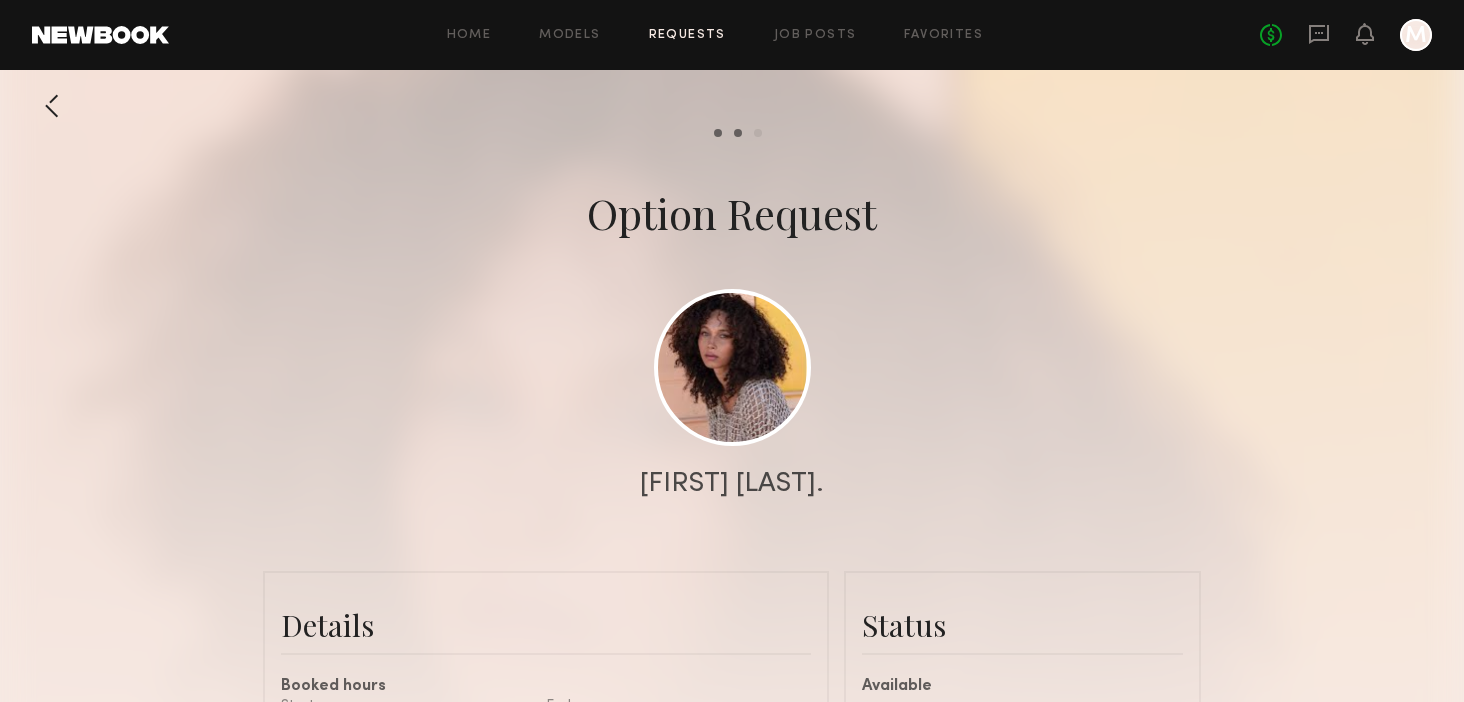 click 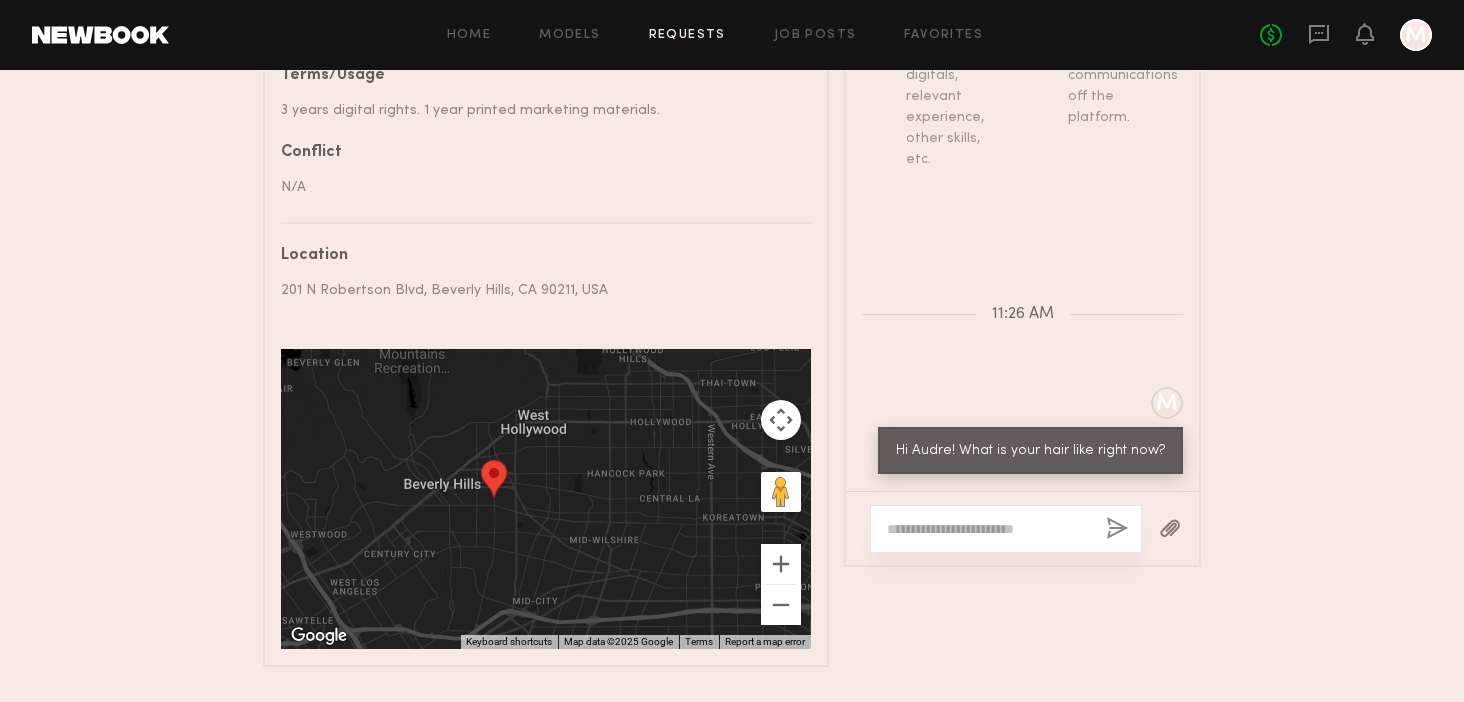 scroll, scrollTop: 1172, scrollLeft: 0, axis: vertical 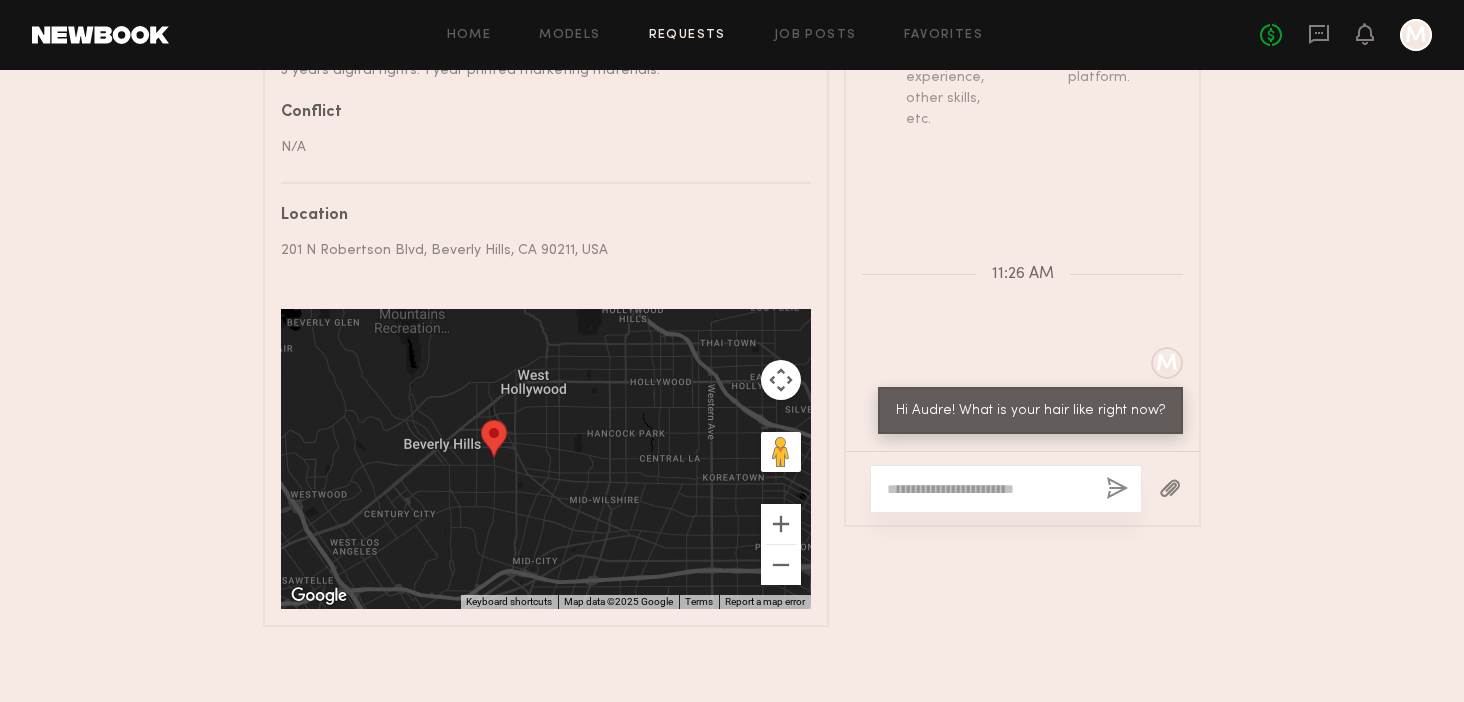 click 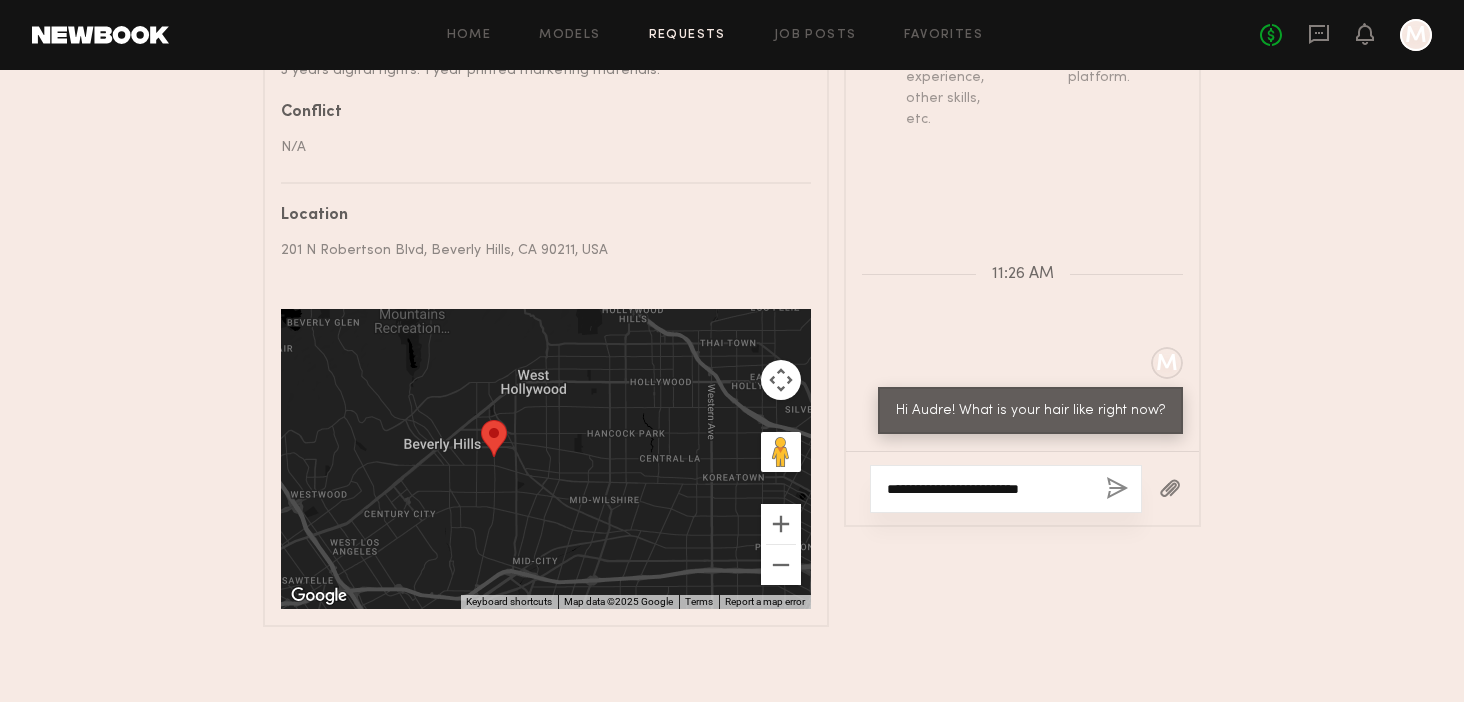 drag, startPoint x: 1055, startPoint y: 474, endPoint x: 1018, endPoint y: 476, distance: 37.054016 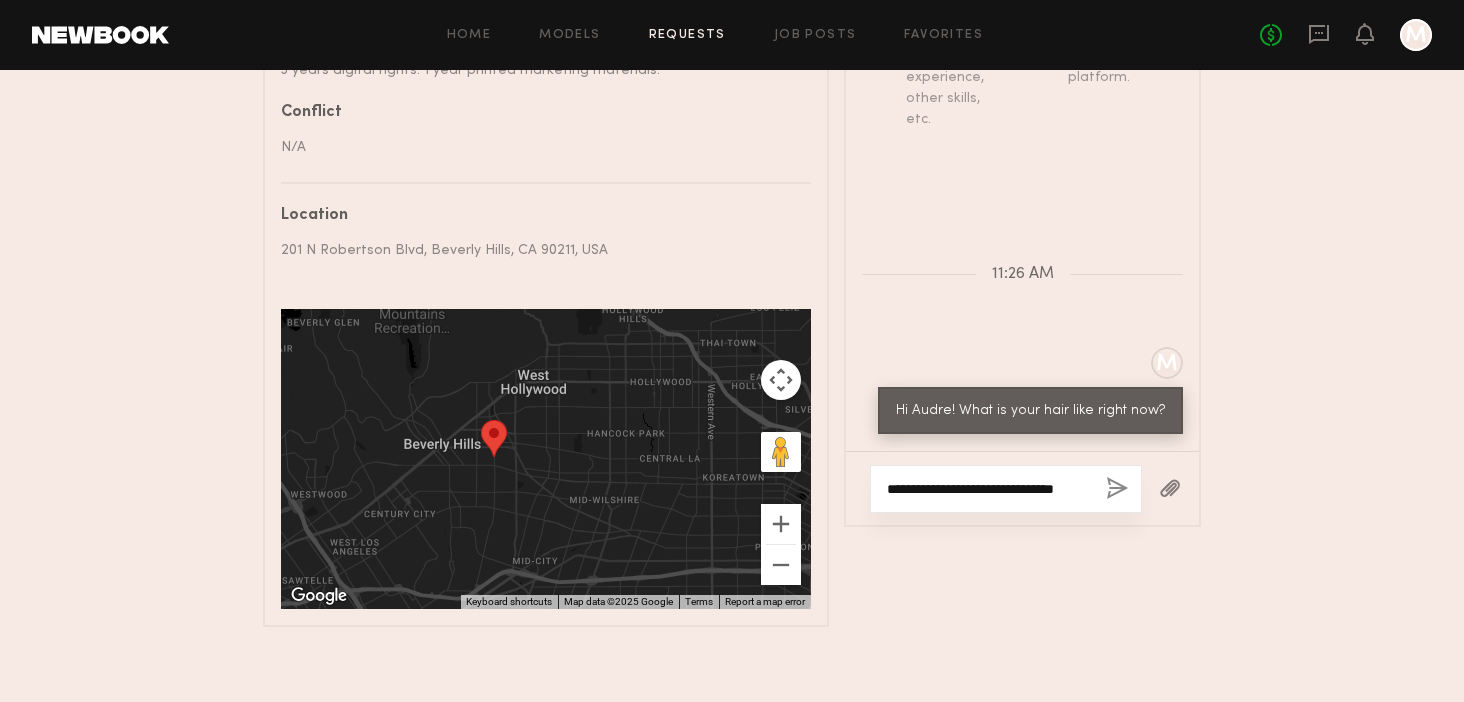 scroll, scrollTop: 681, scrollLeft: 0, axis: vertical 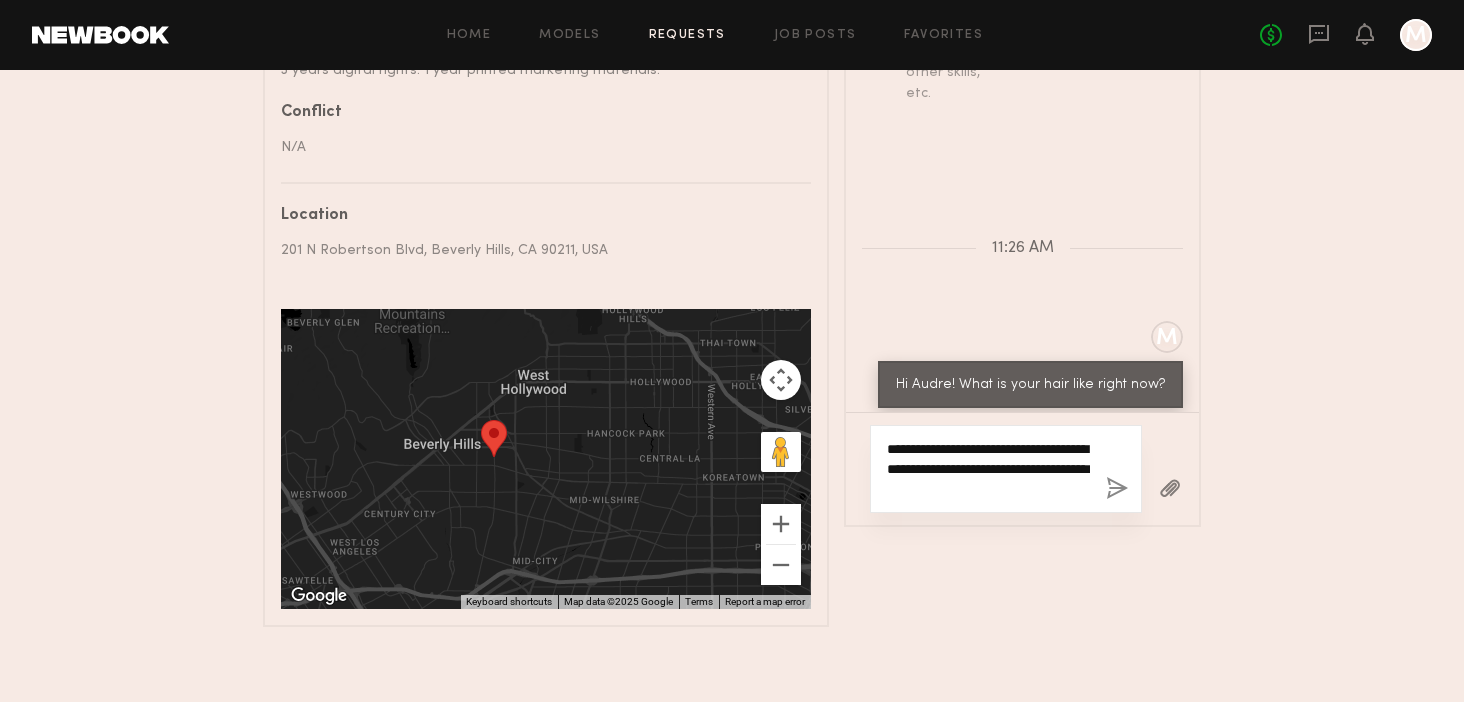 click on "**********" 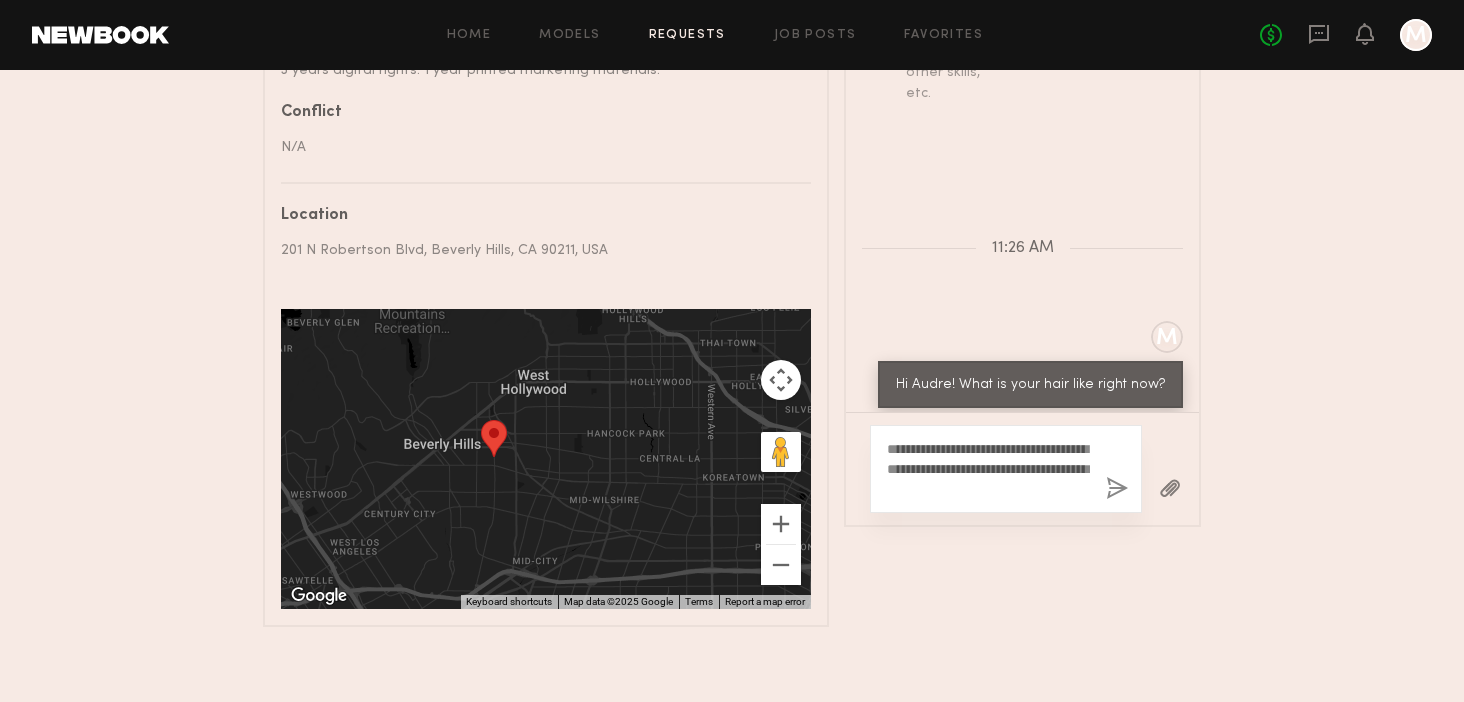 click 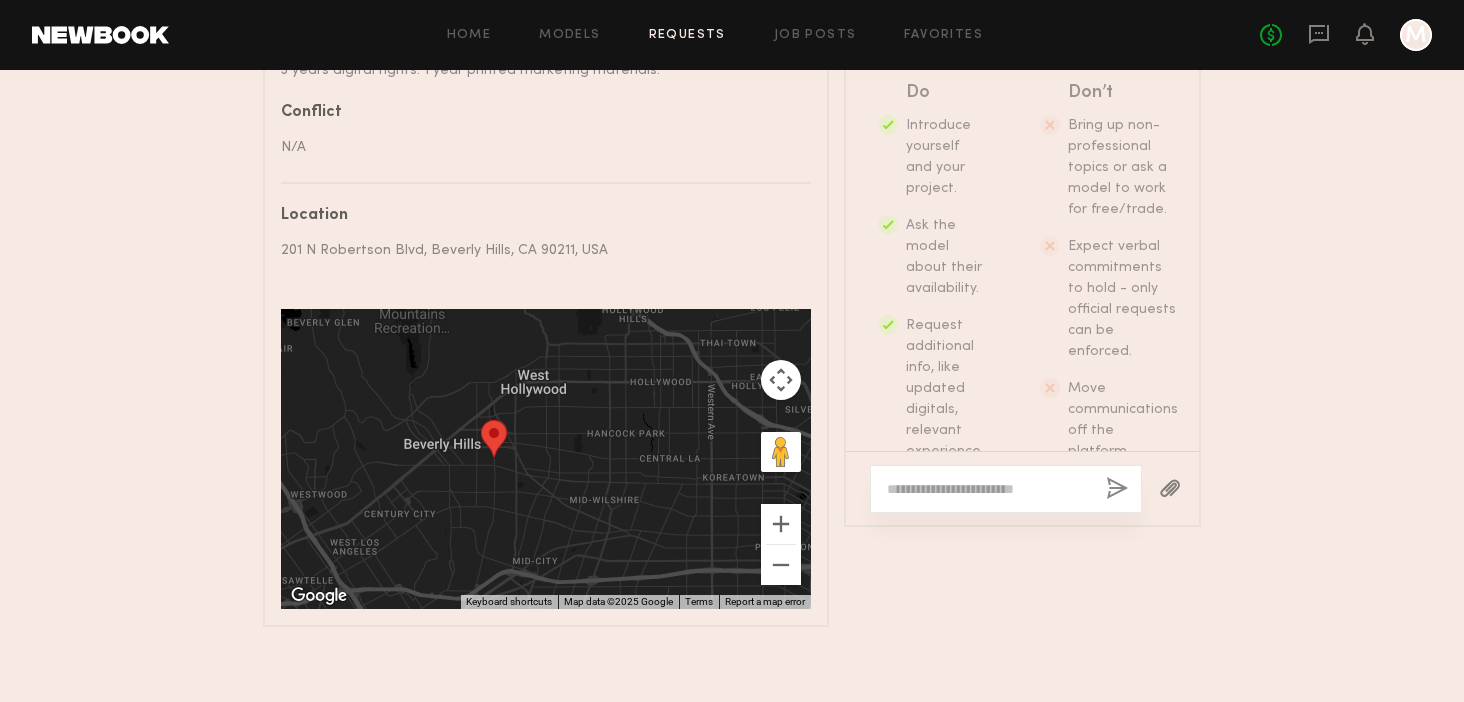 scroll, scrollTop: 742, scrollLeft: 0, axis: vertical 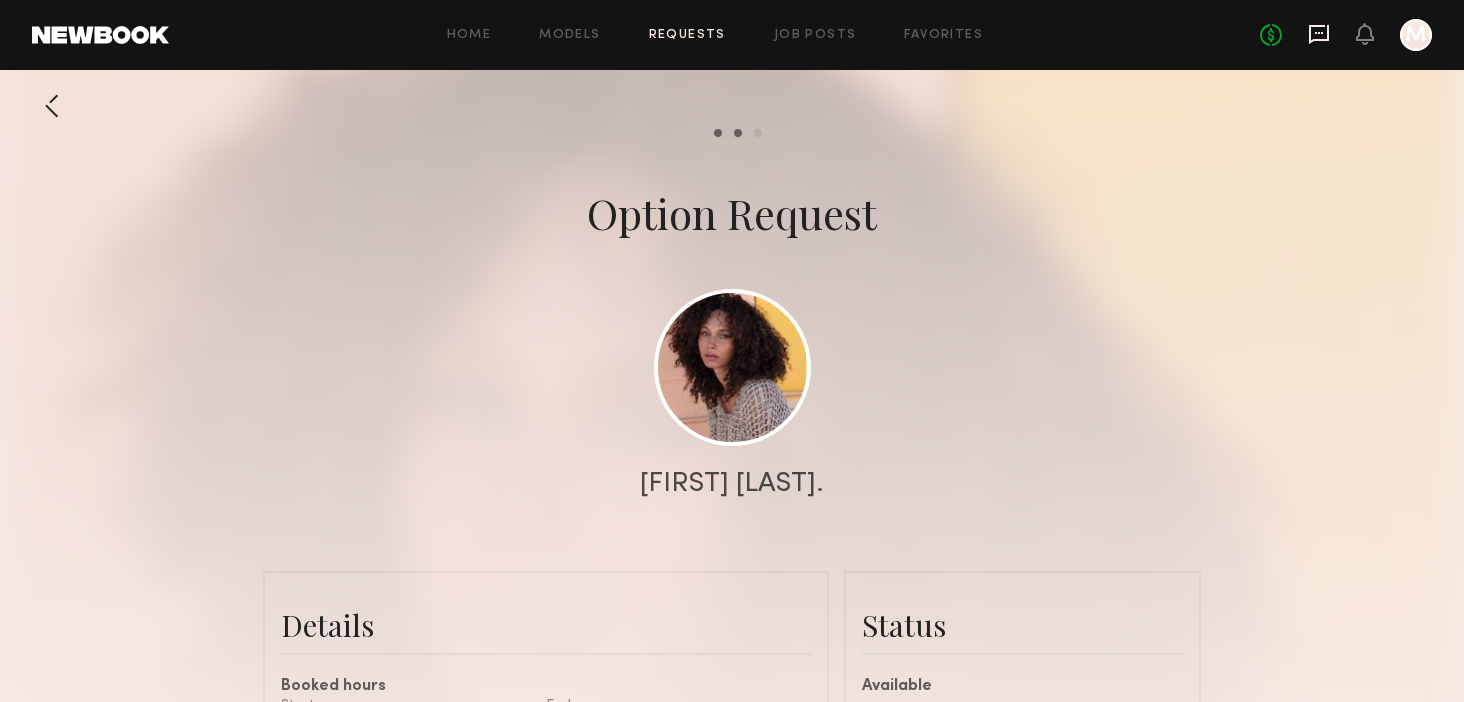 click 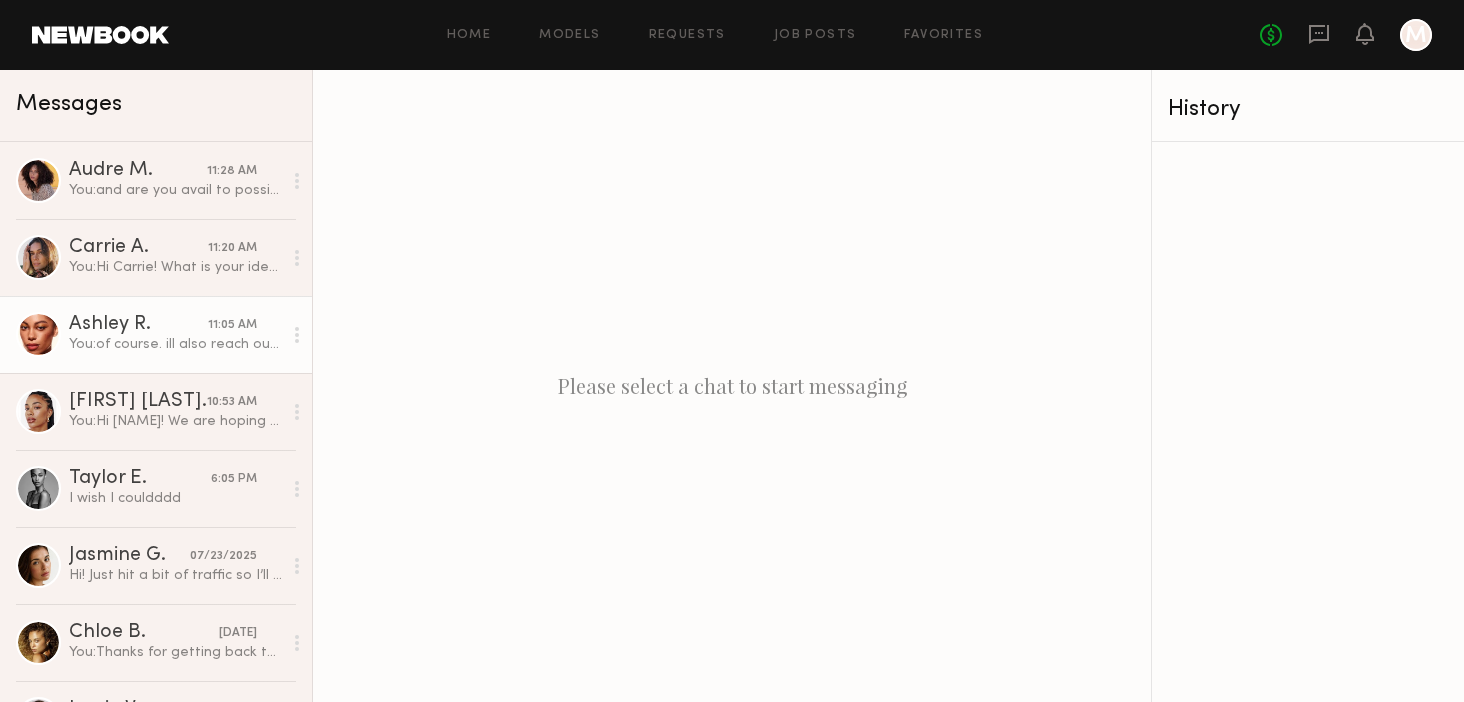 click on "Ashley R. 11:05 AM You:  of course. ill also reach out if im ever in NY :)" 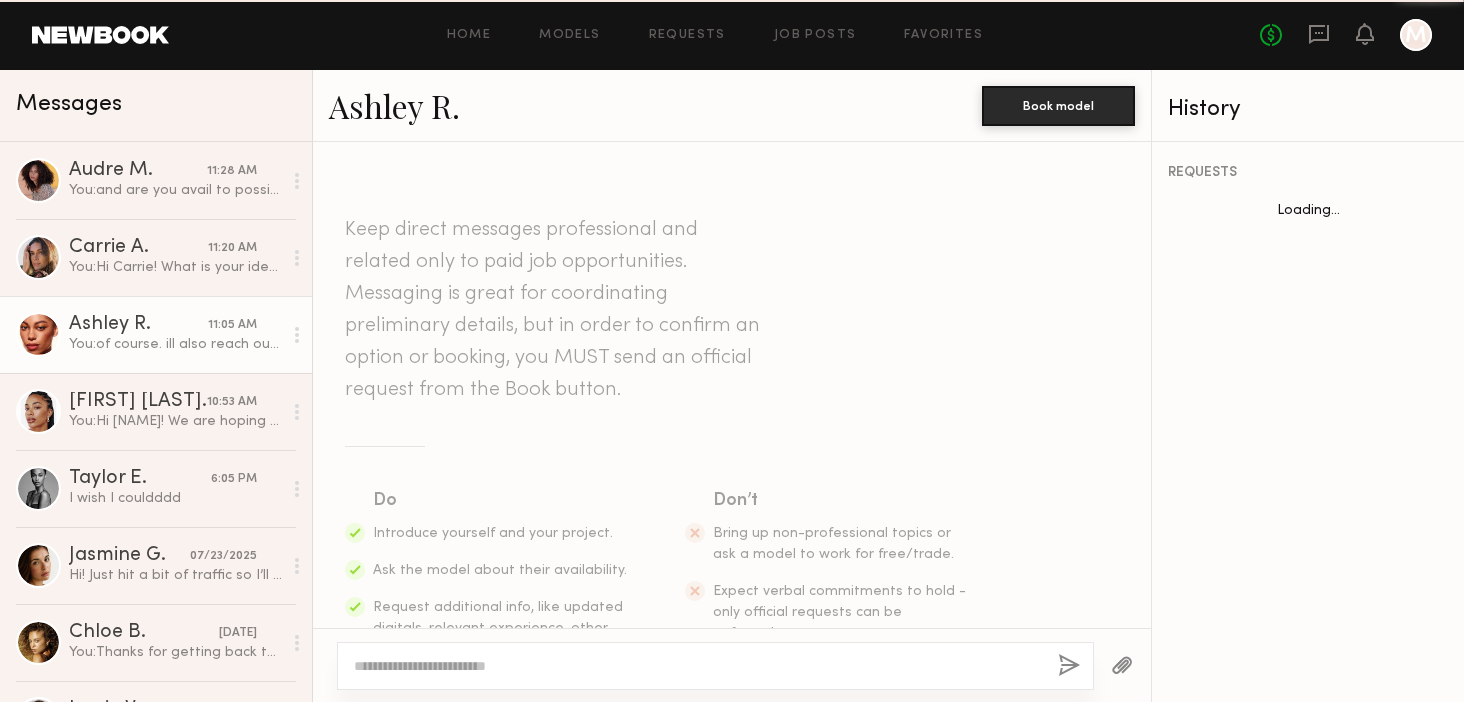 scroll, scrollTop: 1279, scrollLeft: 0, axis: vertical 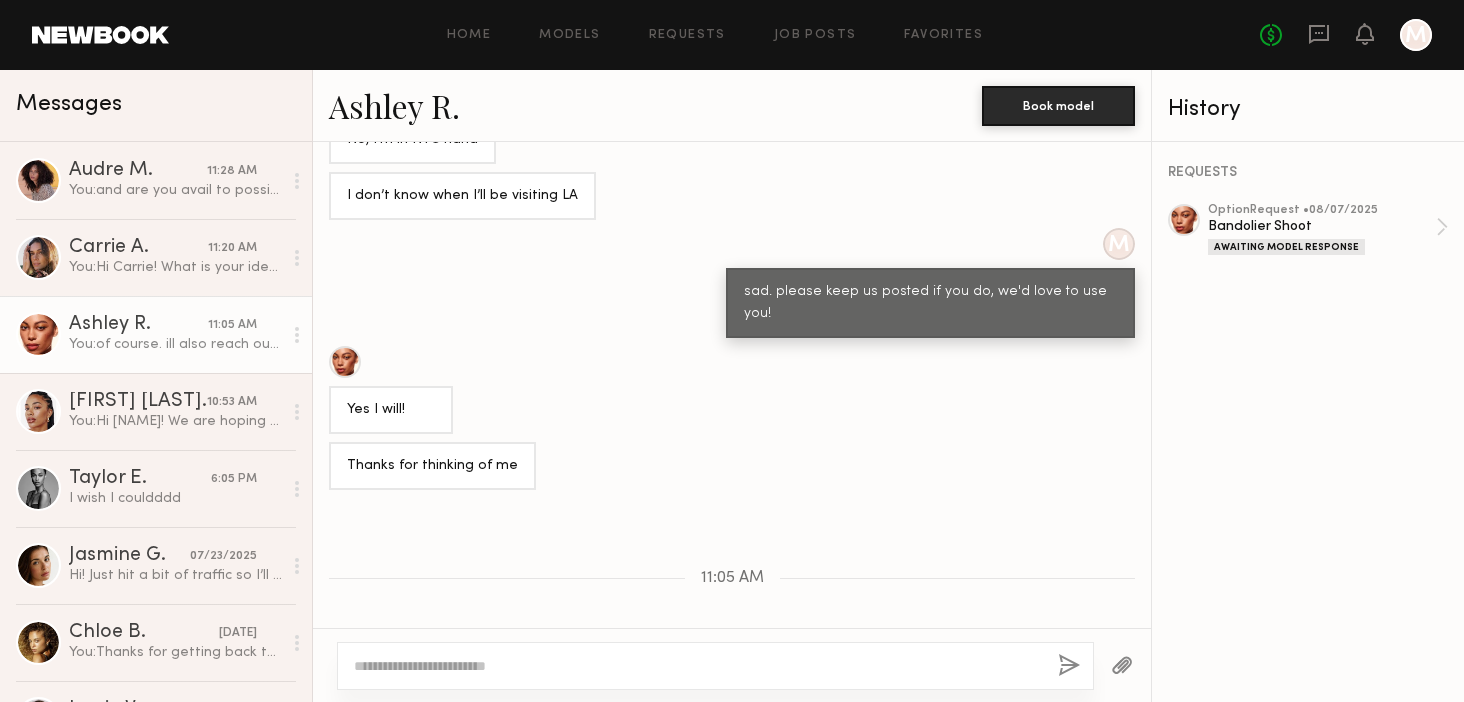click on "Ashley R." 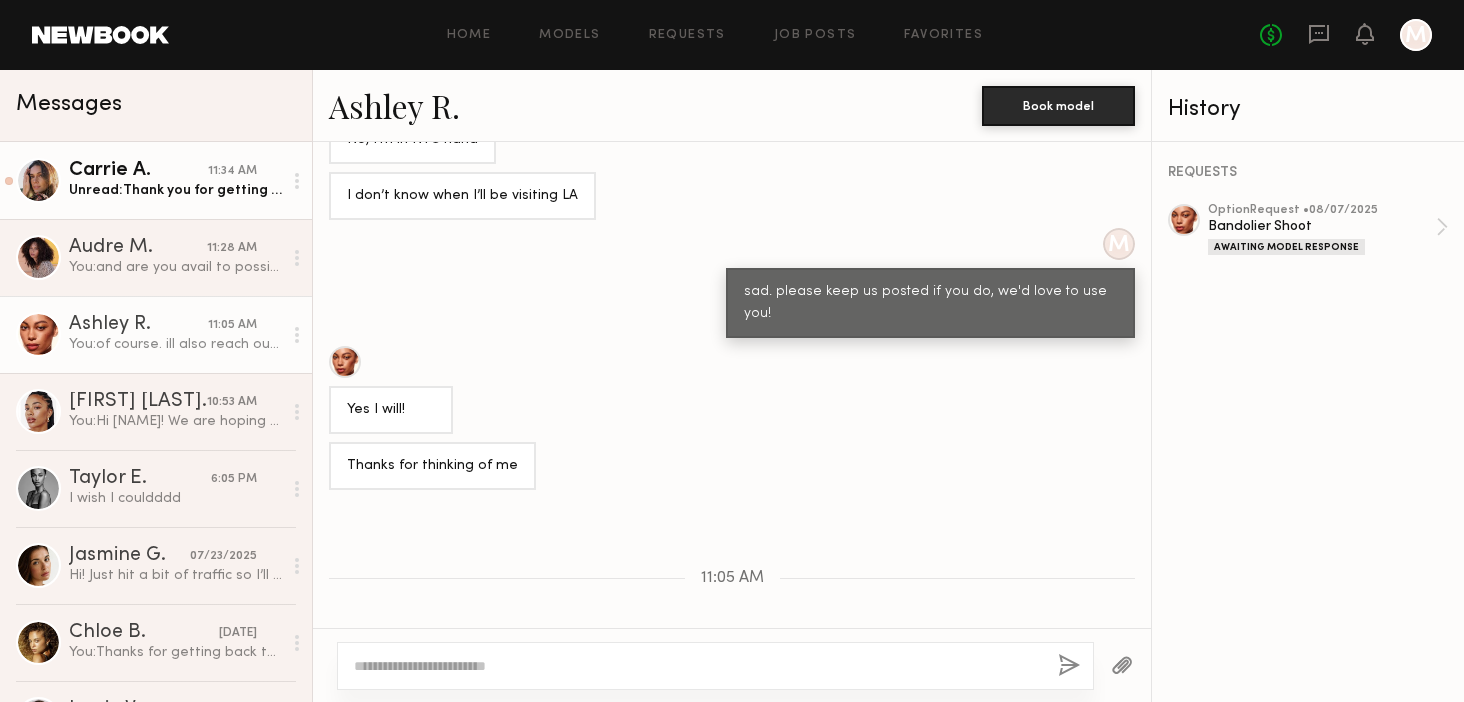 click on "11:34 AM" 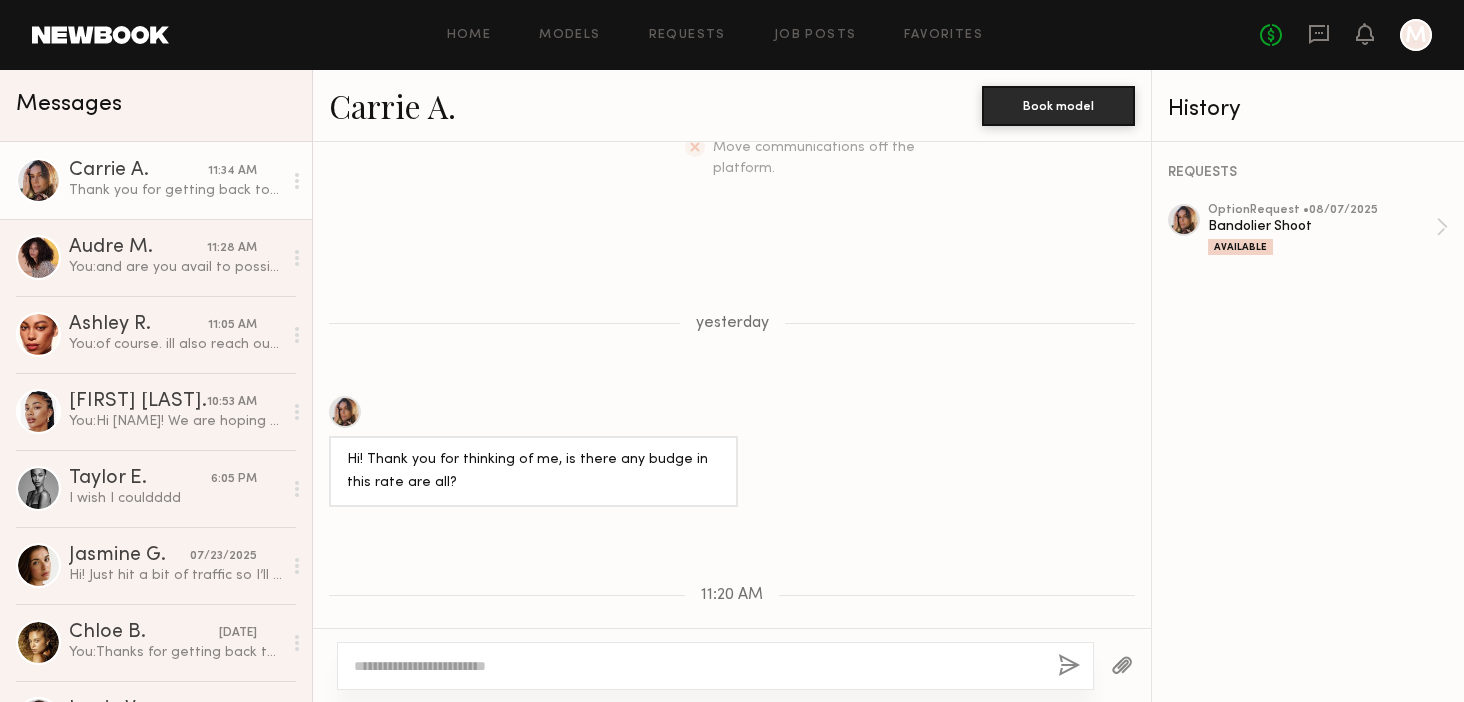 scroll, scrollTop: 682, scrollLeft: 0, axis: vertical 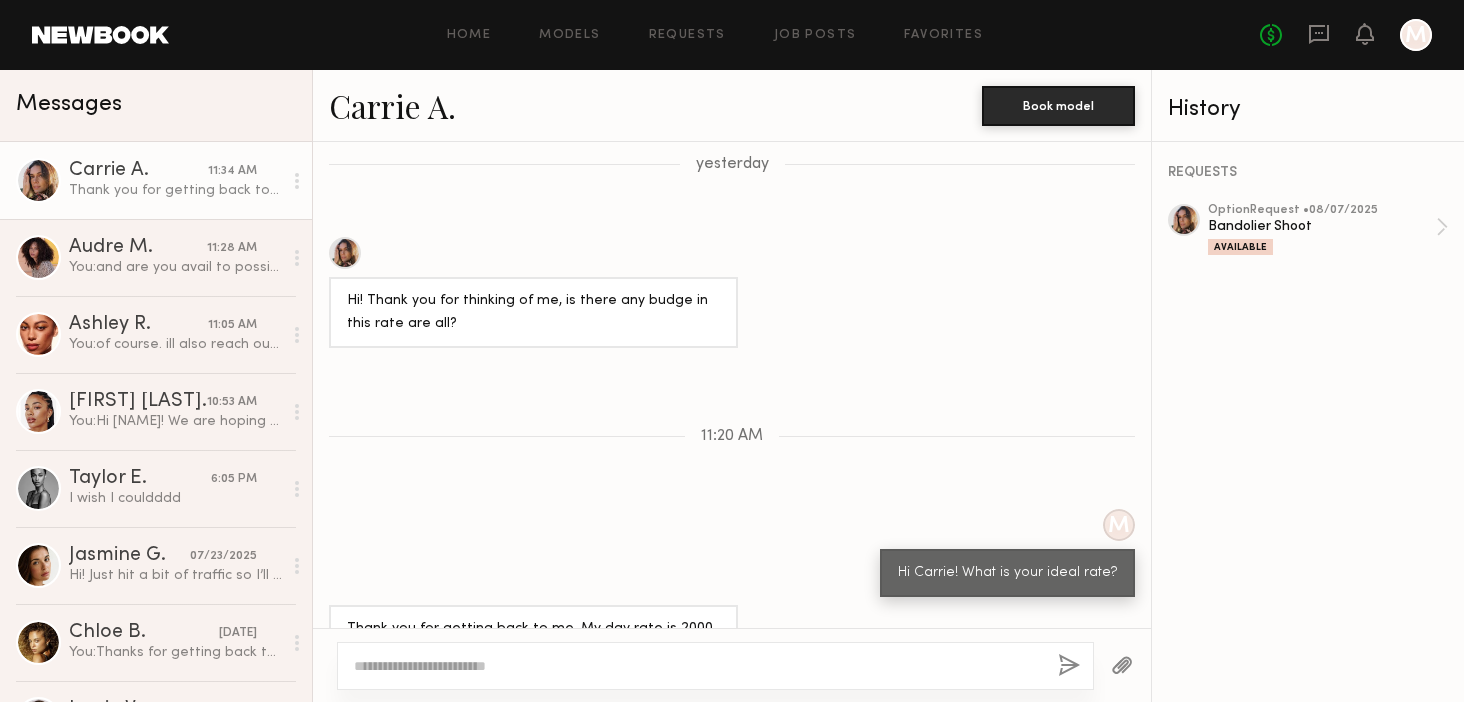click on "M Hi Carrie! What is your ideal rate?" 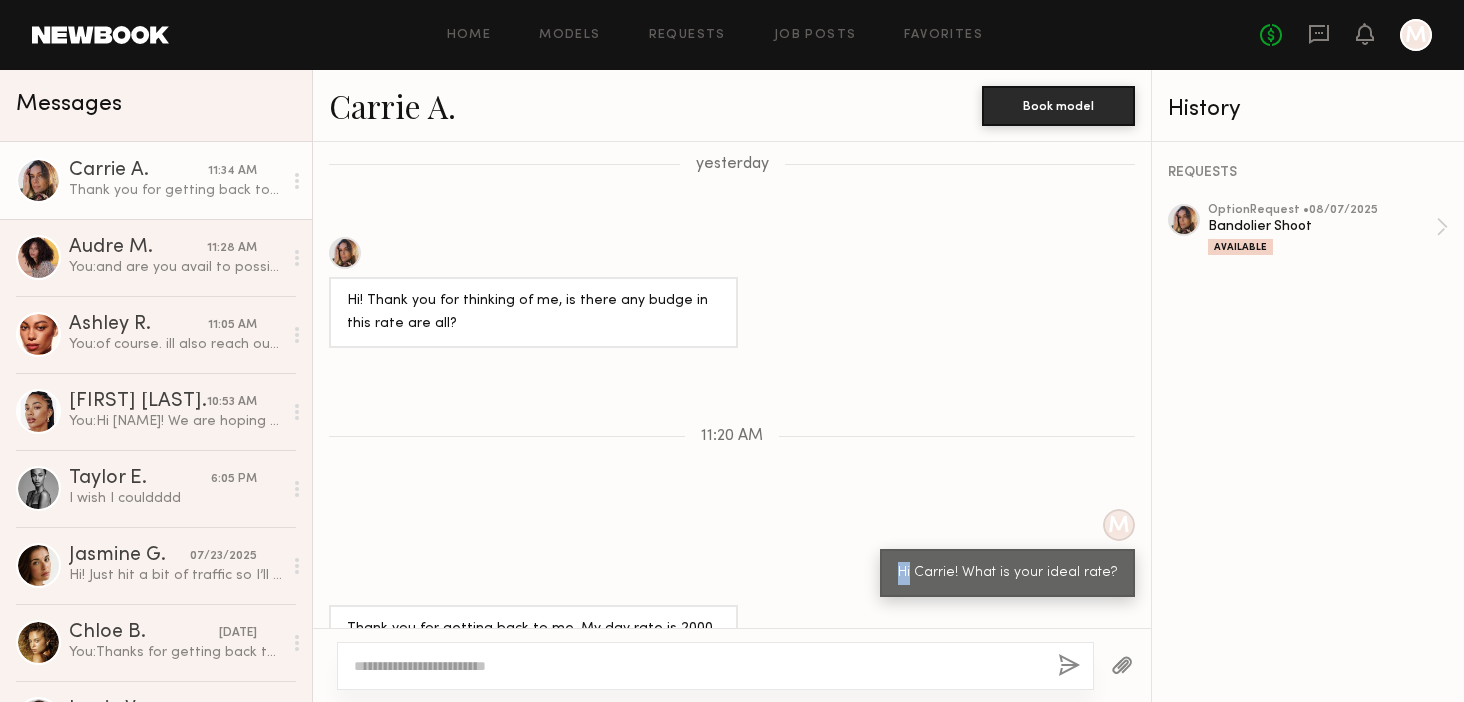 click on "M Hi Carrie! What is your ideal rate?" 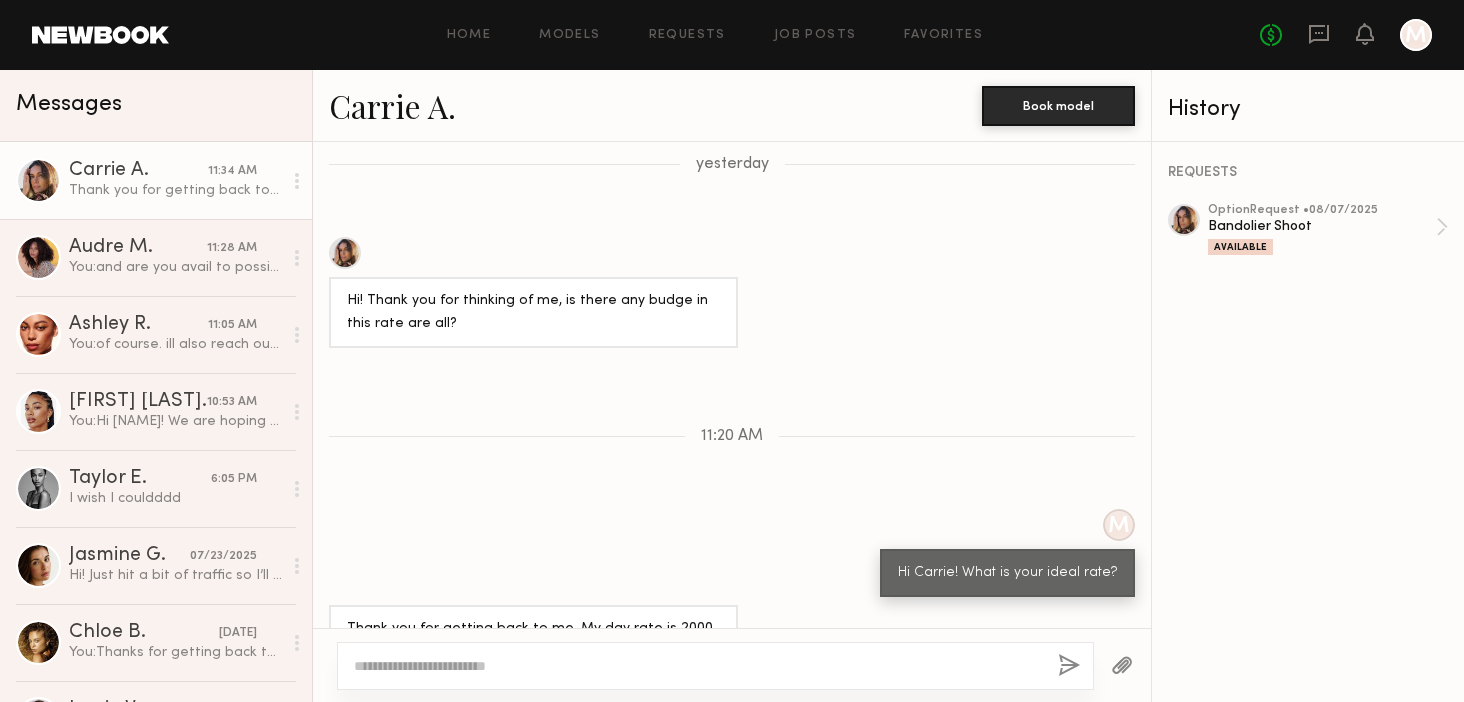 click 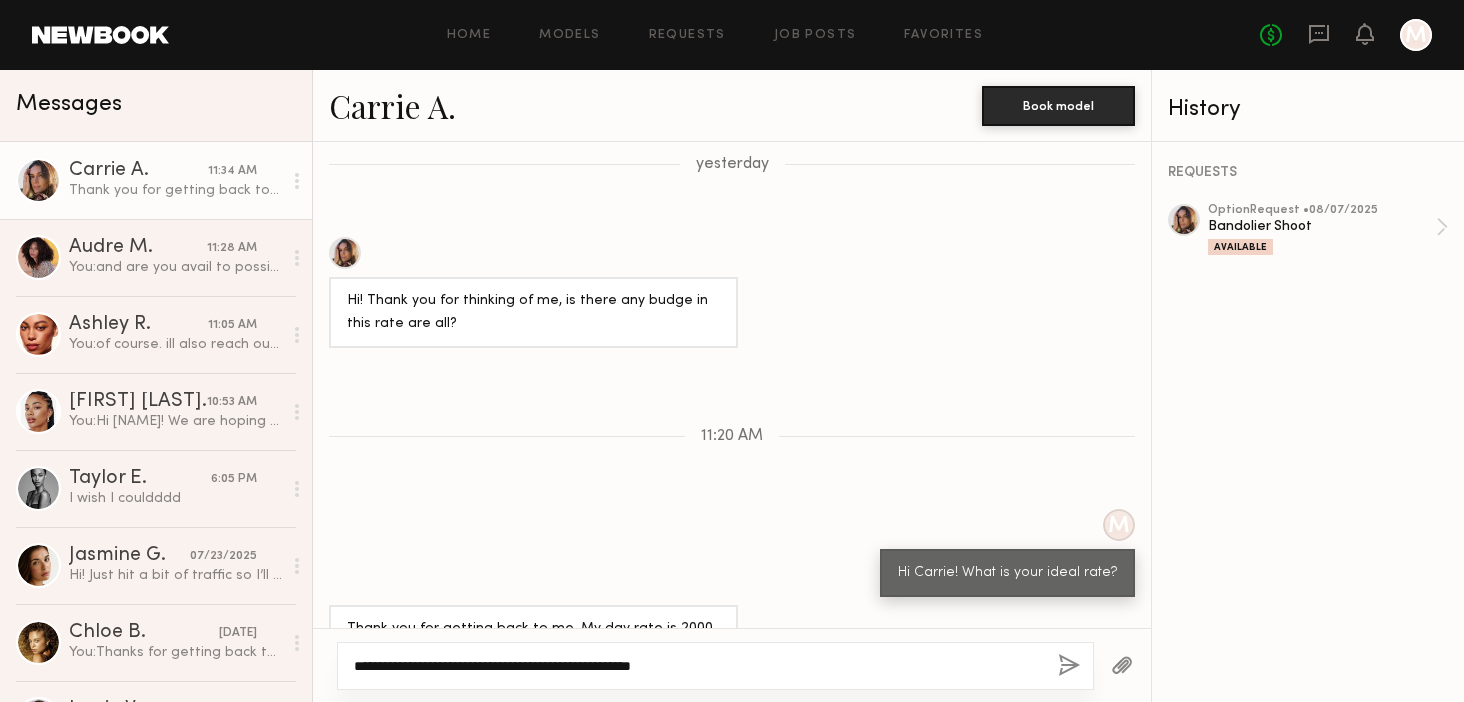 click on "**********" 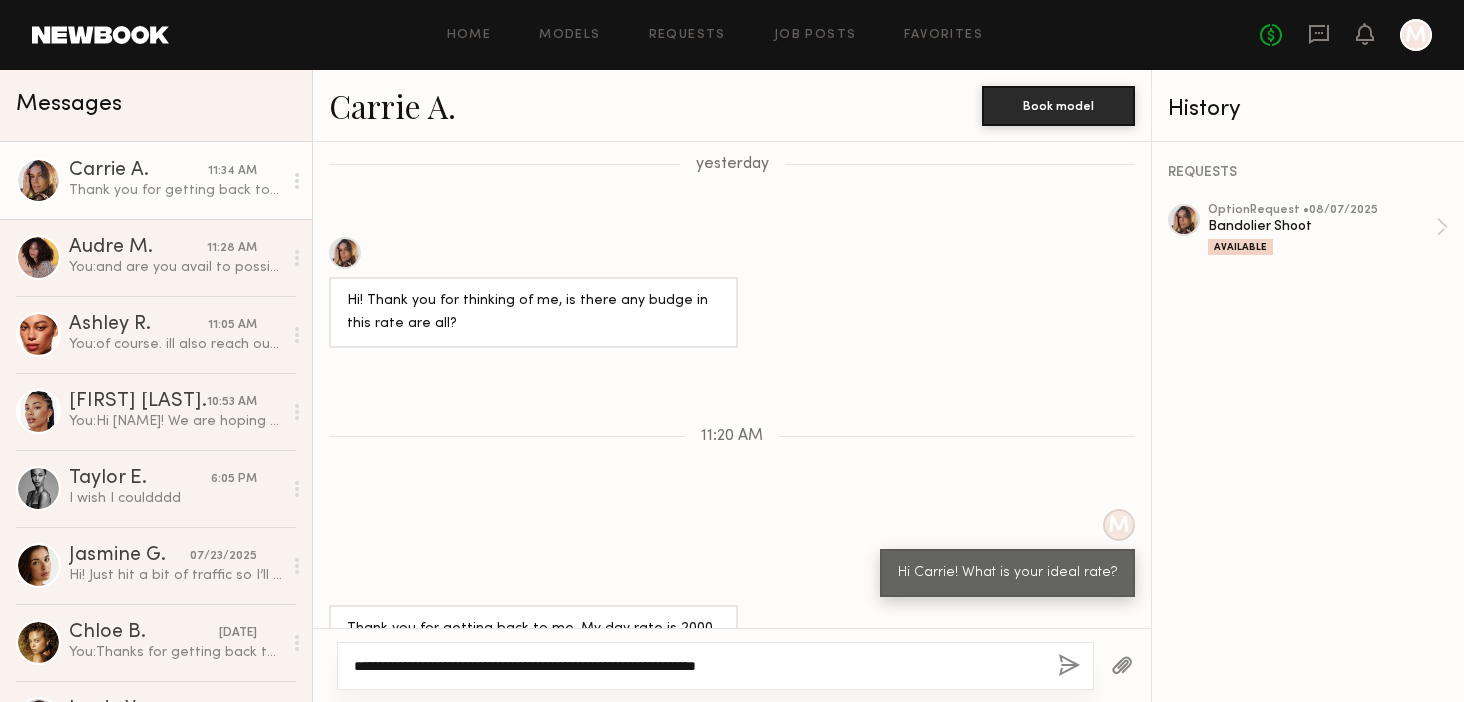 click on "**********" 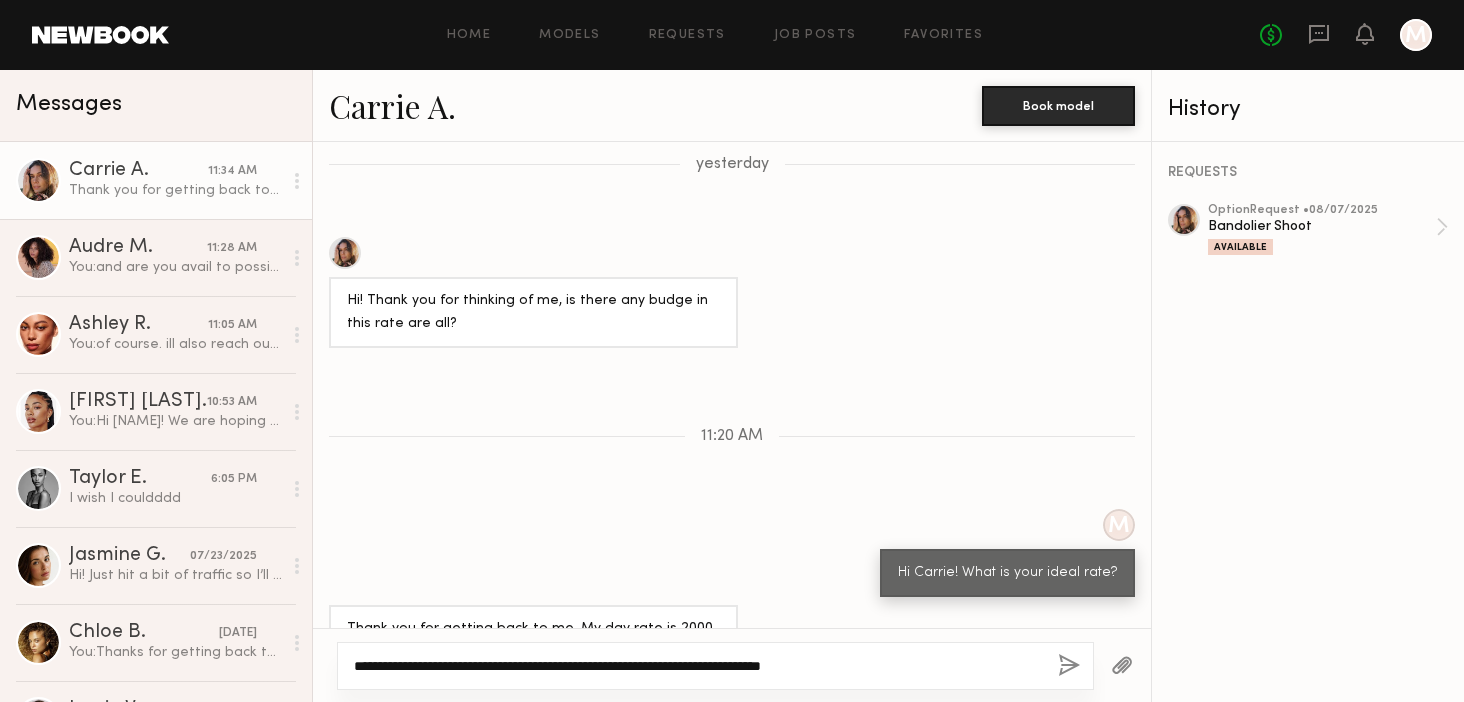 type on "**********" 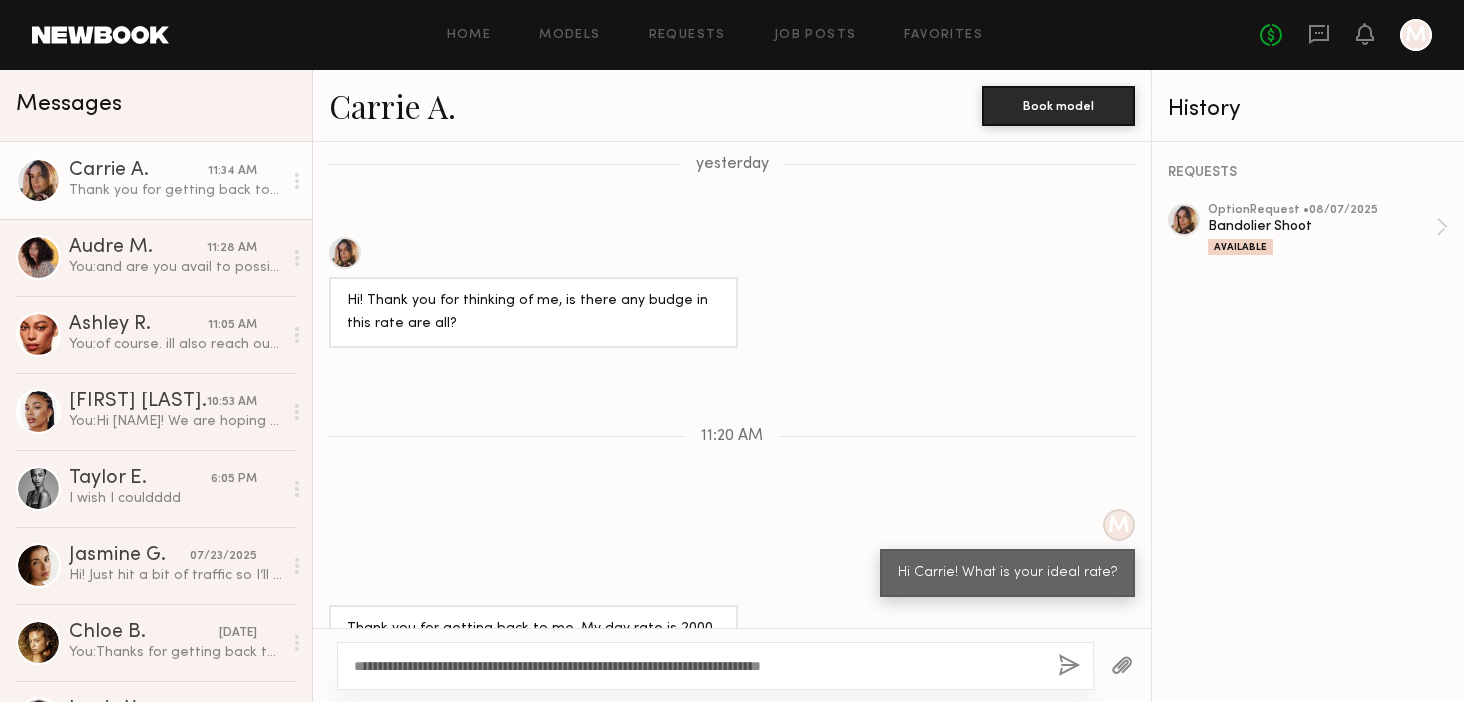 click 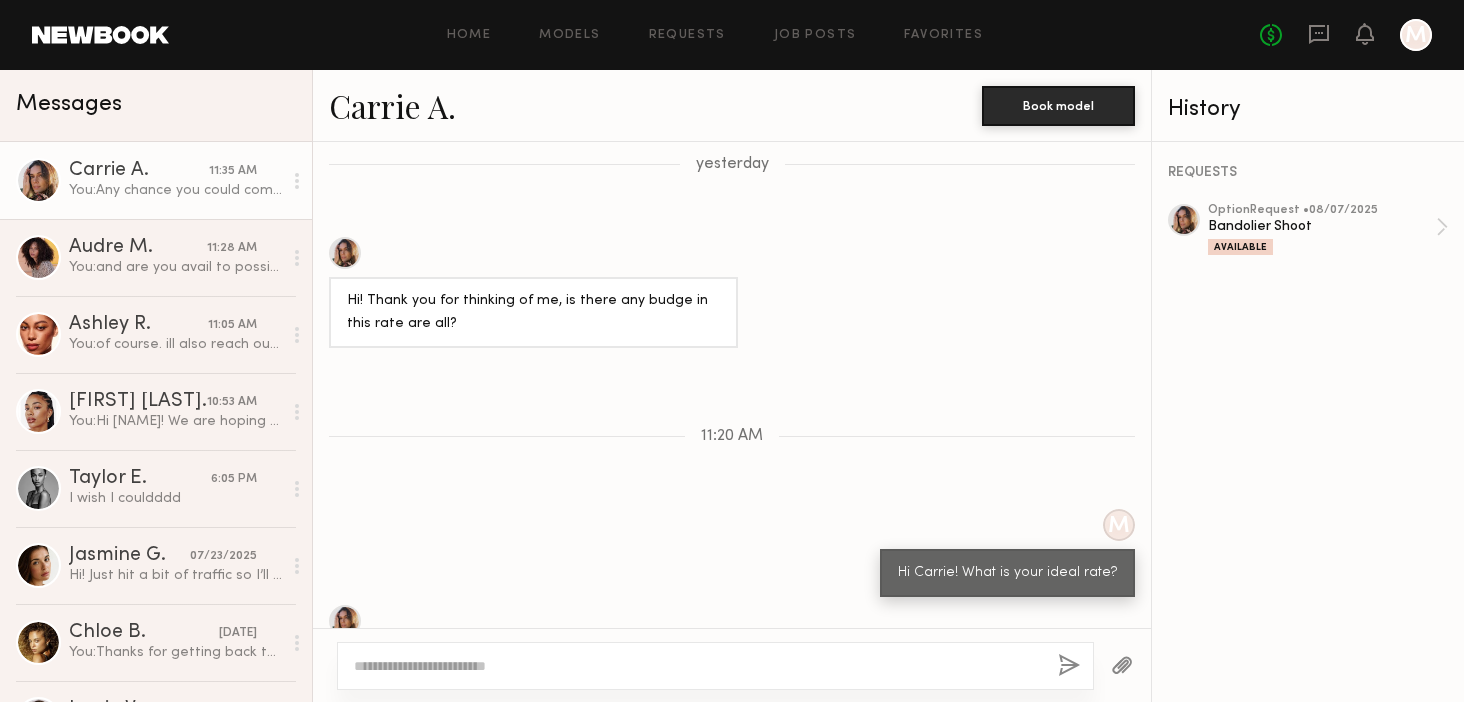 scroll, scrollTop: 952, scrollLeft: 0, axis: vertical 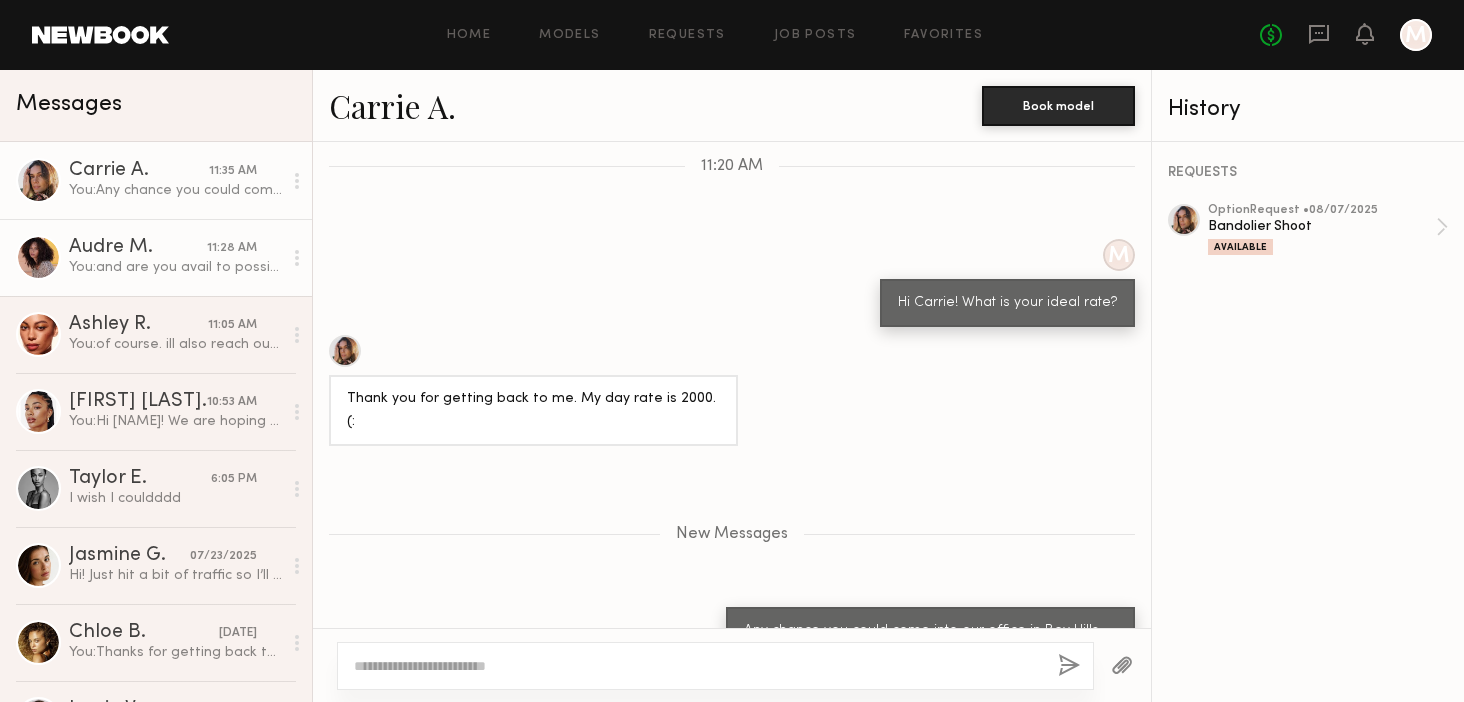 click on "You:  and are you avail to possibly come into our office on Monday to meet for 15 mins?" 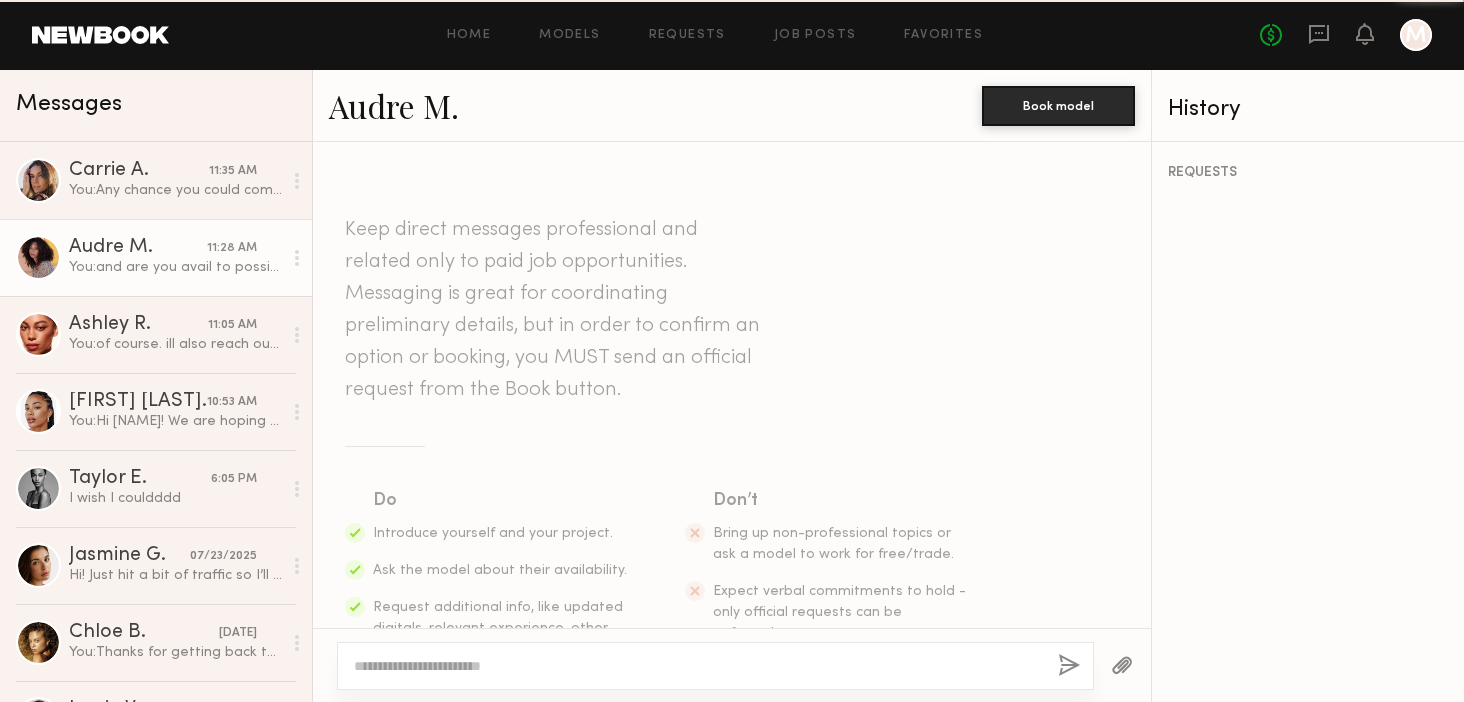 scroll, scrollTop: 434, scrollLeft: 0, axis: vertical 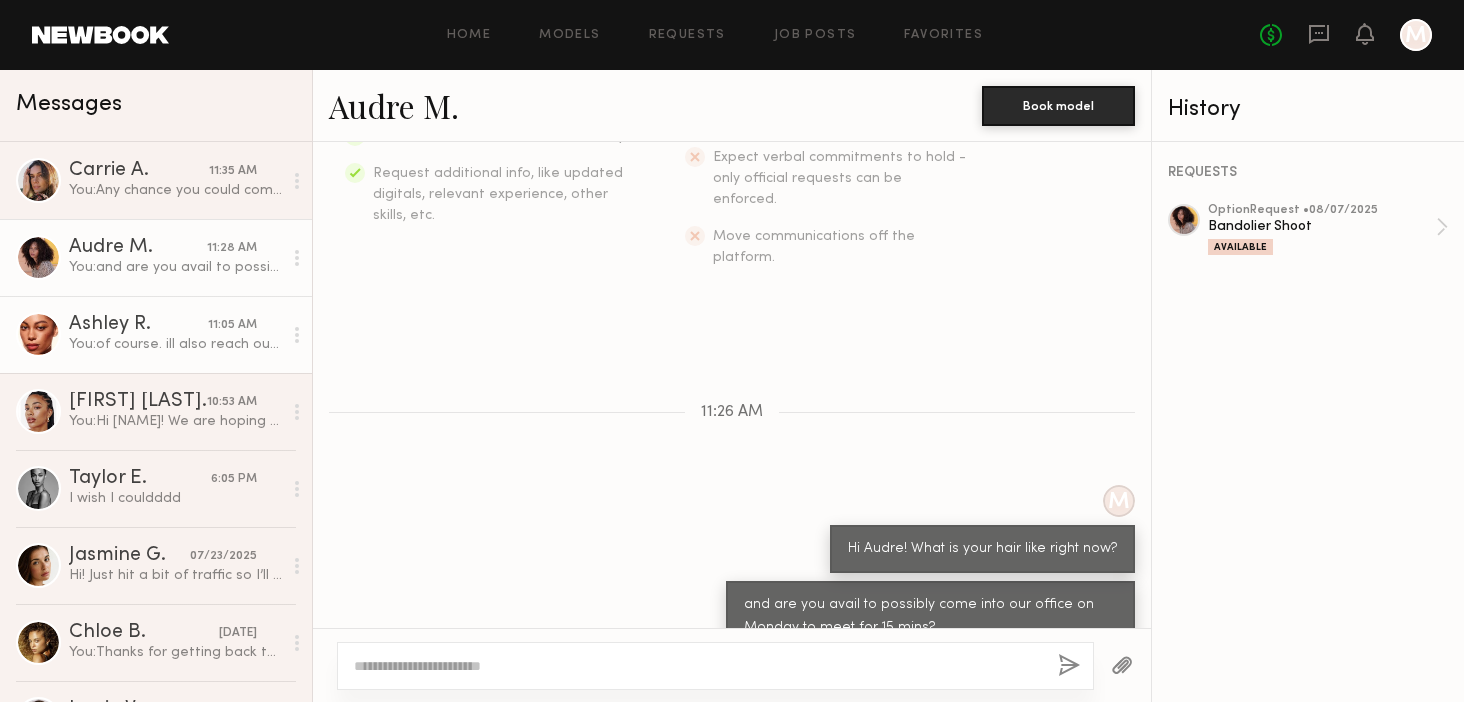 click on "Ashley R." 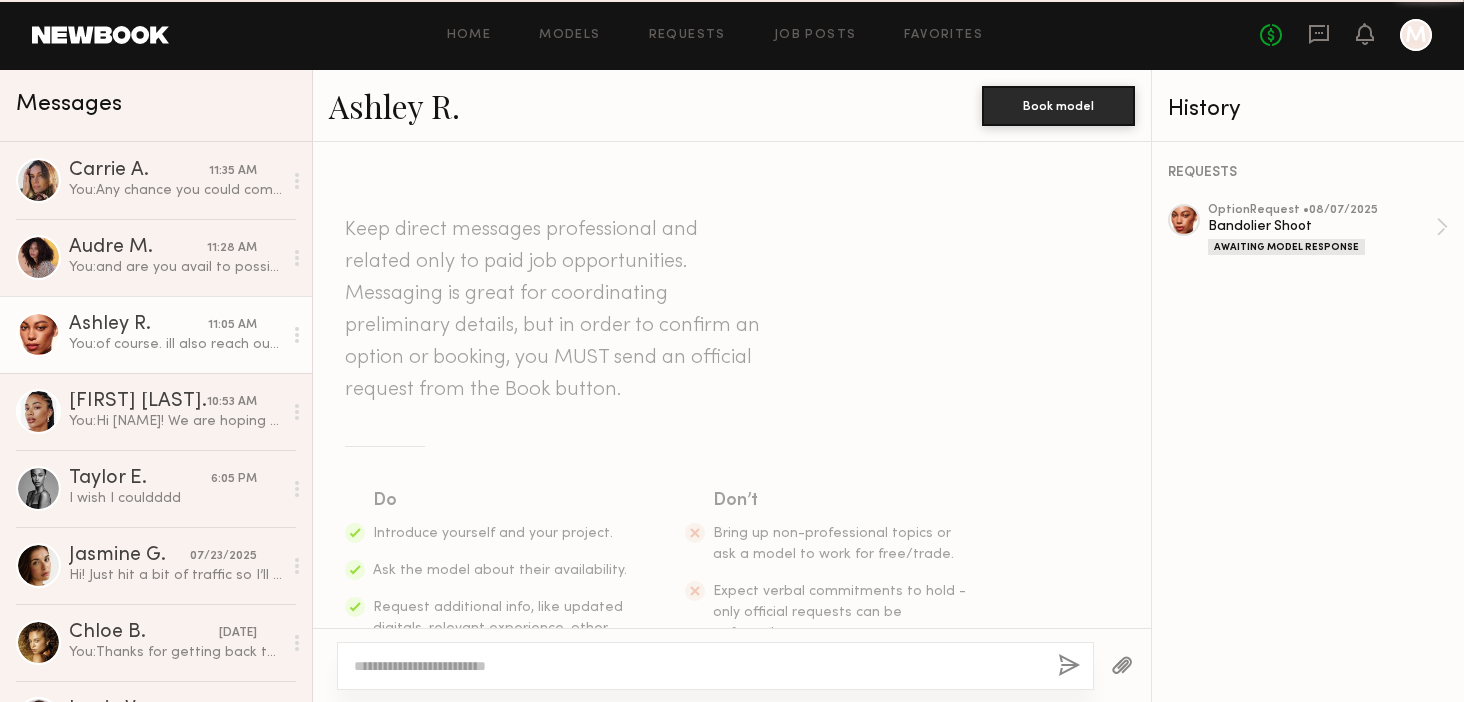 scroll, scrollTop: 1279, scrollLeft: 0, axis: vertical 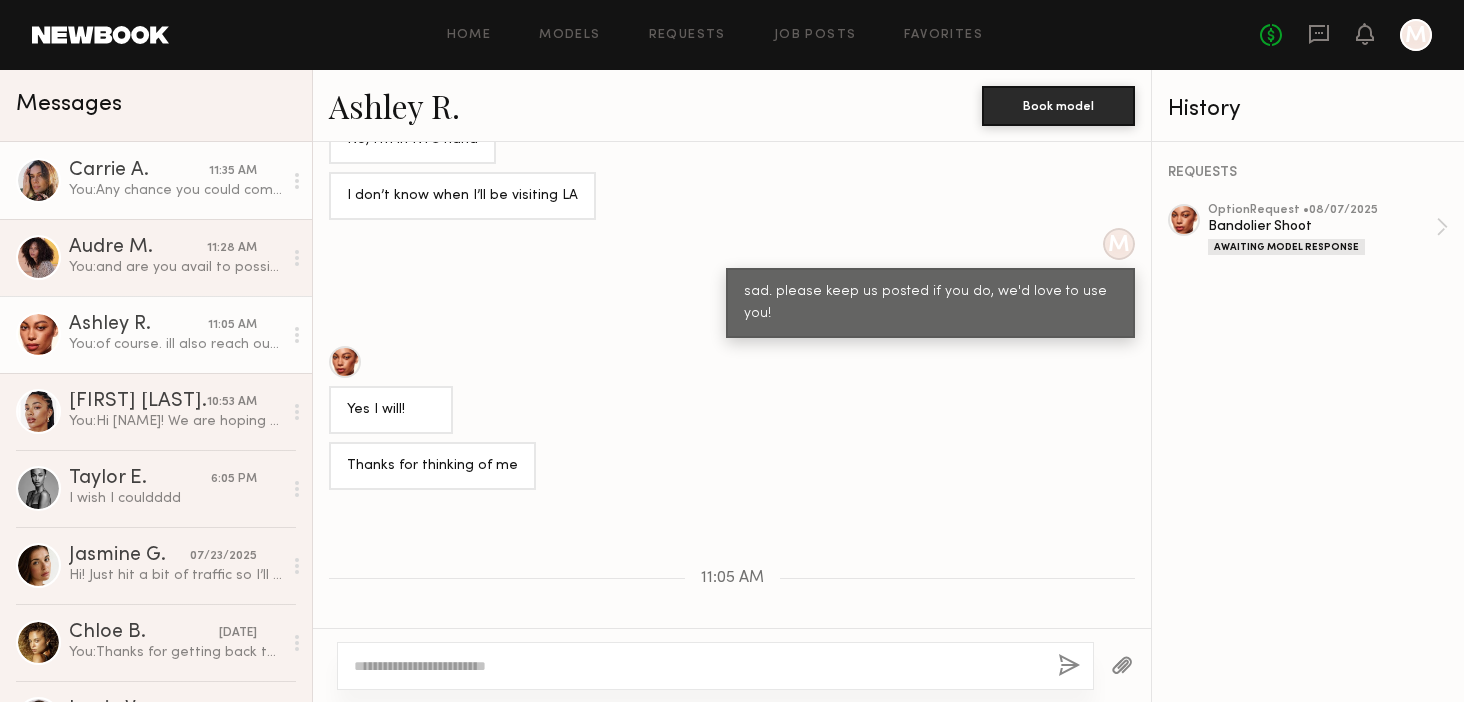 click on "You:  Any chance you could come into our office in Bev Hills on Monday for a look see?" 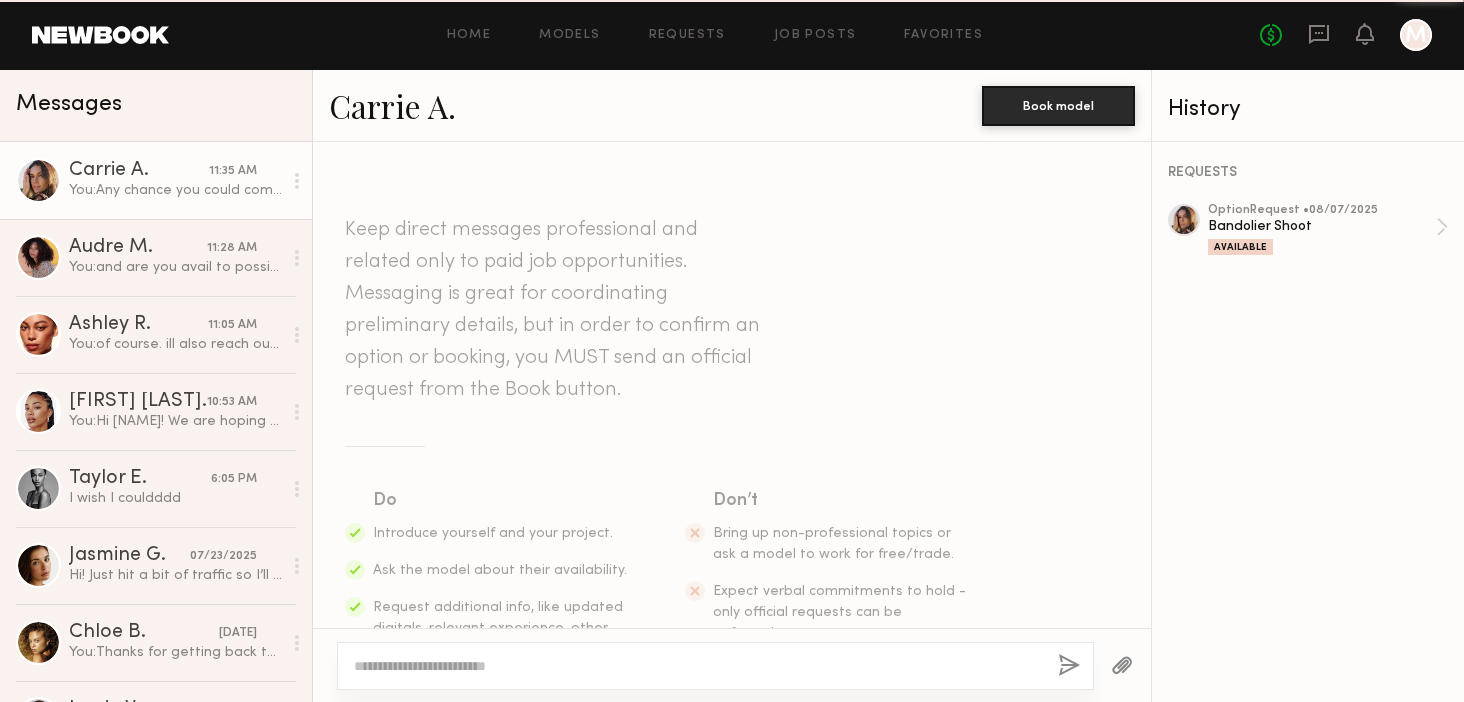 scroll, scrollTop: 800, scrollLeft: 0, axis: vertical 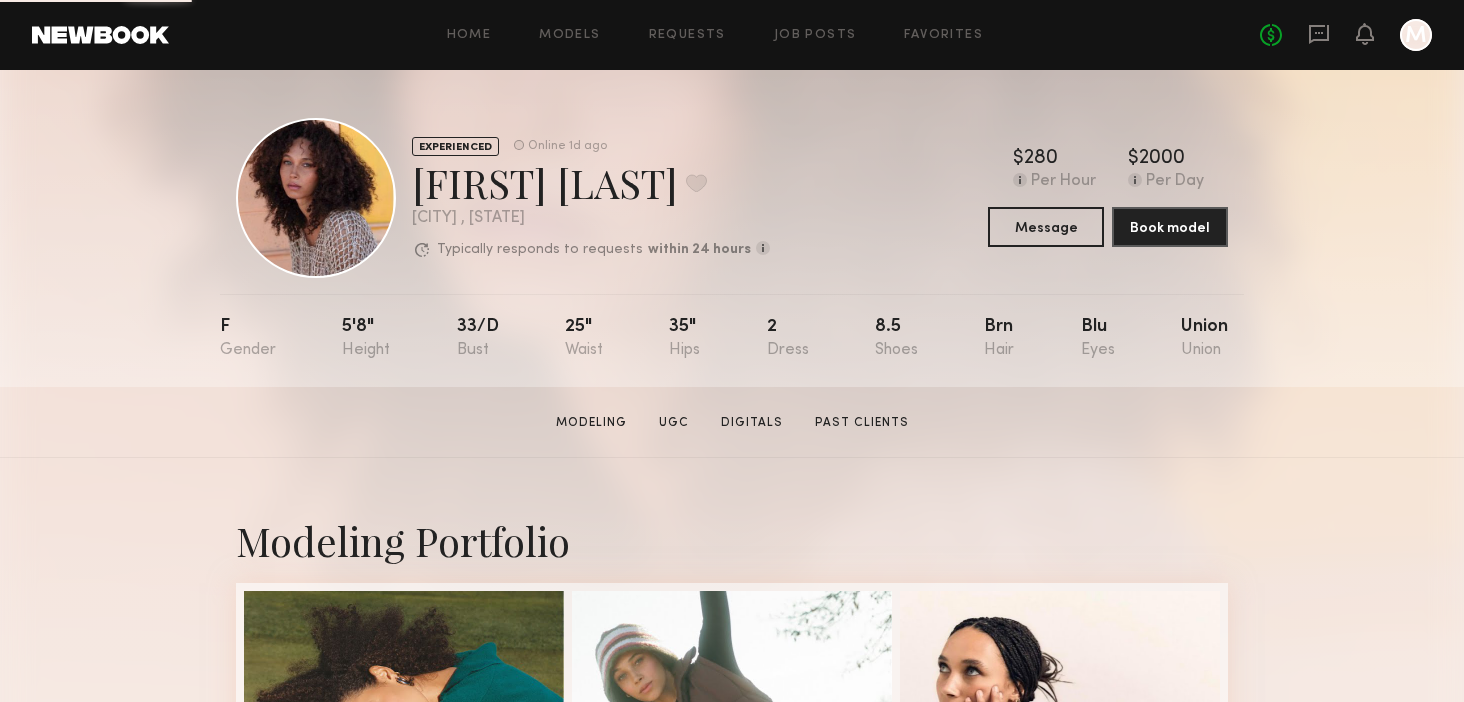 click on "Modeling Portfolio View More" at bounding box center [732, 1236] 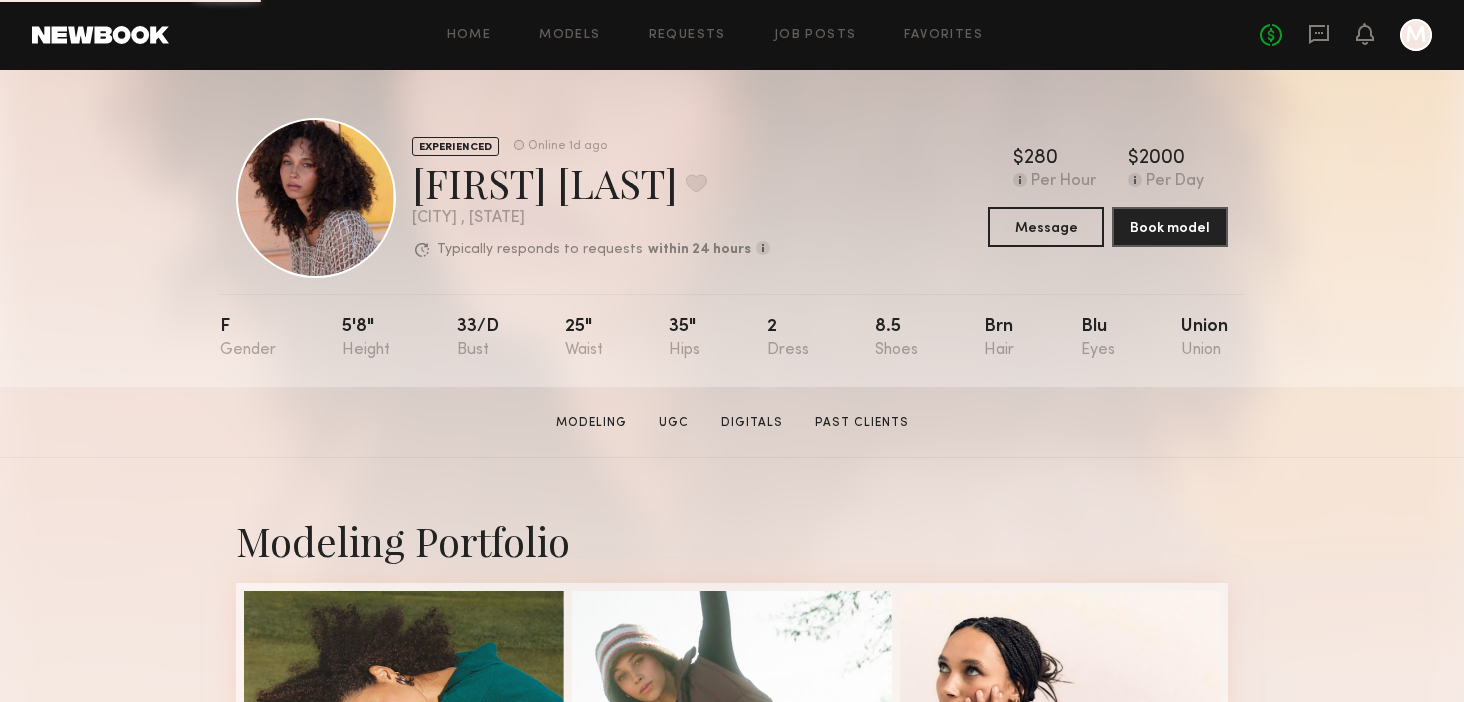 scroll, scrollTop: 446, scrollLeft: 0, axis: vertical 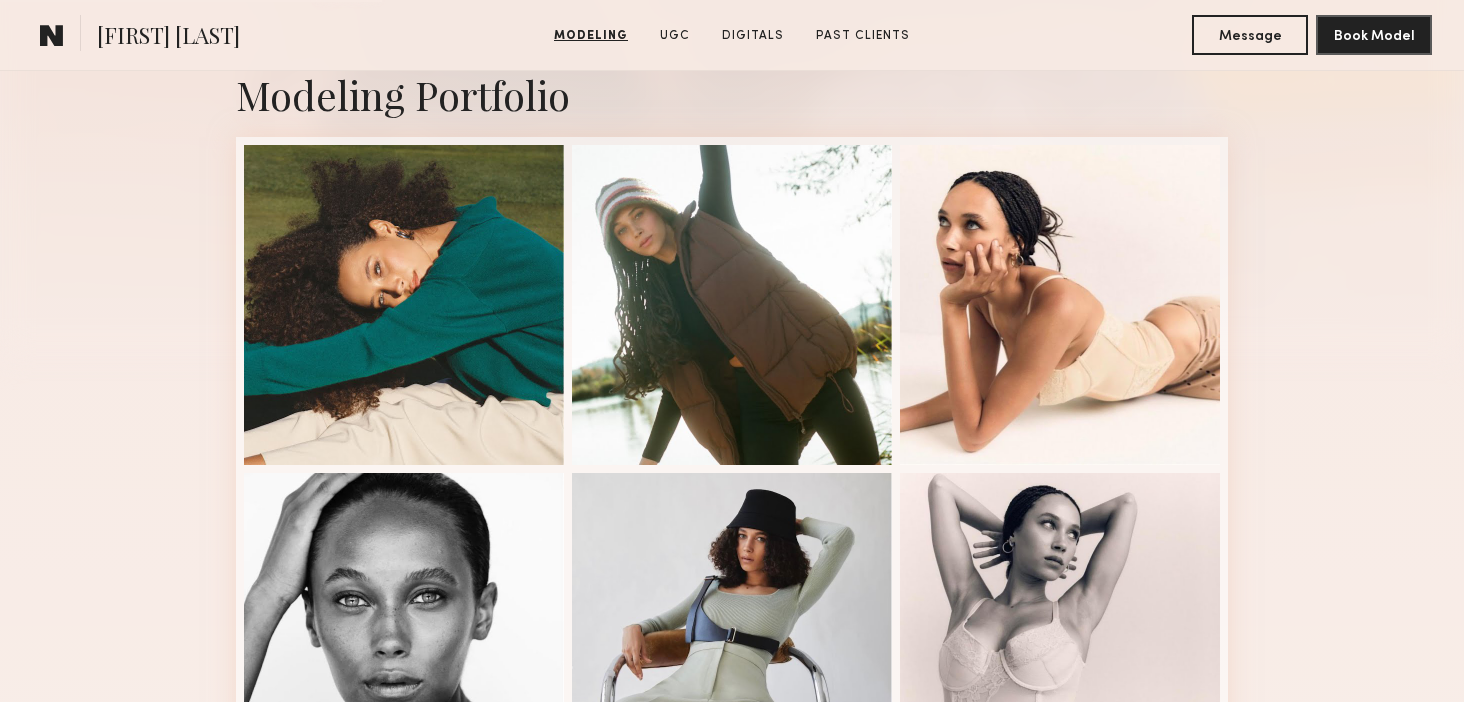 click on "Modeling Portfolio View More" at bounding box center (732, 790) 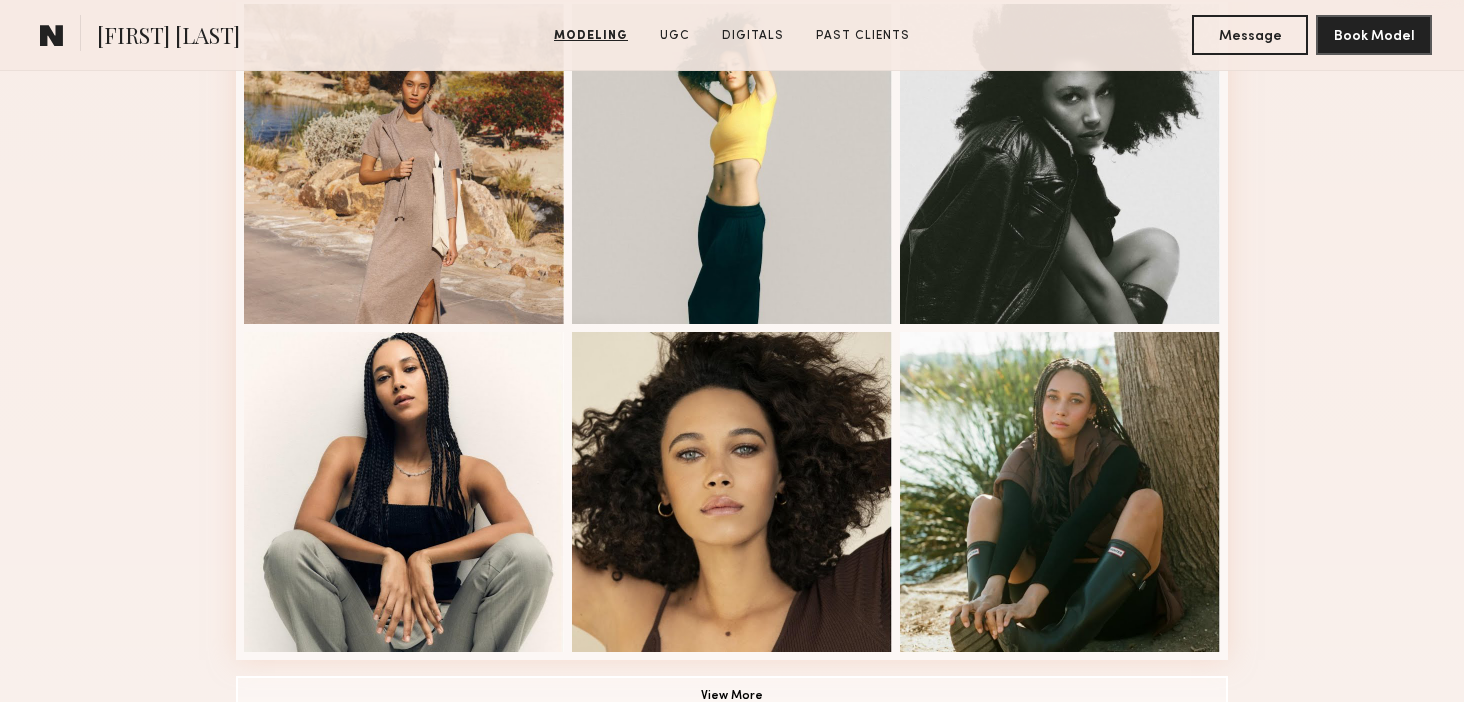 scroll, scrollTop: 0, scrollLeft: 0, axis: both 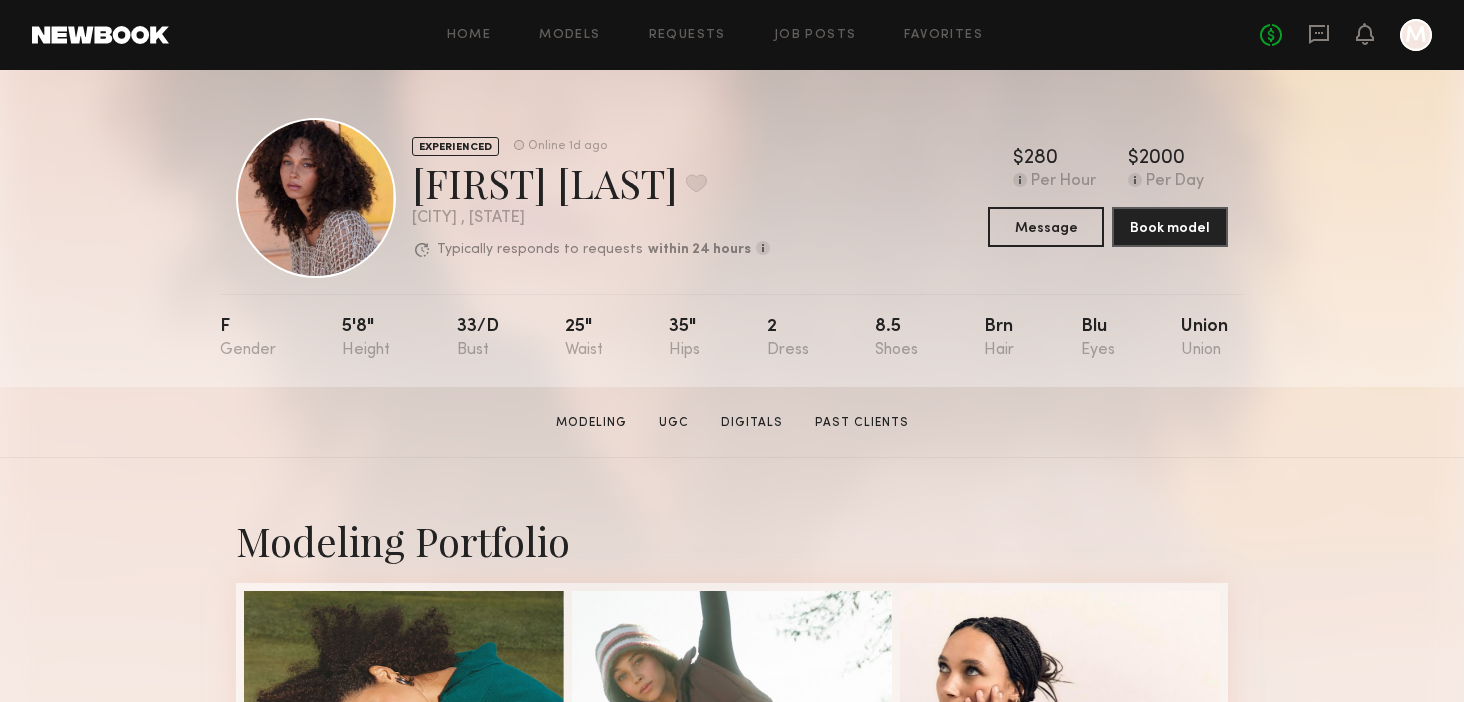 click on "EXPERIENCED Online 1d ago  Audre M.  Favorite Los Angeles , CA  Typically responds to requests  within 24 hours  How quickly the model responds to new   requests, on average. For best results,   start new talent interactions with a   request and use messages to add or   collect additional info.  Typically responds: within 24 hours Online 1d ago  $   Typical rate set by model.  Can vary by project & usage.  280 Per Hour  $   Typical rate set by model.  Can vary by project & usage.  2000 Per Day  Message  Book model" 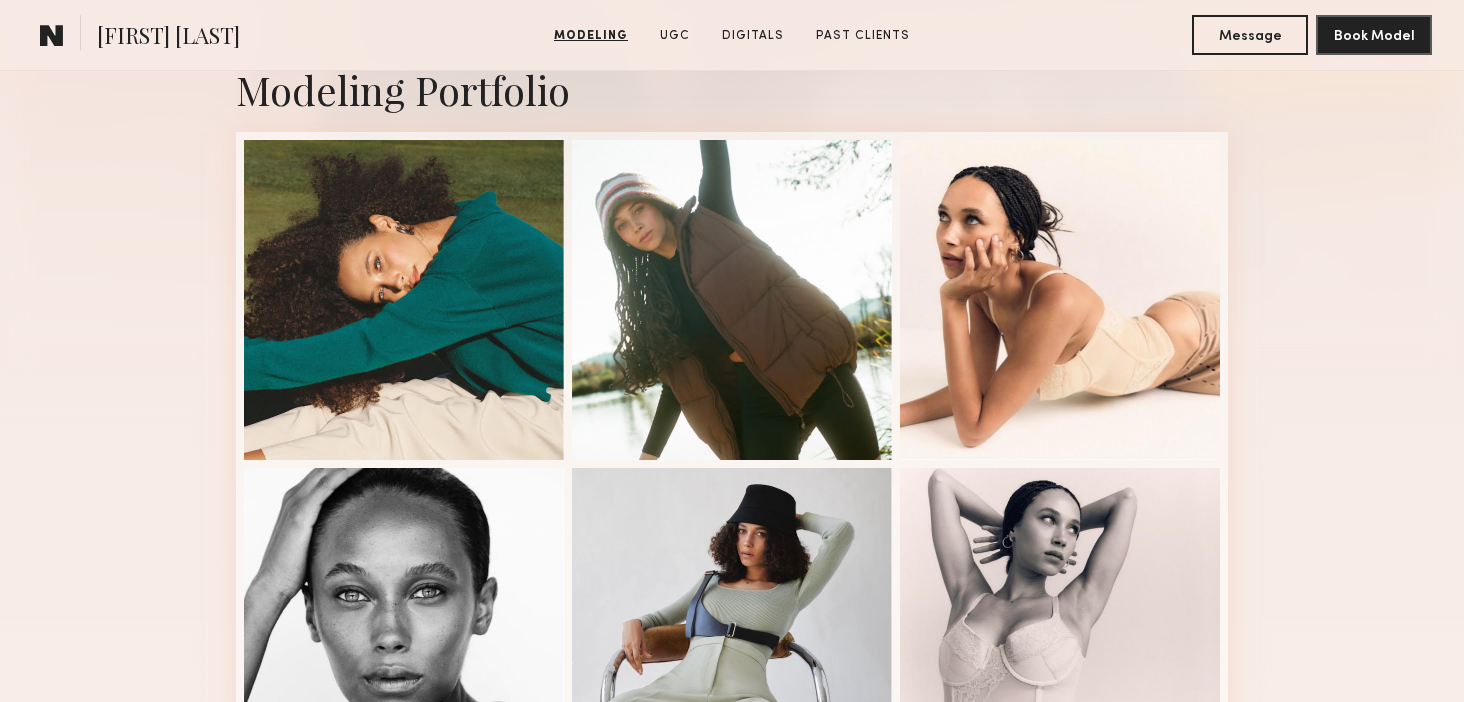 scroll, scrollTop: 443, scrollLeft: 0, axis: vertical 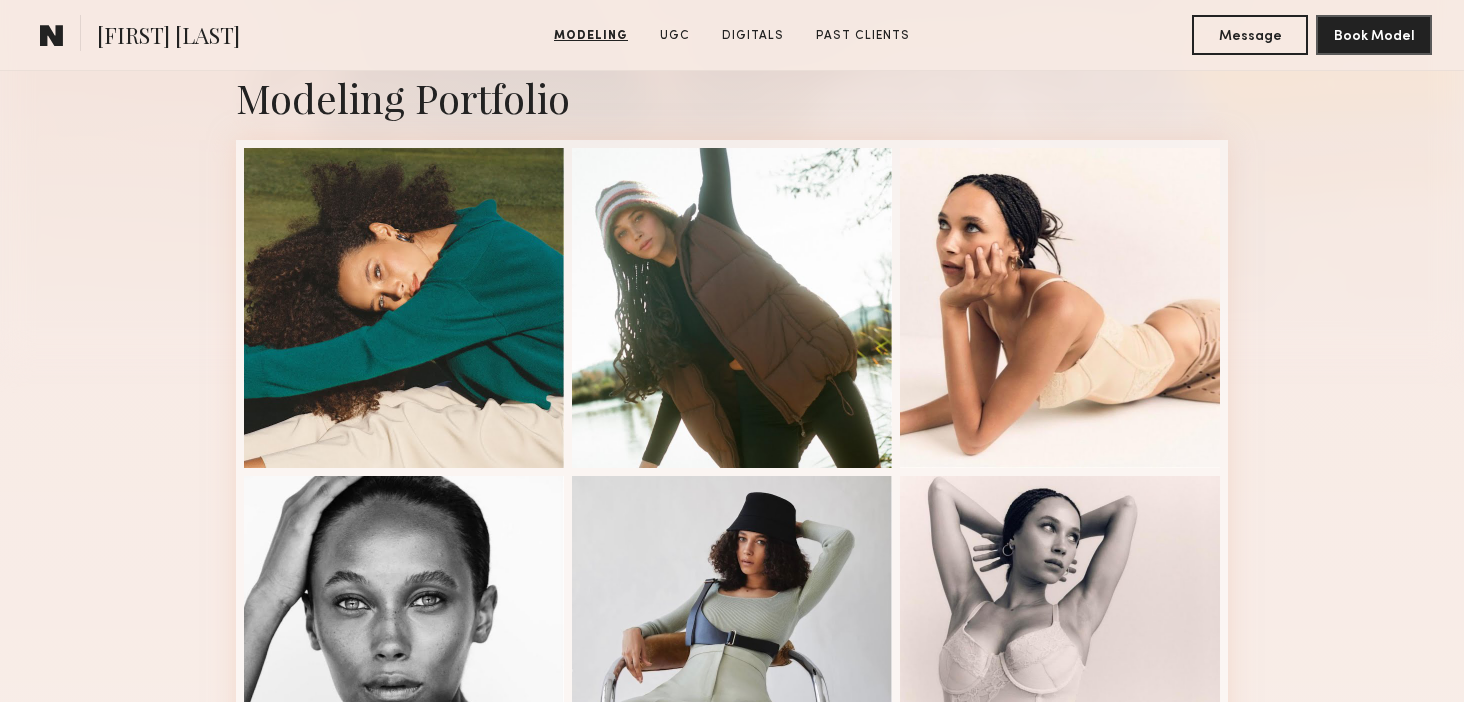 click on "Modeling Portfolio View More" at bounding box center (732, 793) 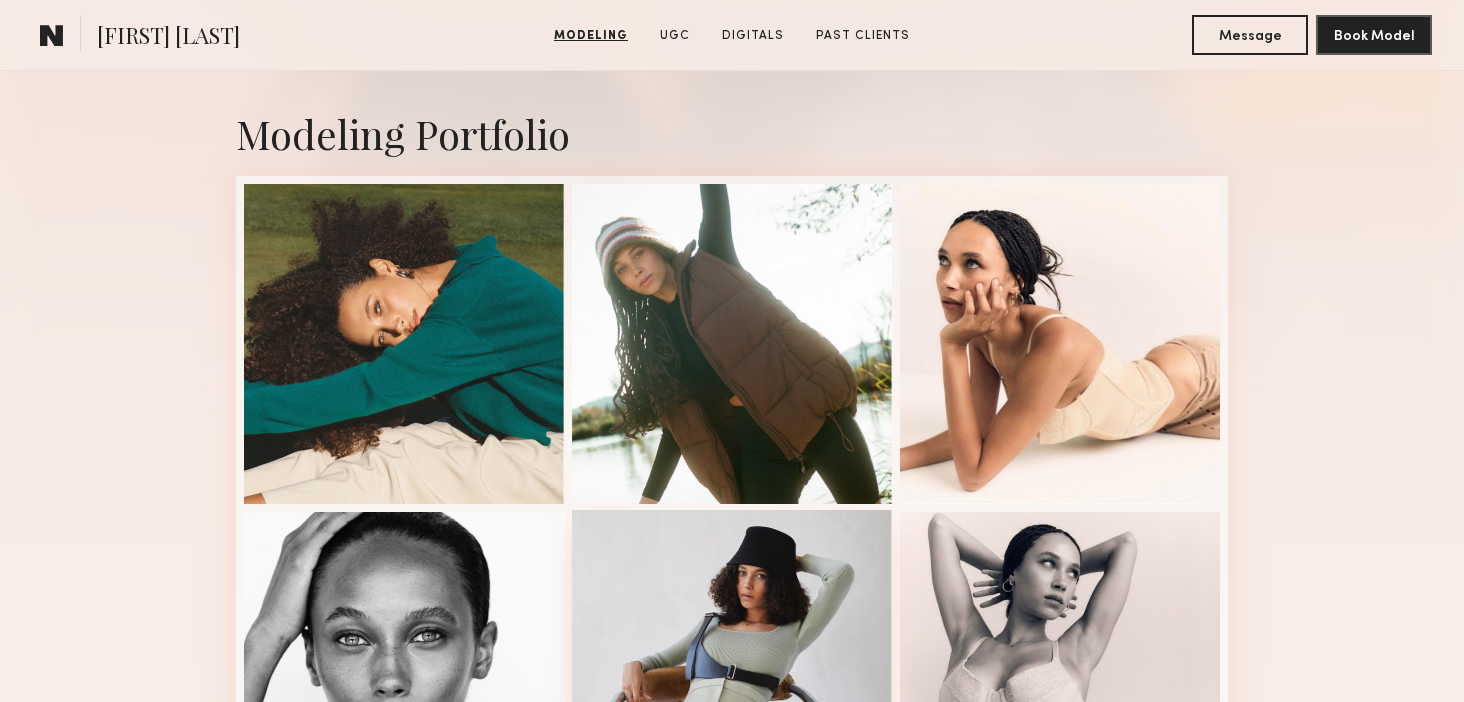 scroll, scrollTop: 385, scrollLeft: 0, axis: vertical 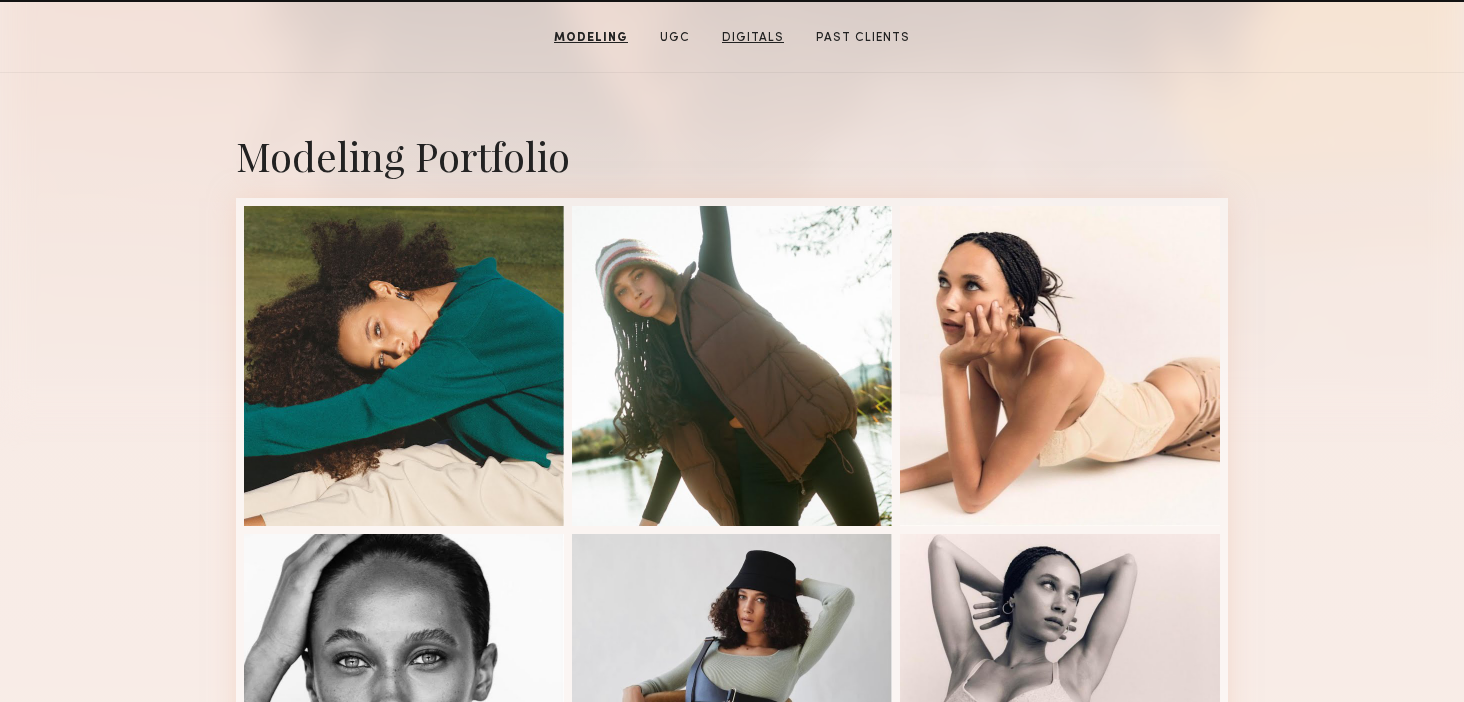 click on "Digitals" 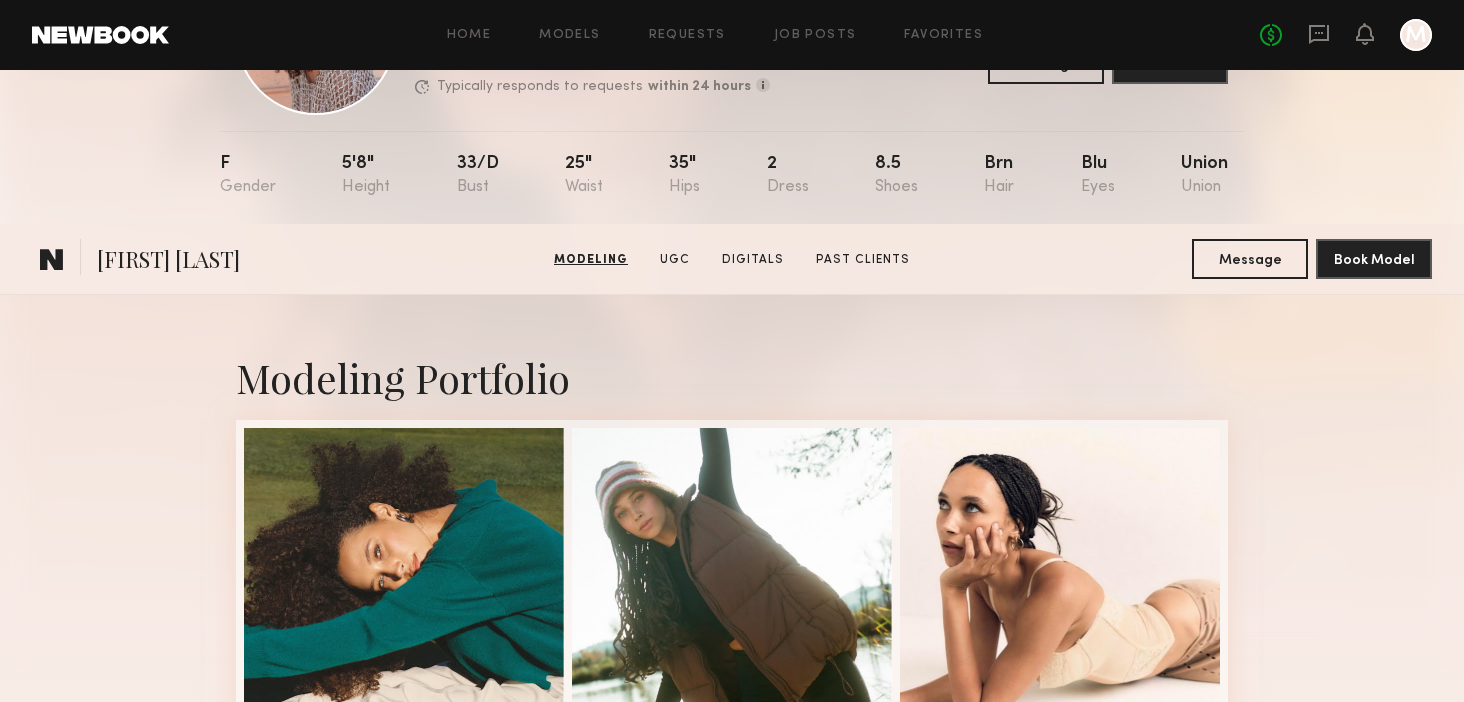 scroll, scrollTop: 0, scrollLeft: 0, axis: both 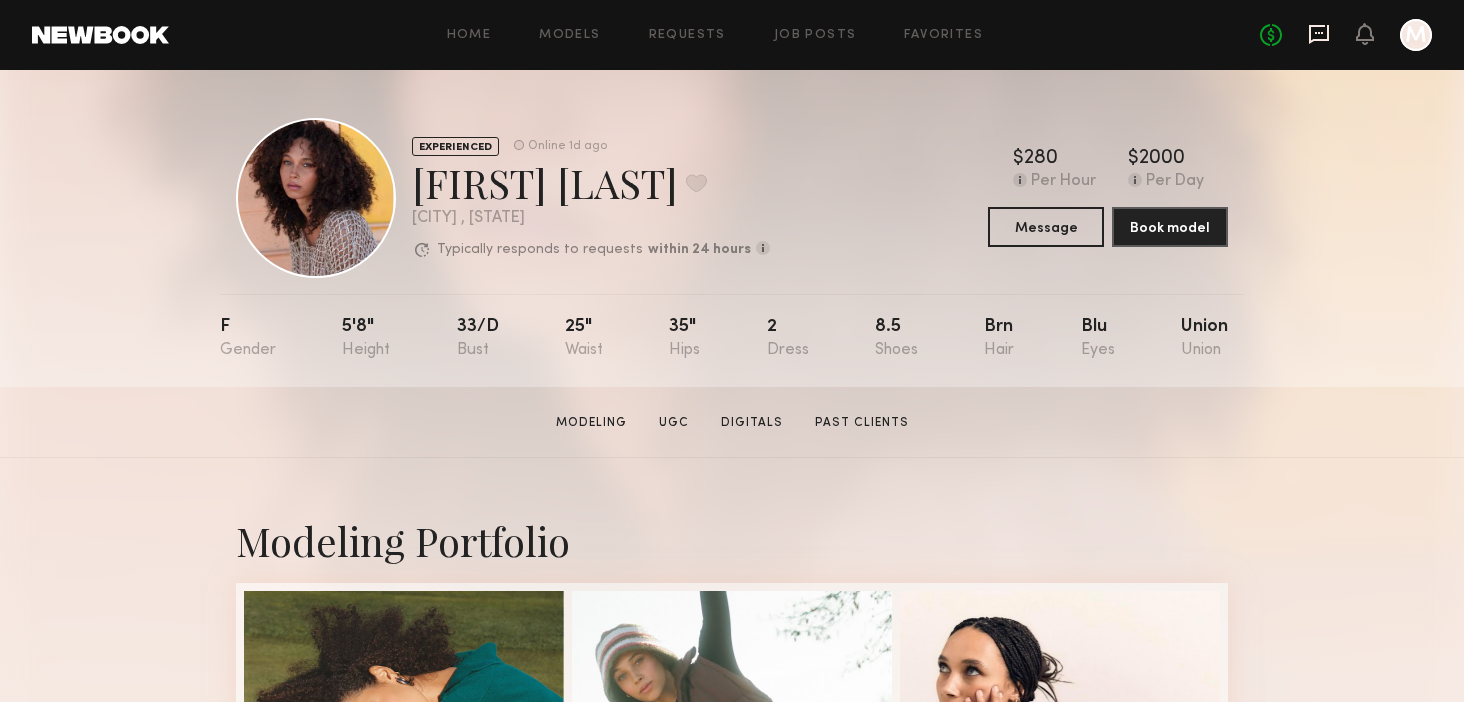 click 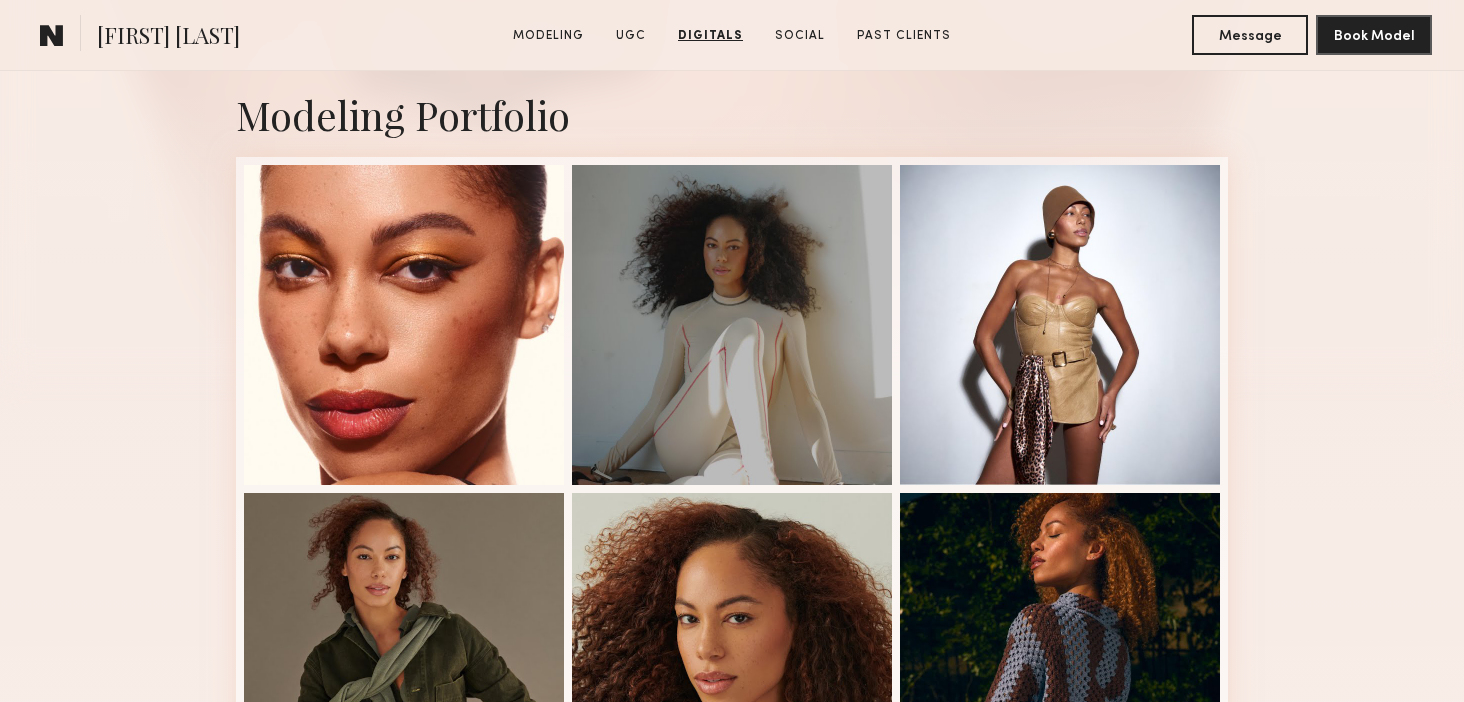 scroll, scrollTop: 0, scrollLeft: 0, axis: both 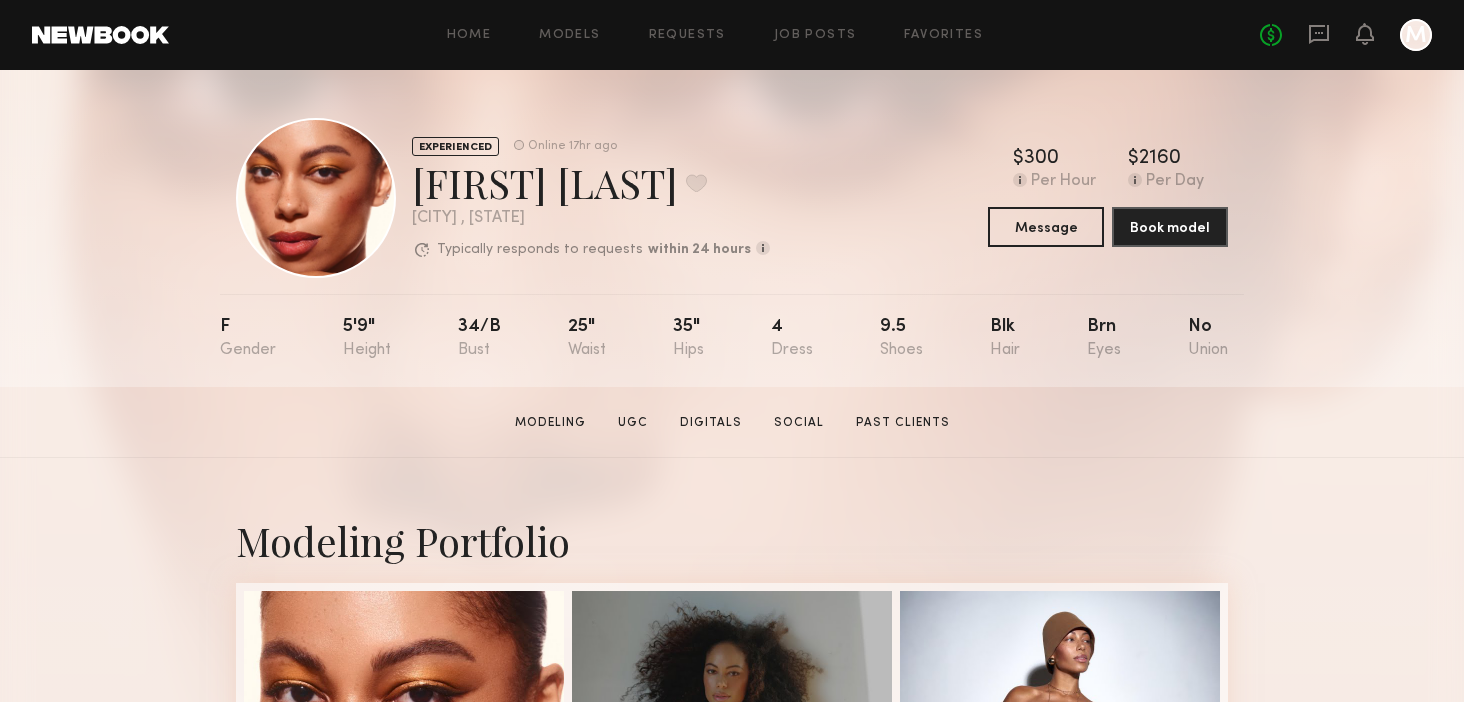click on "EXPERIENCED Online 17hr ago [FIRST] [LAST] Favorite [CITY] , [STATE] Typically responds to requests within 24 hours How quickly the model responds to new requests, on average. For best results, start new talent interactions with a request and use messages to add or collect additional info. Typically responds: within 24 hours Online 17hr ago $ Typical rate set by model. Can vary by project & usage. 300 Per Hour $ Typical rate set by model. Can vary by project & usage. 2160 Per Day Message Book model" 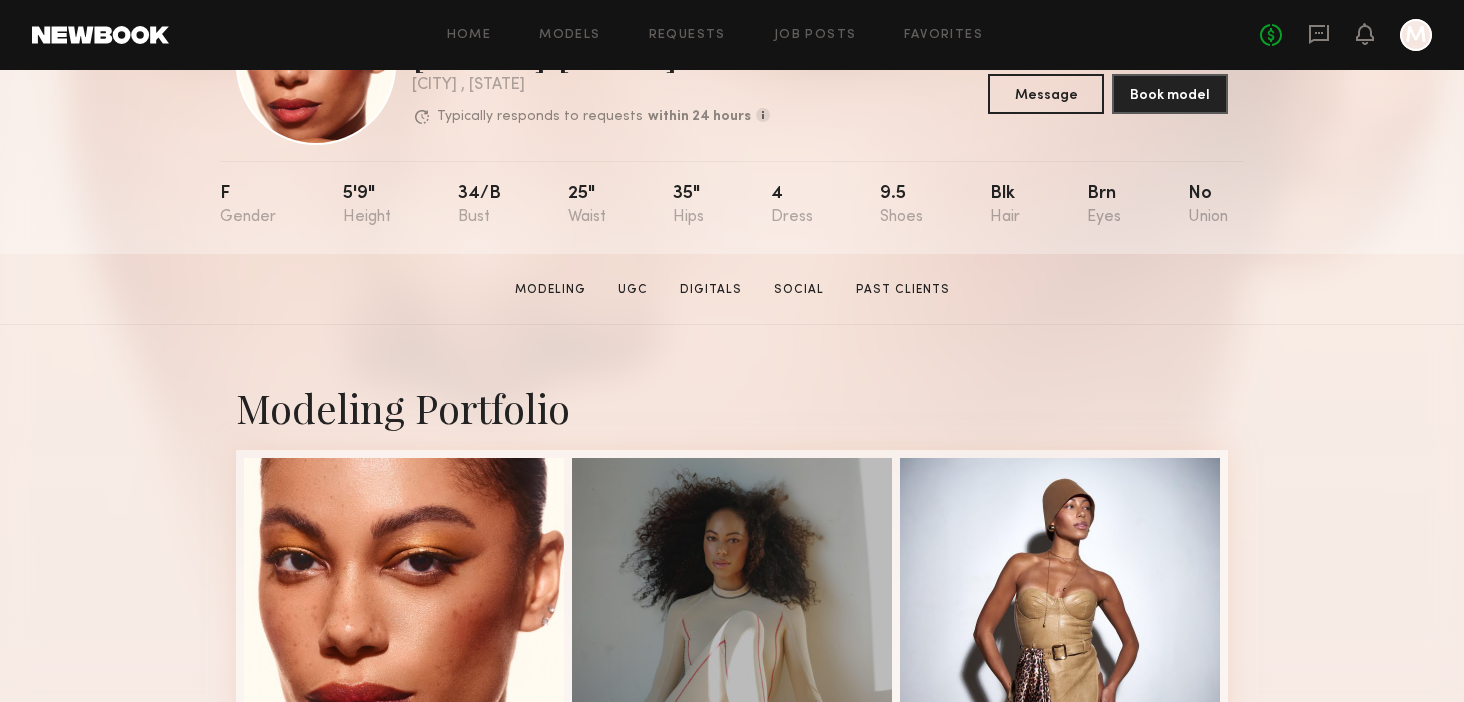 scroll, scrollTop: 0, scrollLeft: 0, axis: both 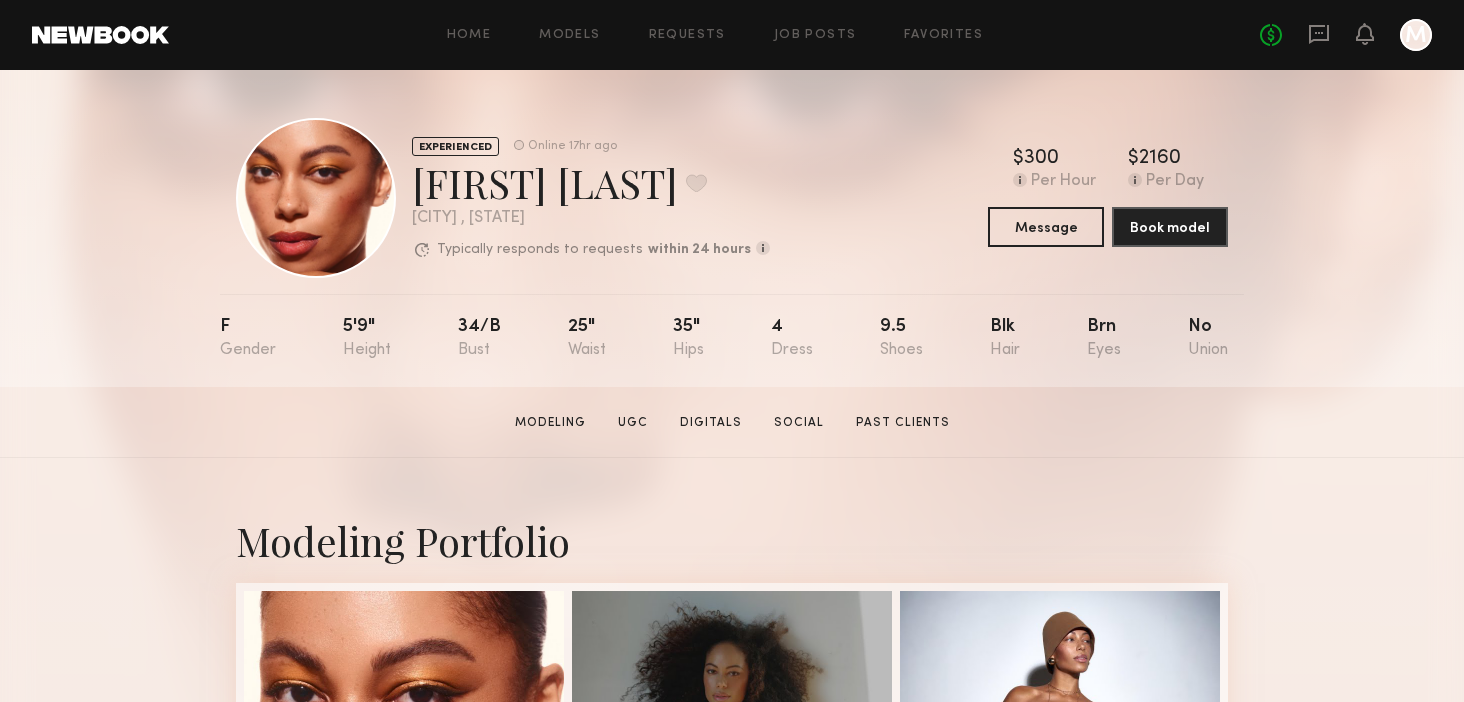 click on "[FIRST] [LAST] Modeling UGC Digitals Social Past Clients Message Book Model" 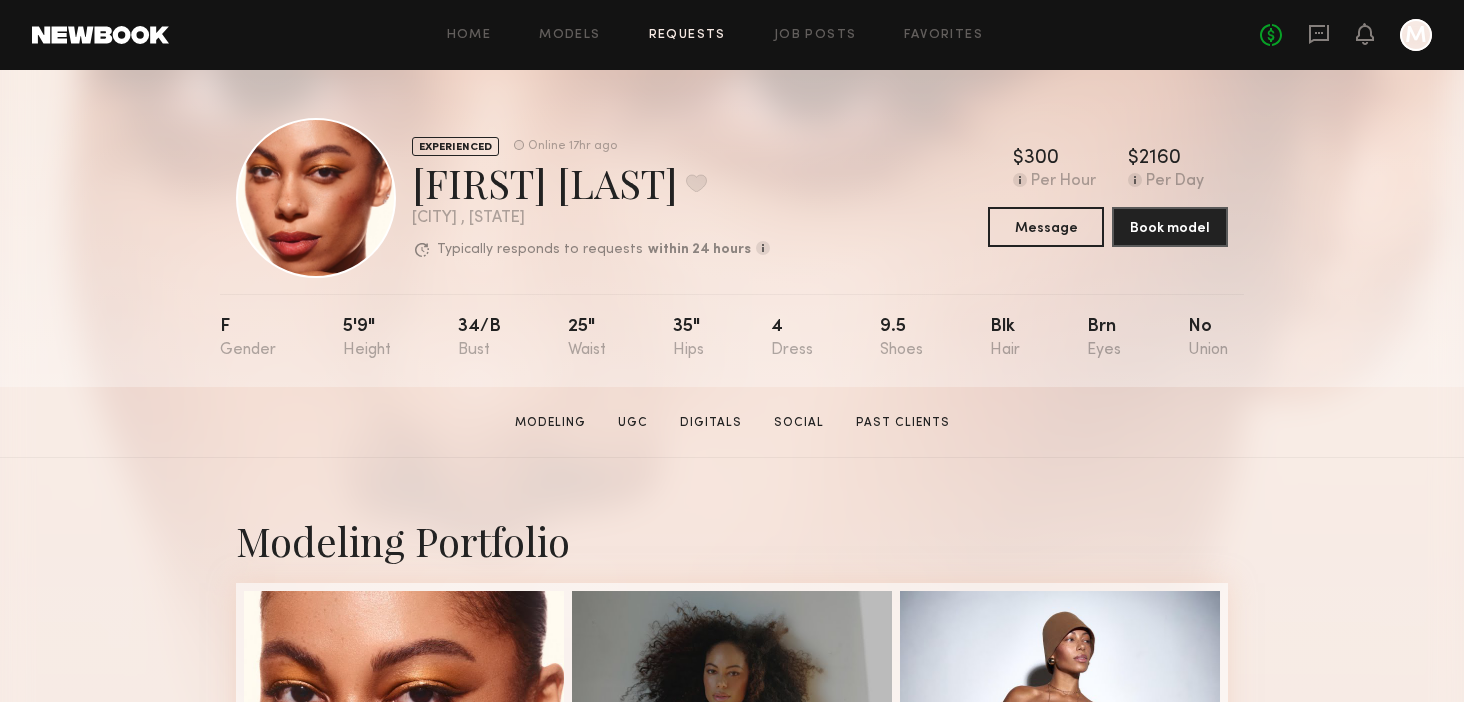 click on "Requests" 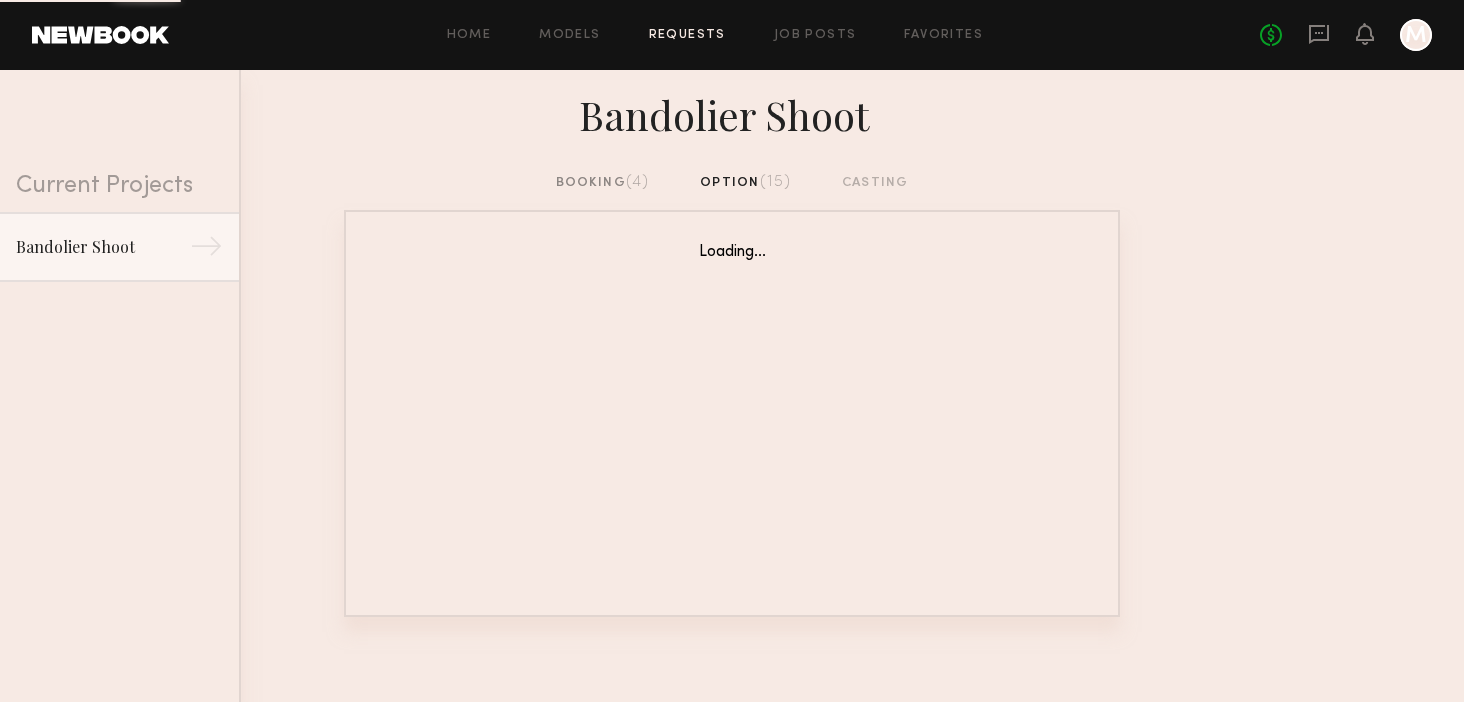 click on "booking  (4)  option  (15)  casting" 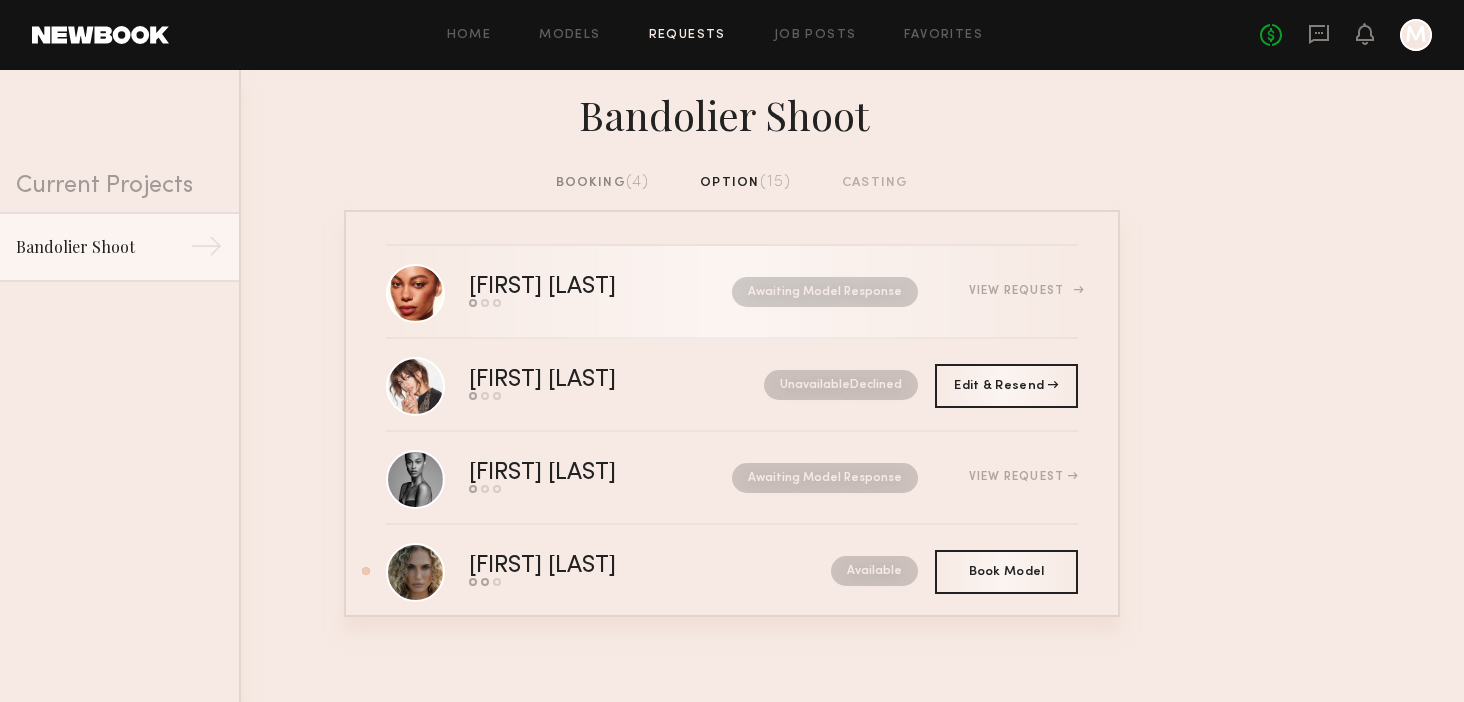 click on "View Request" 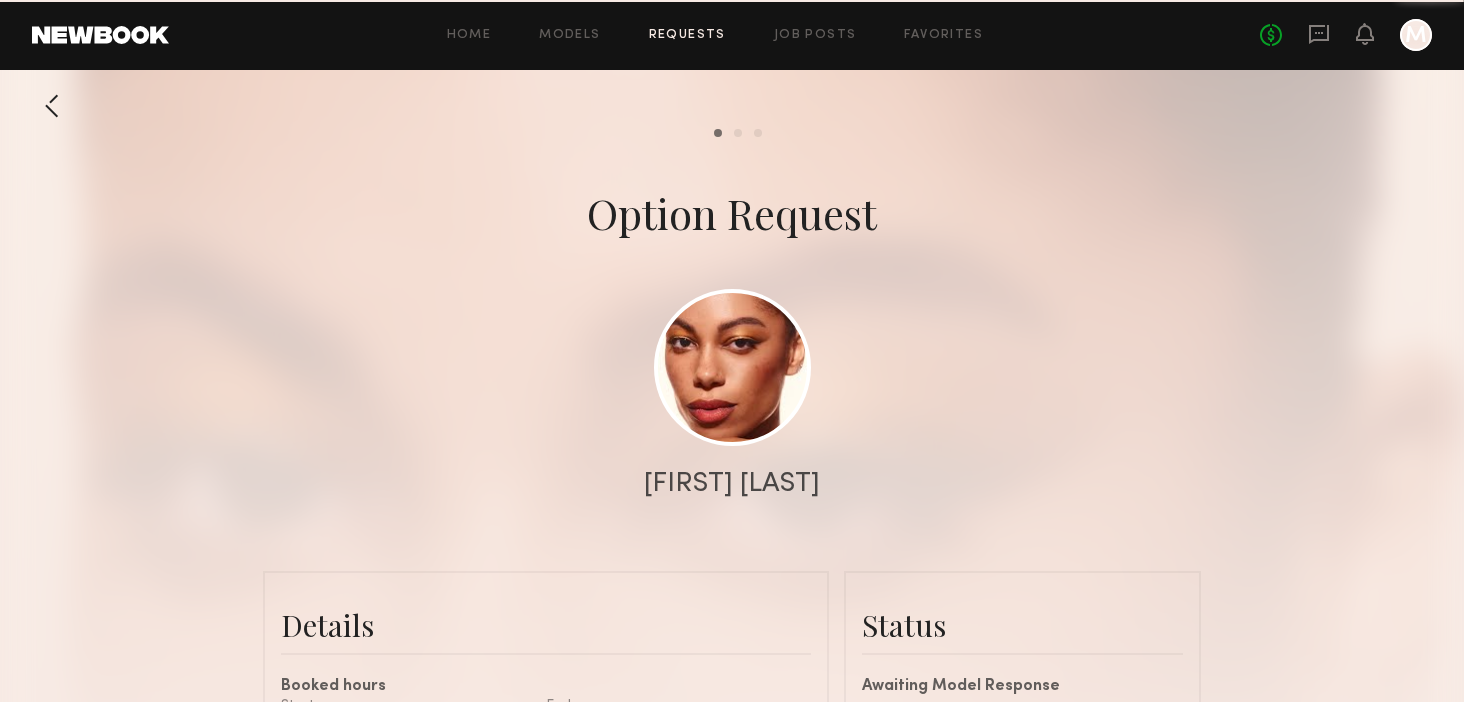 scroll, scrollTop: 1679, scrollLeft: 0, axis: vertical 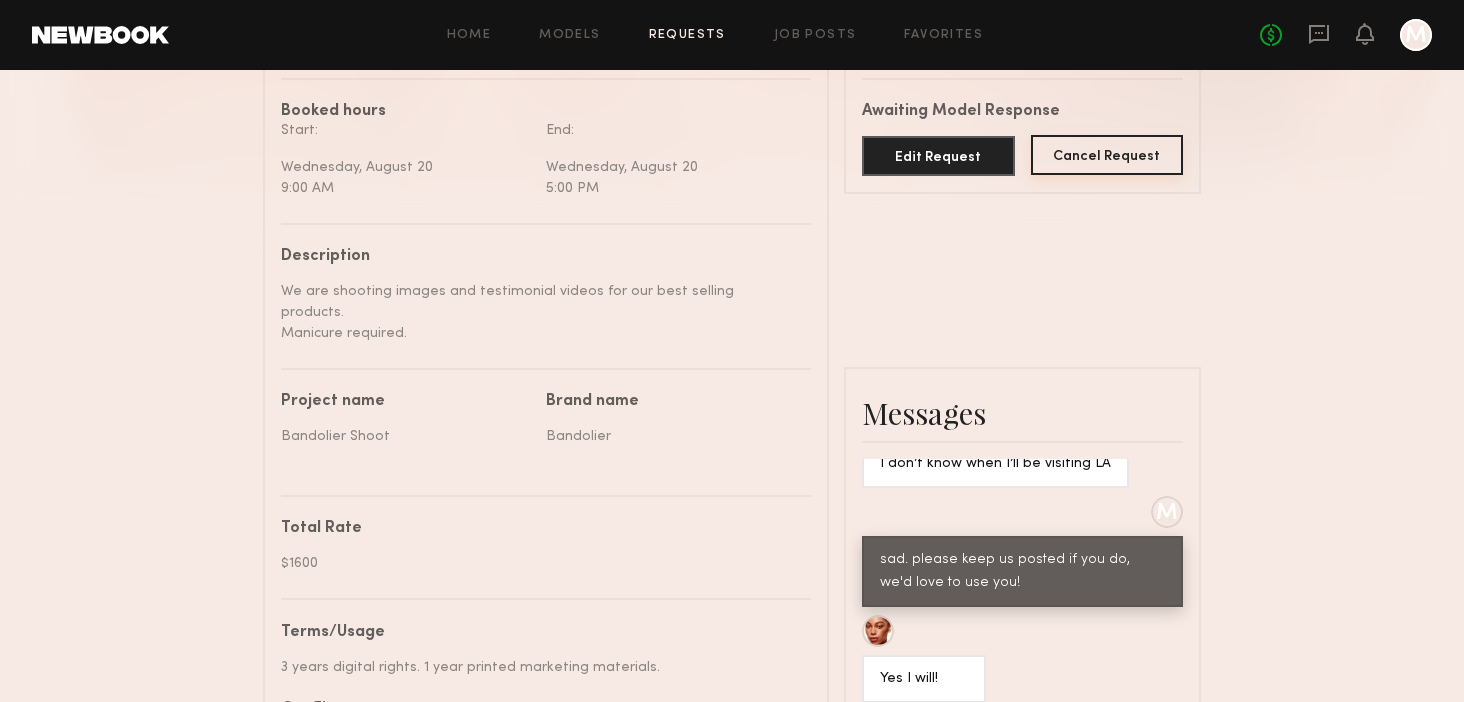 click on "Cancel Request" 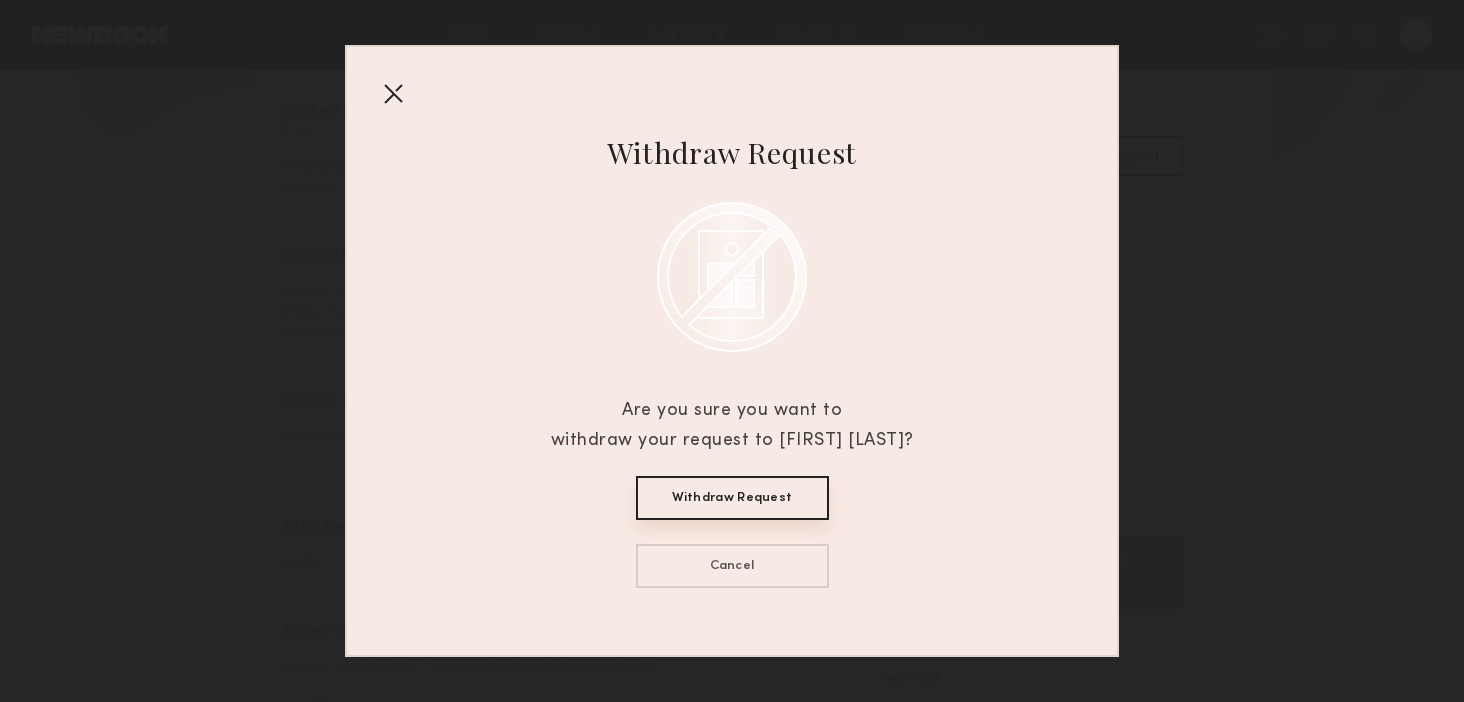 click on "Withdraw Request" at bounding box center (732, 498) 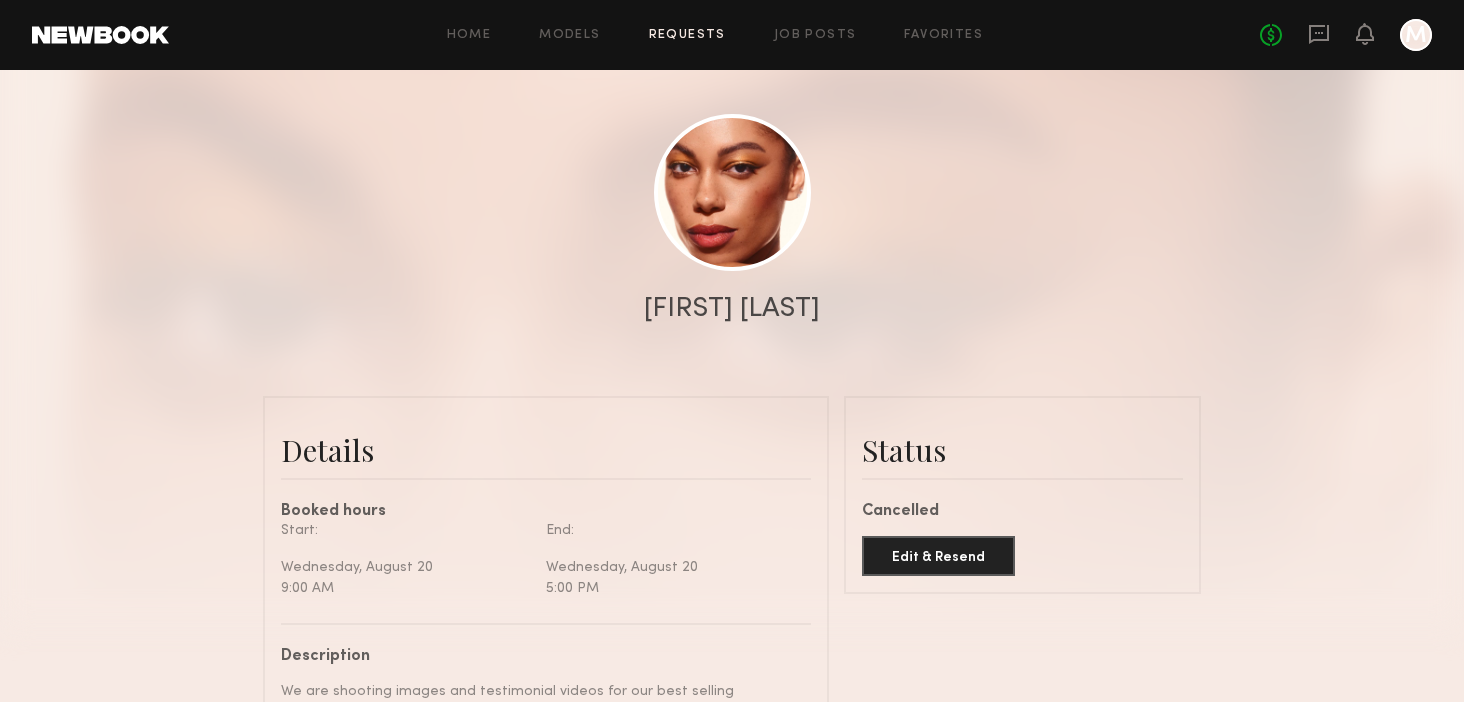 scroll, scrollTop: 0, scrollLeft: 0, axis: both 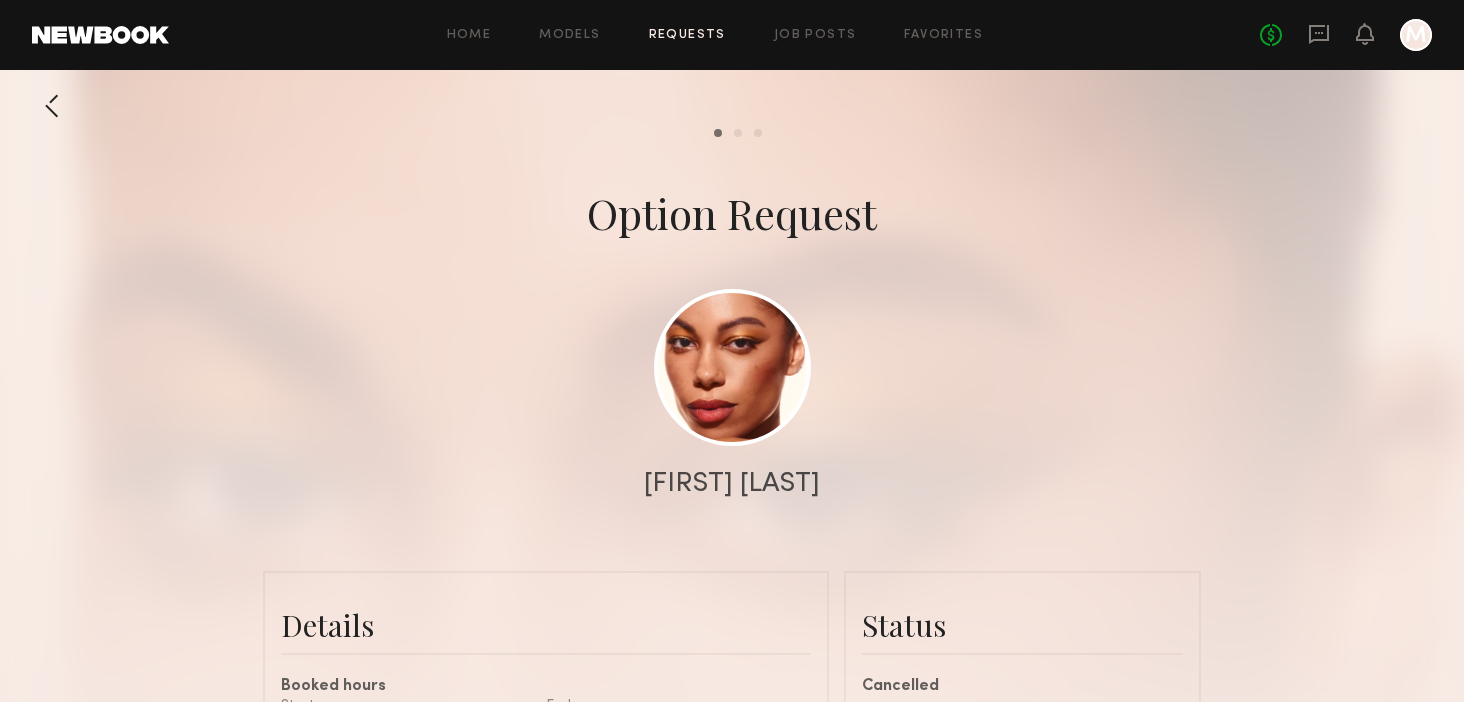 click on "Requests" 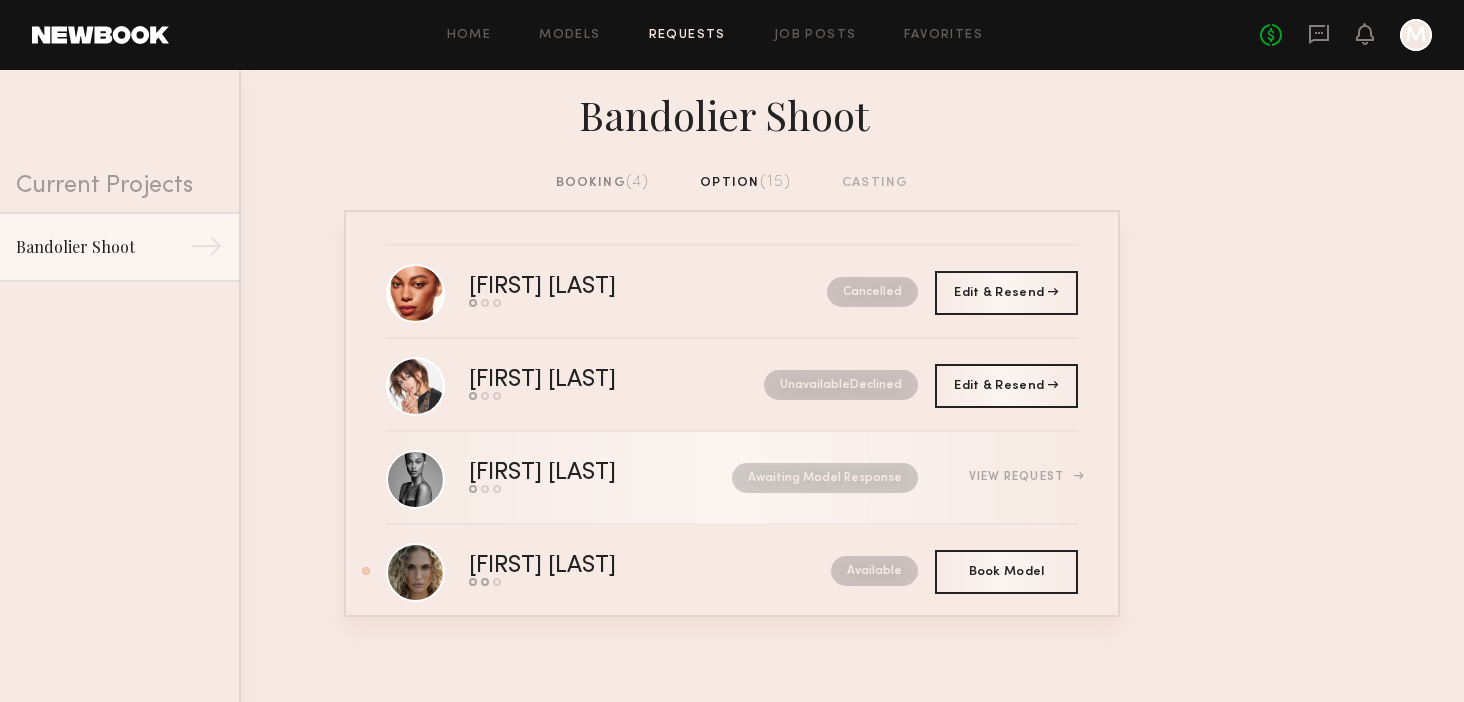 click on "View Request" 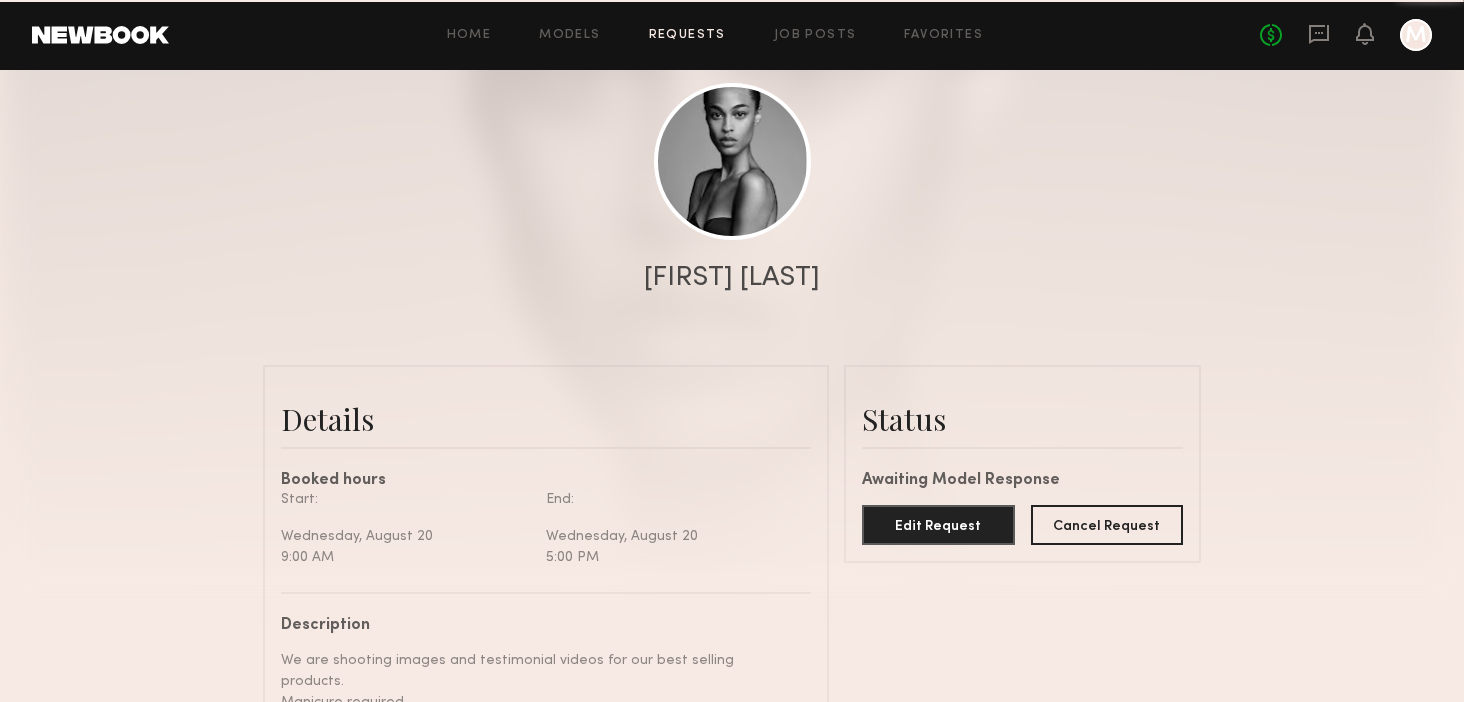 scroll, scrollTop: 262, scrollLeft: 0, axis: vertical 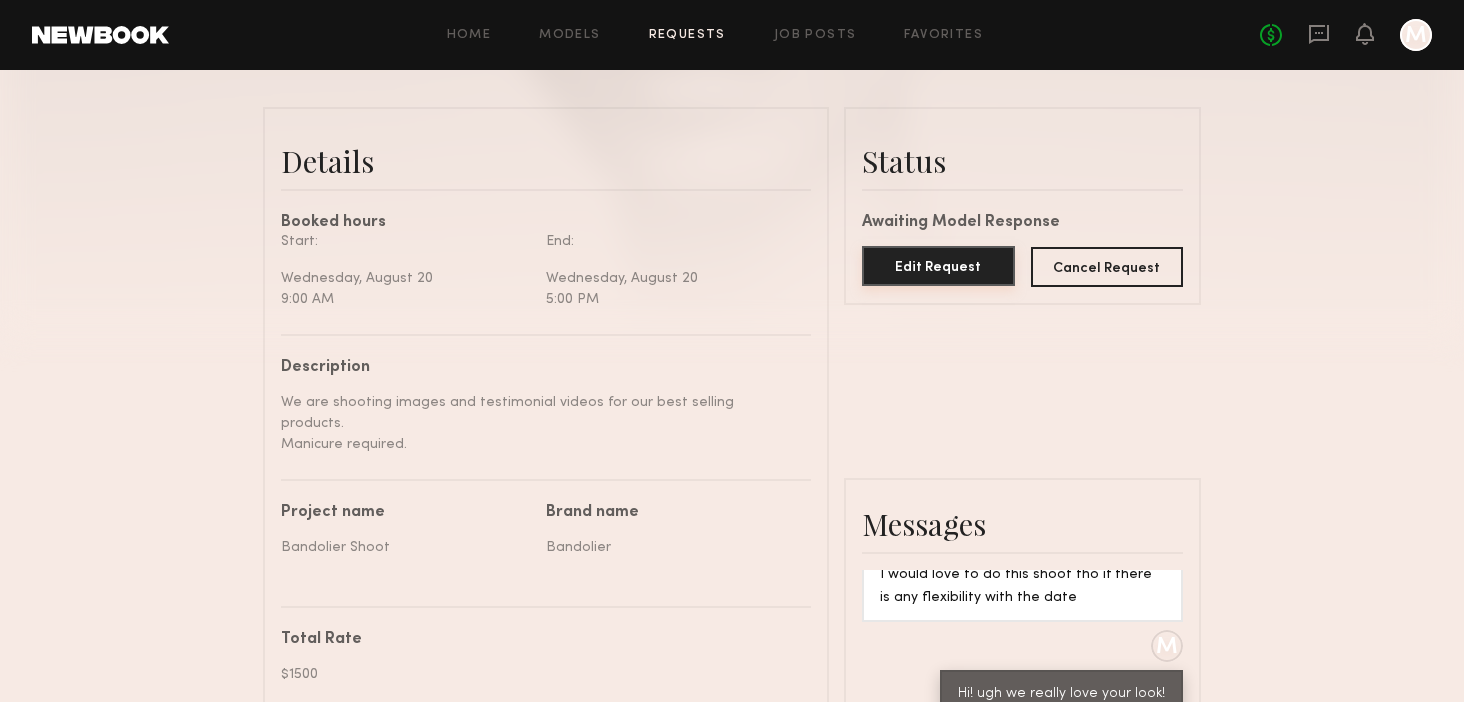 click on "Edit Request" 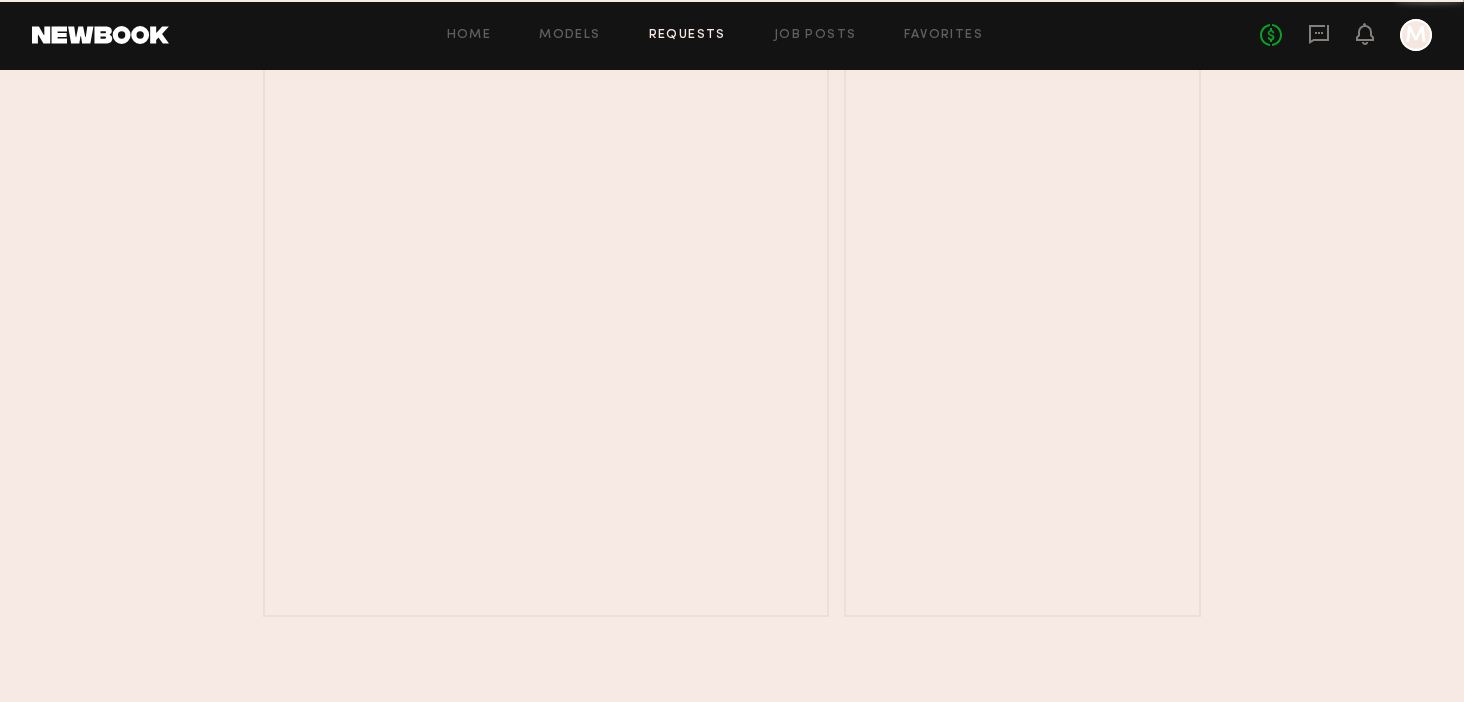 scroll, scrollTop: 705, scrollLeft: 0, axis: vertical 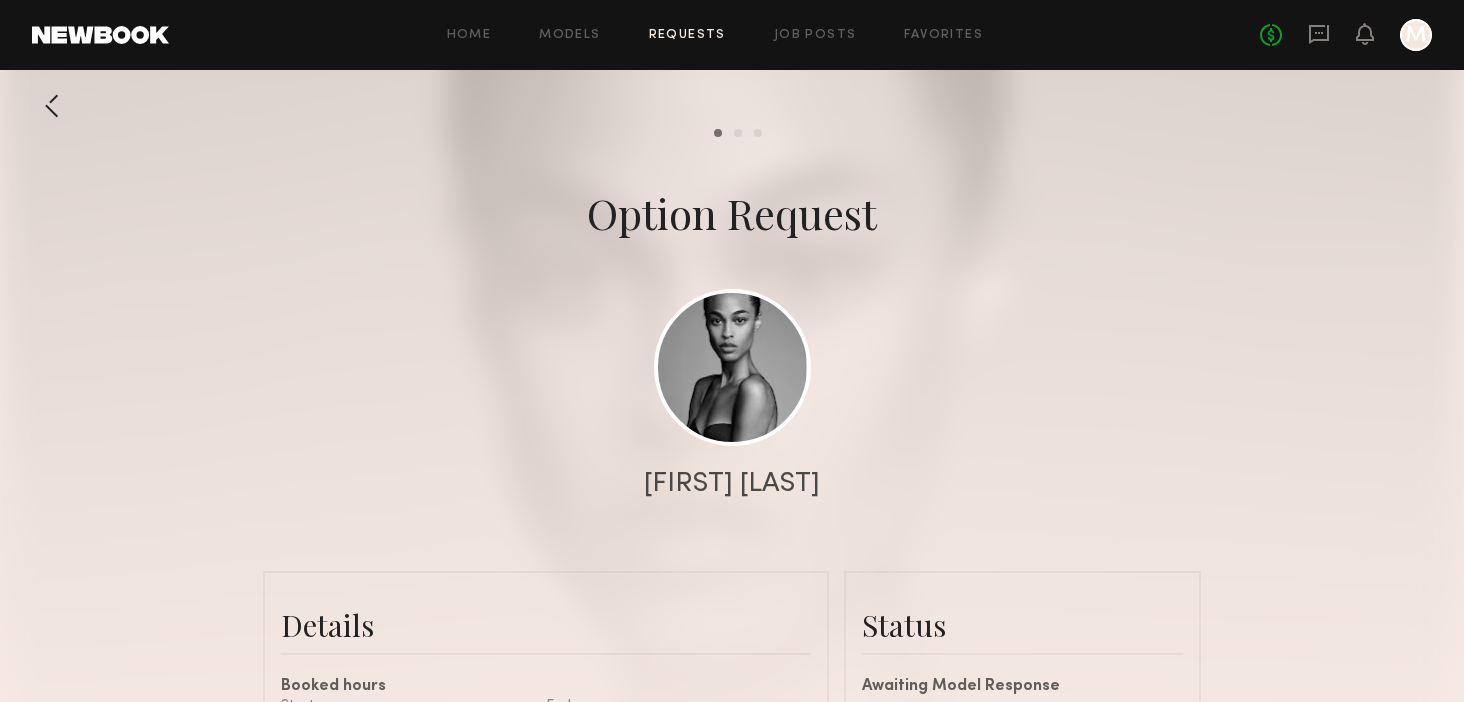 click on "Requests" 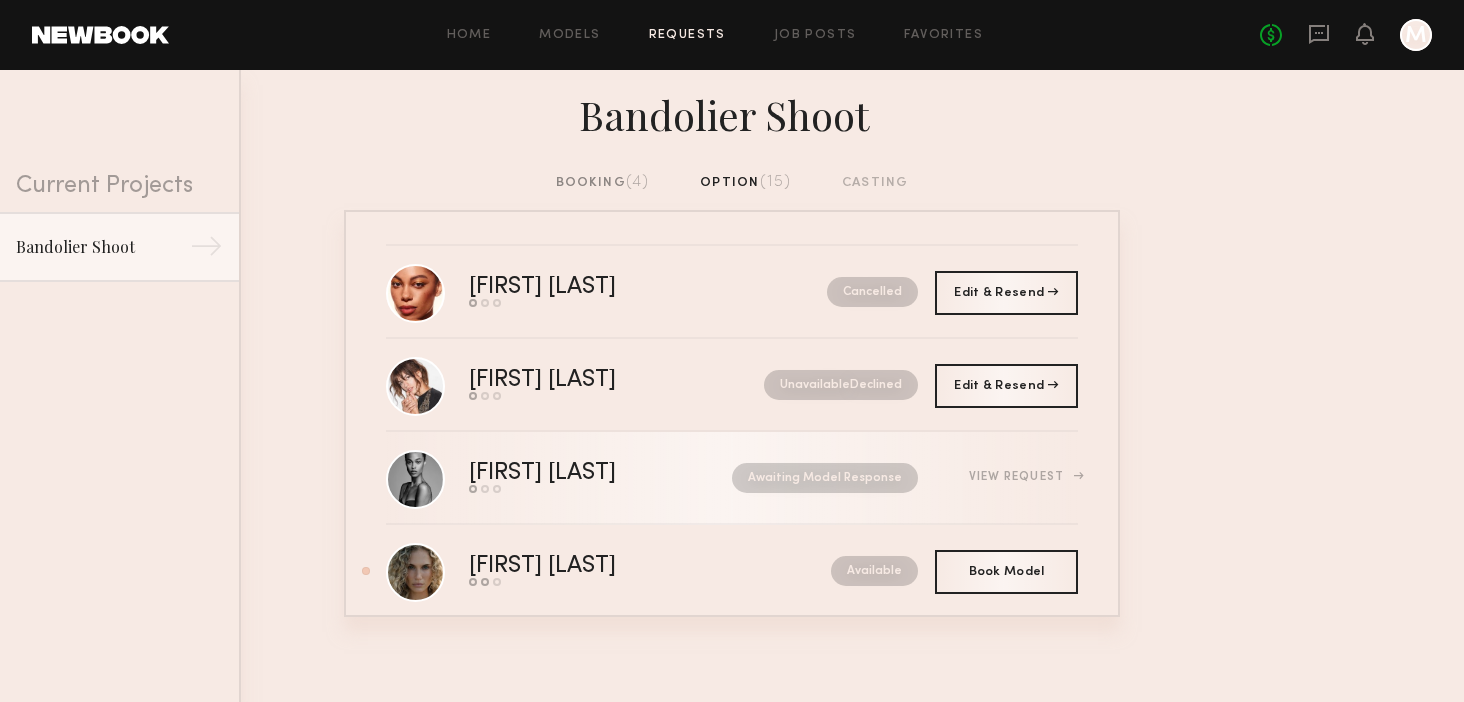 click on "View Request" 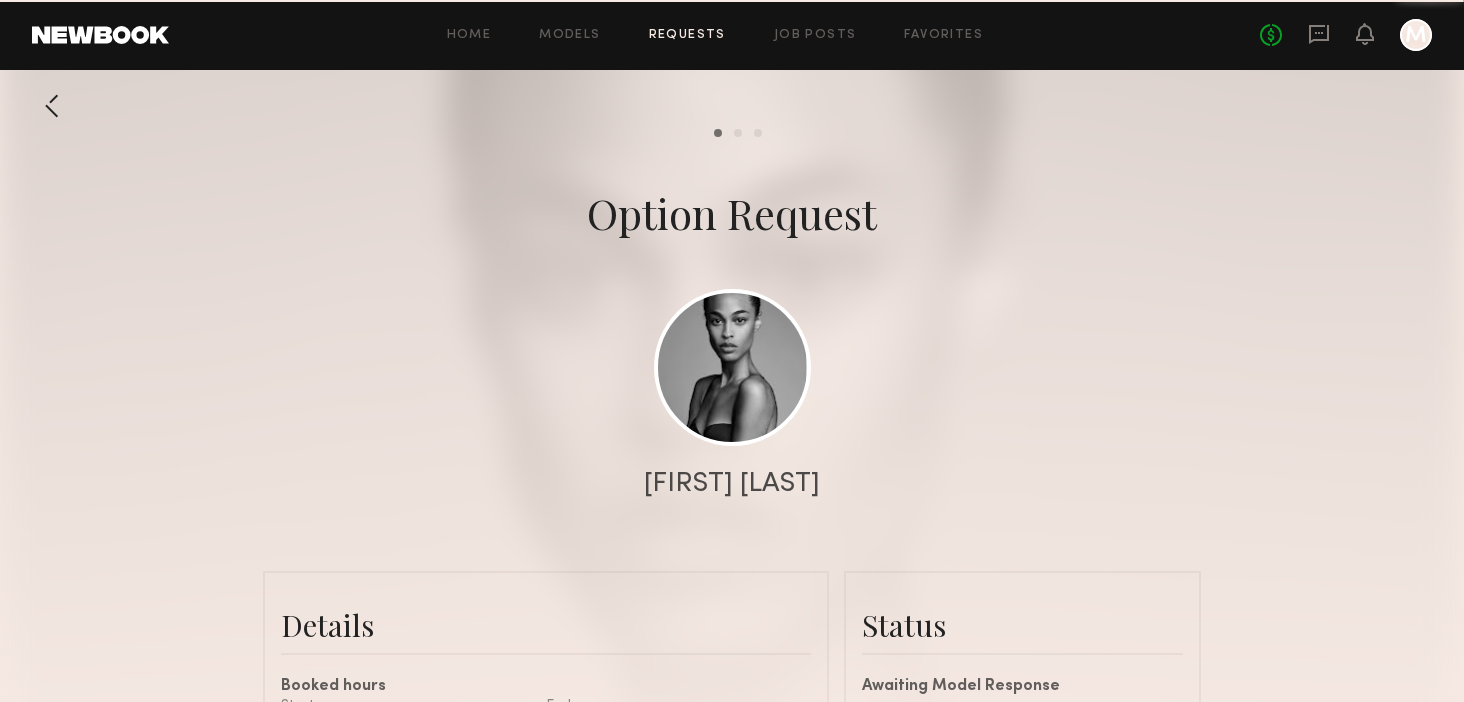 scroll, scrollTop: 1220, scrollLeft: 0, axis: vertical 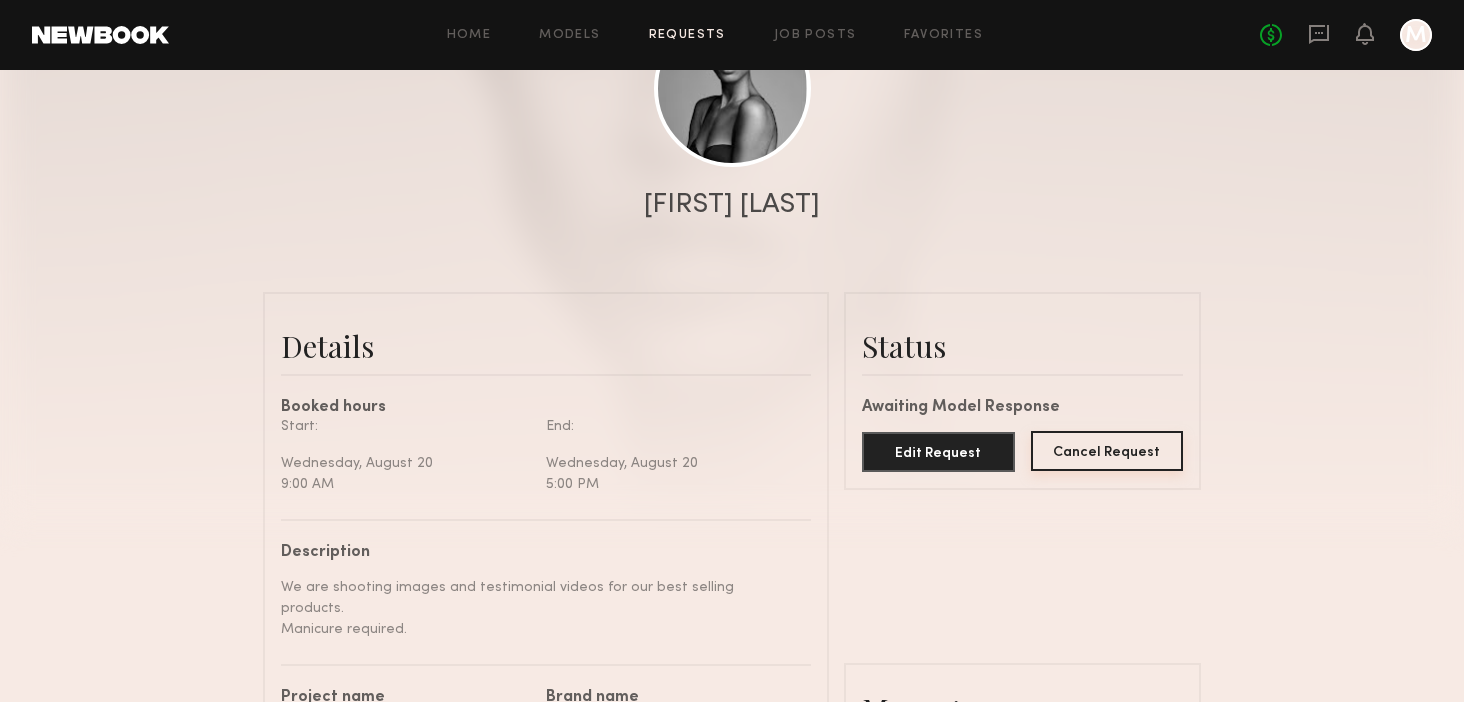 click on "Cancel Request" 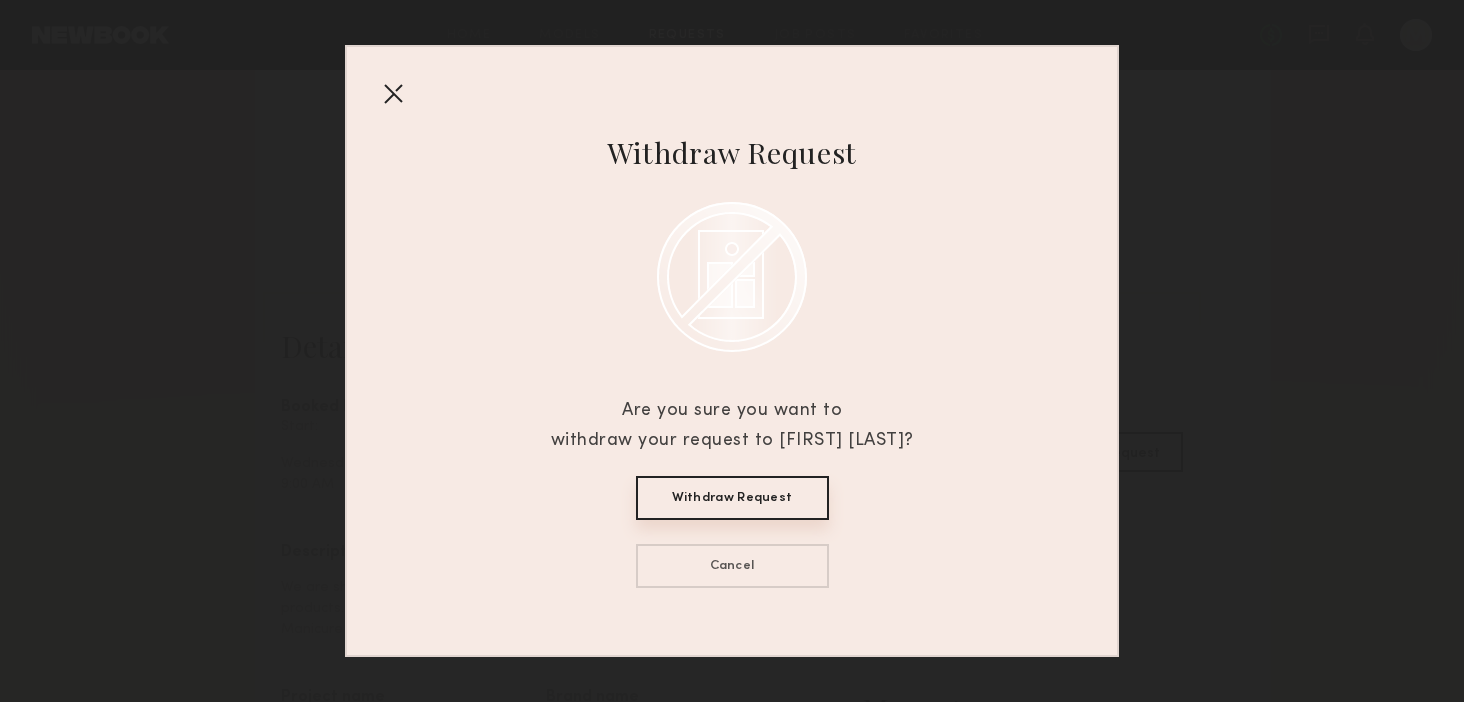 click on "Withdraw Request" at bounding box center (732, 498) 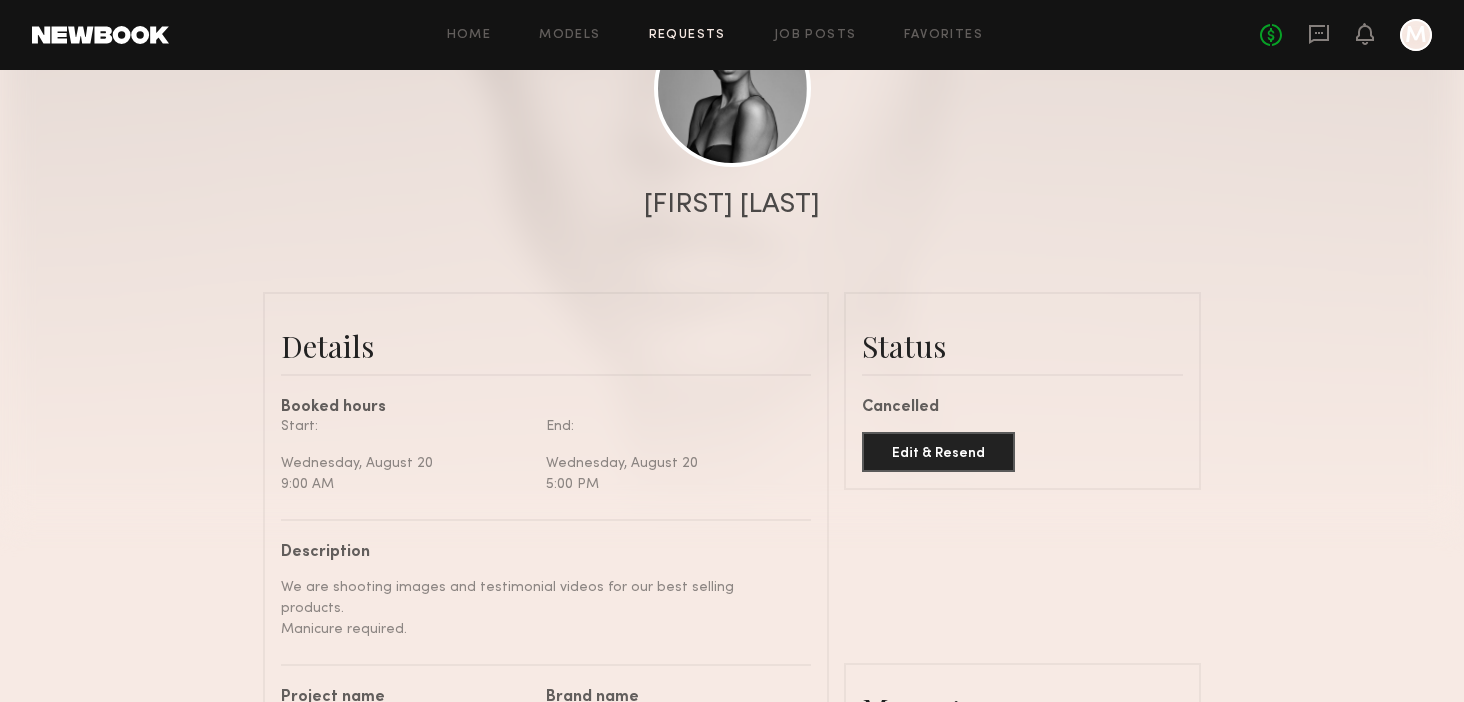 scroll, scrollTop: 0, scrollLeft: 0, axis: both 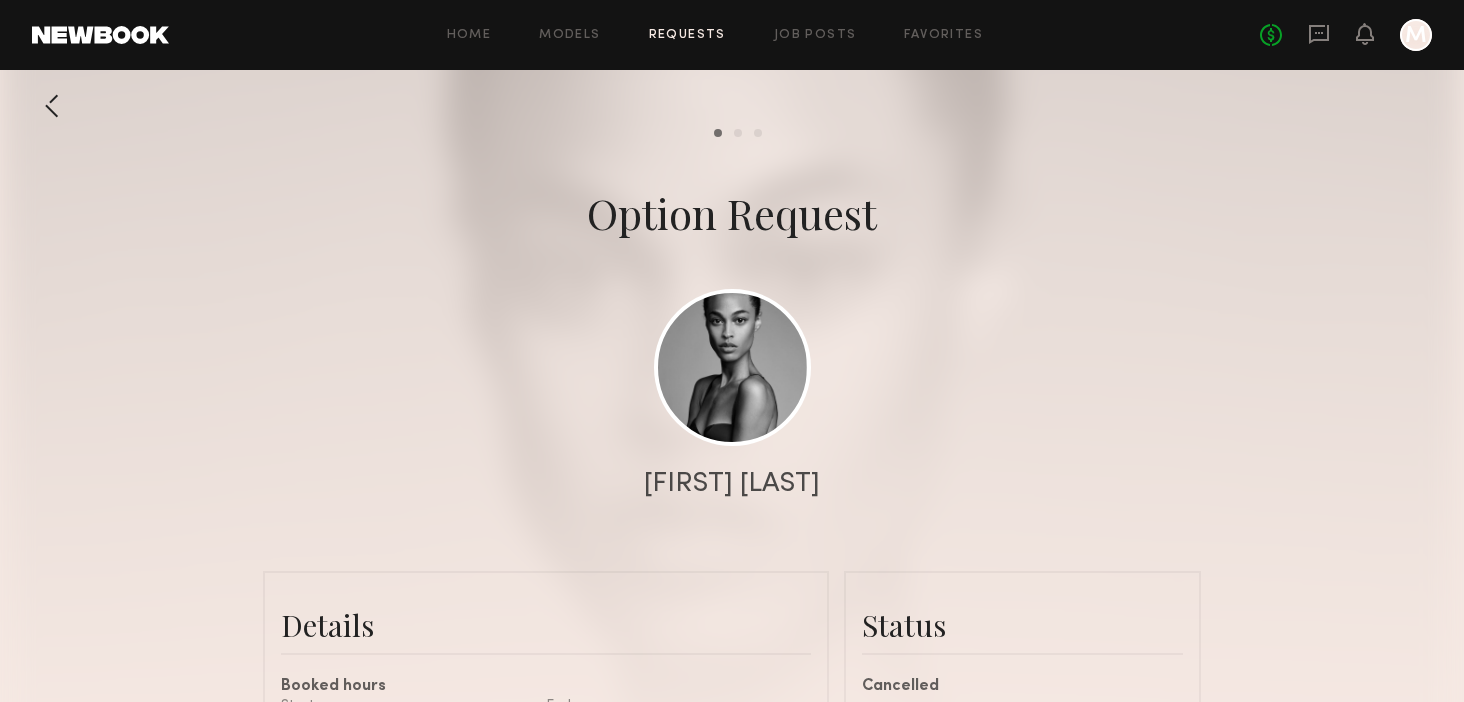 click on "Requests" 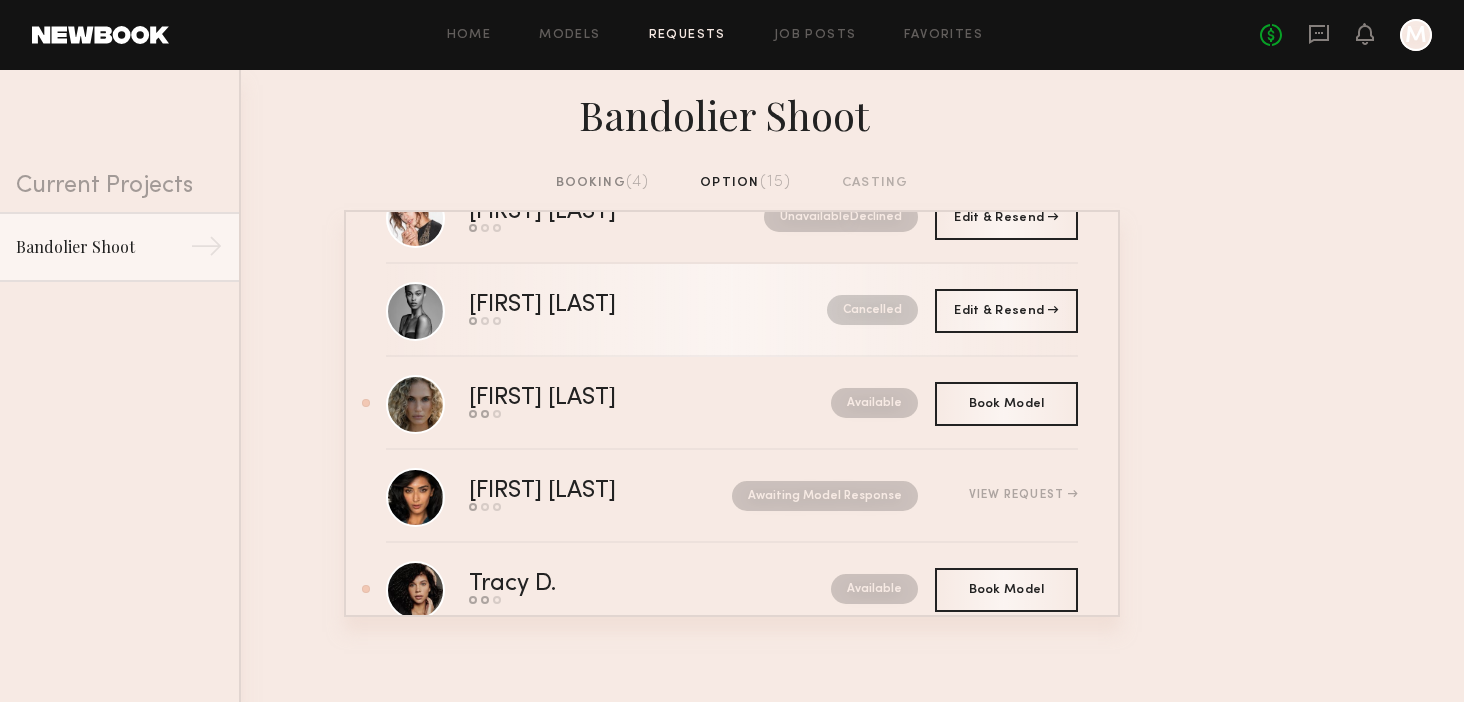 scroll, scrollTop: 180, scrollLeft: 0, axis: vertical 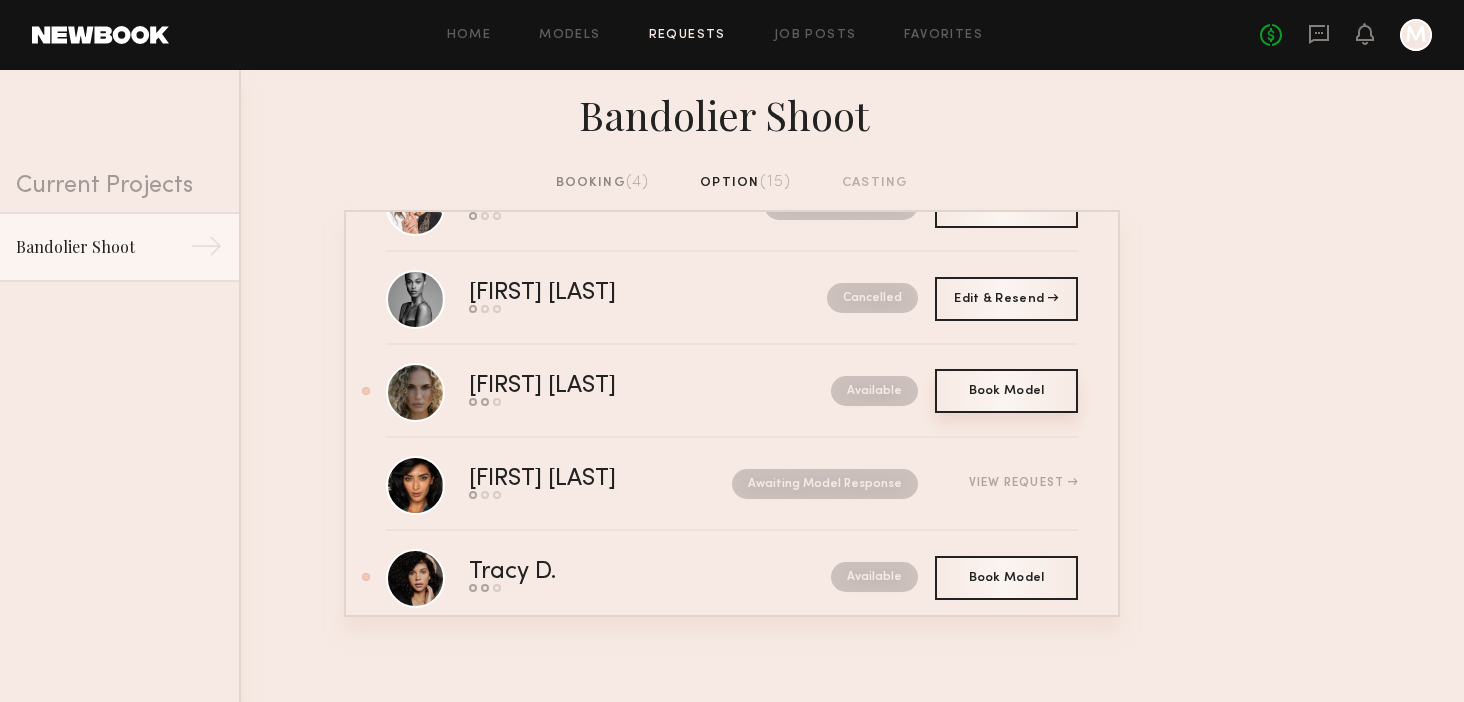 click on "Book Model" 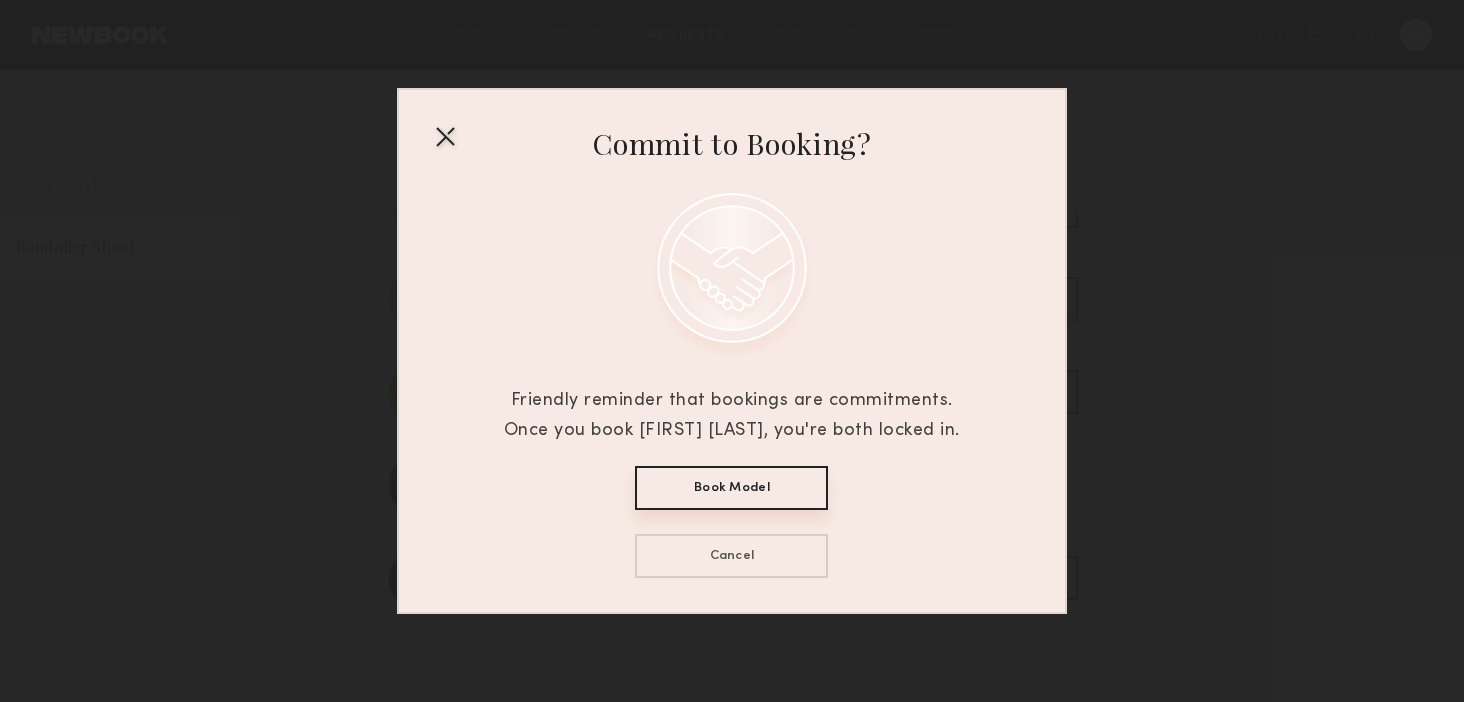 click at bounding box center [445, 136] 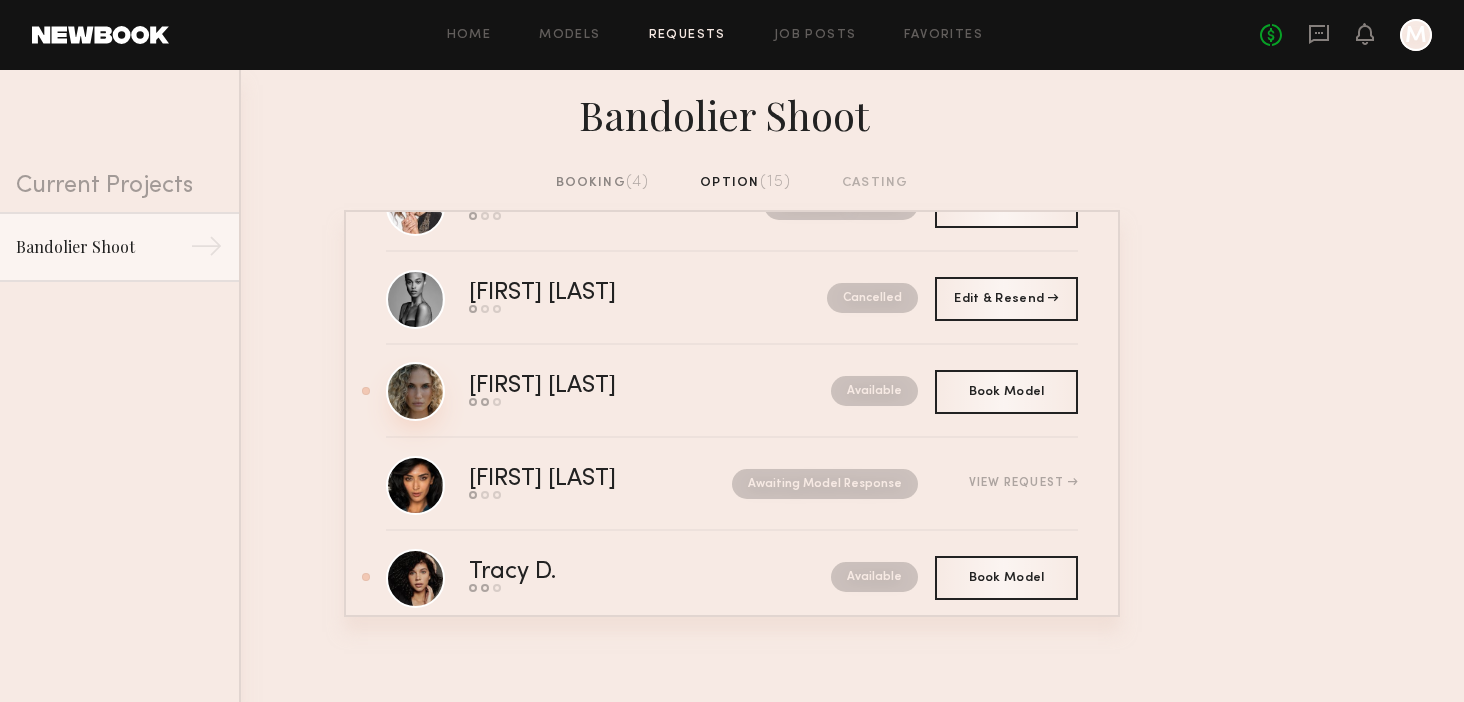 click 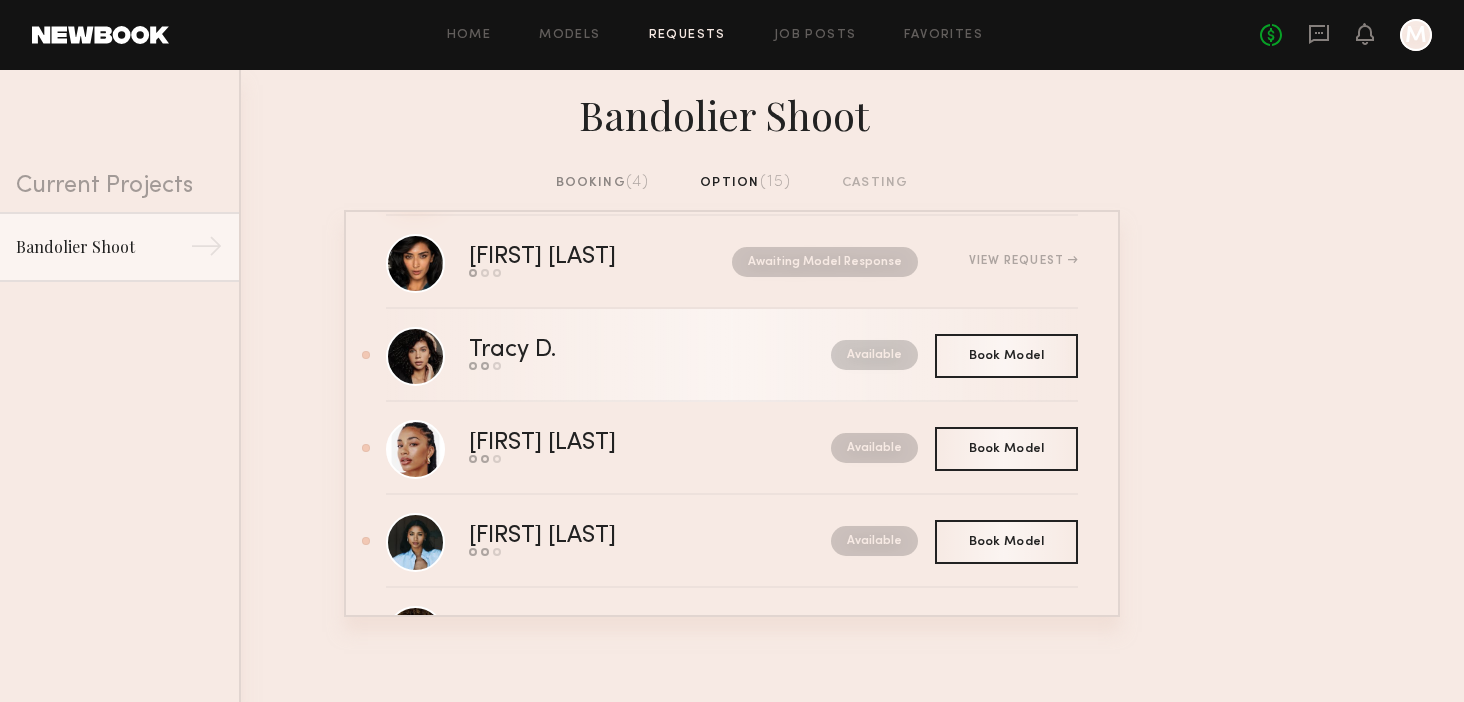 scroll, scrollTop: 413, scrollLeft: 0, axis: vertical 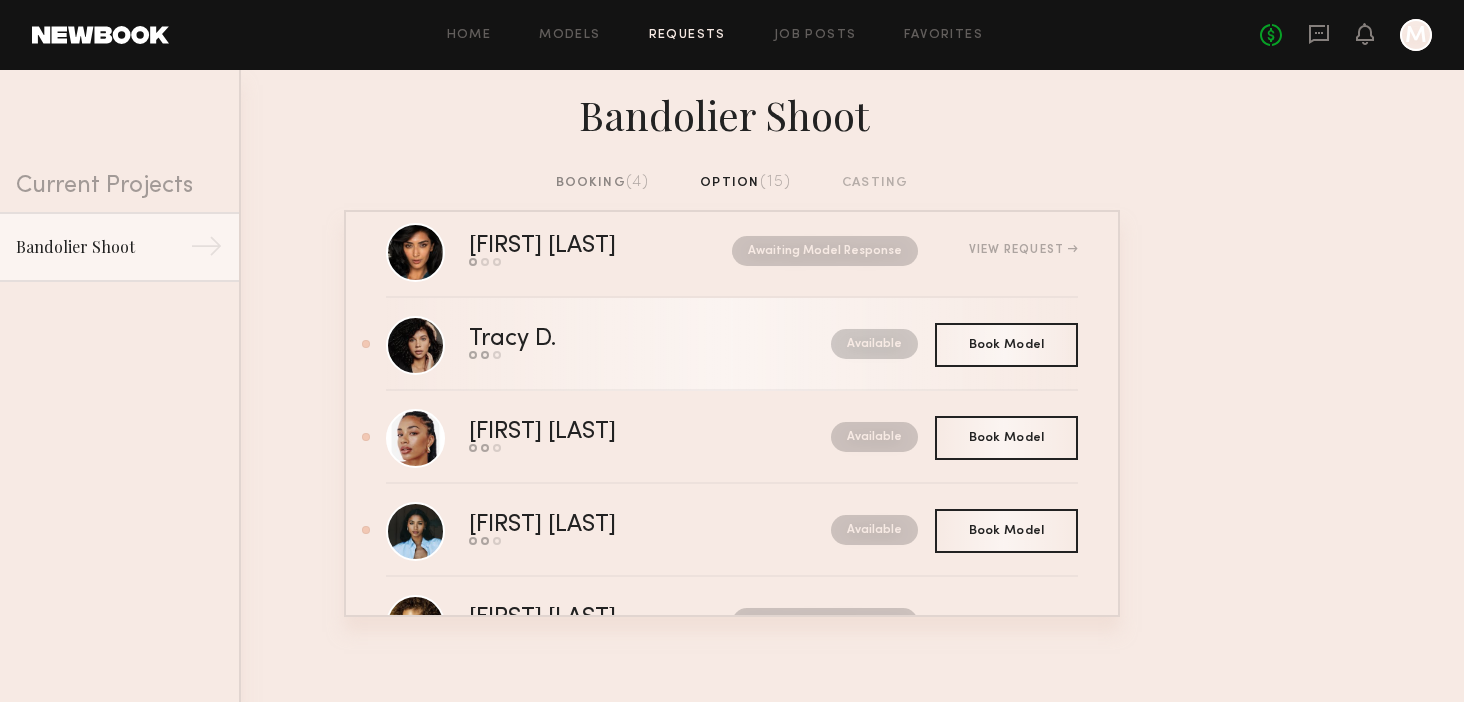 click on "Tracy D." 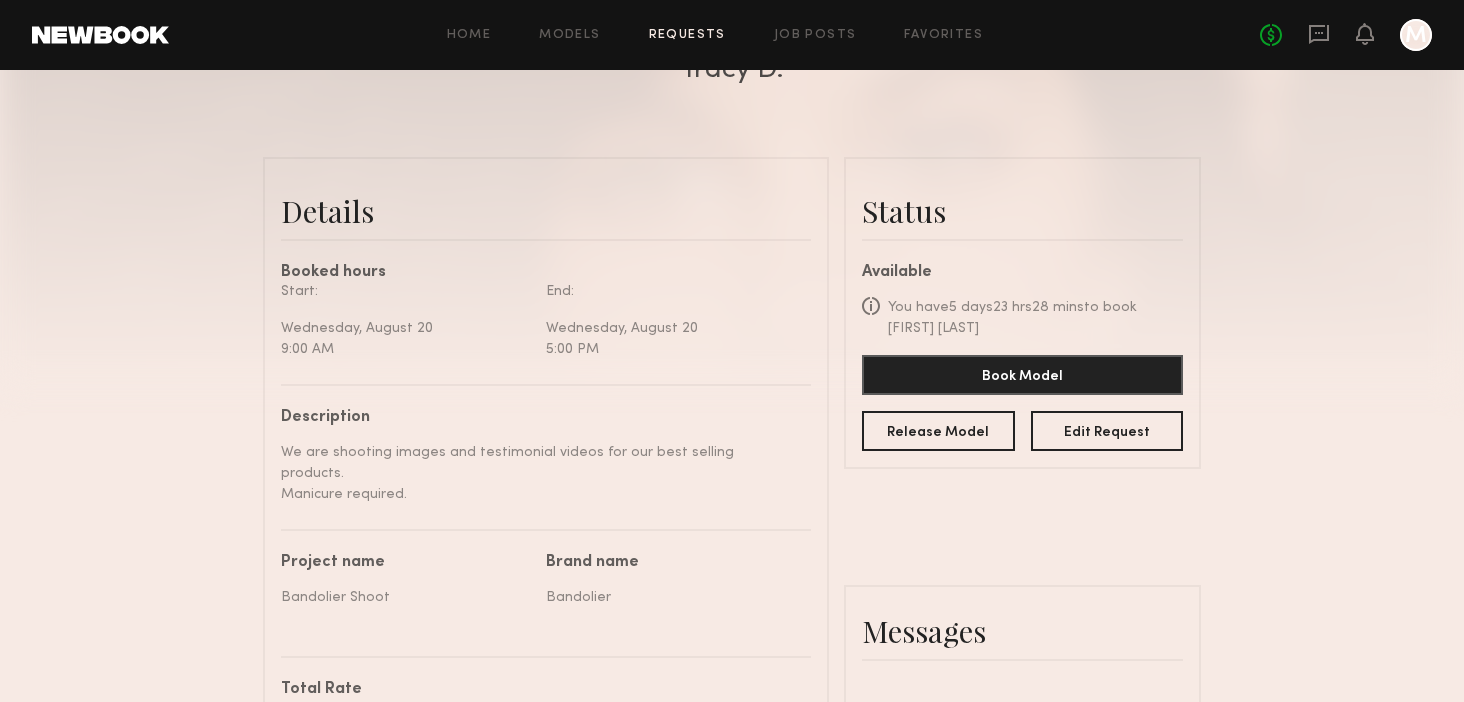 scroll, scrollTop: 428, scrollLeft: 0, axis: vertical 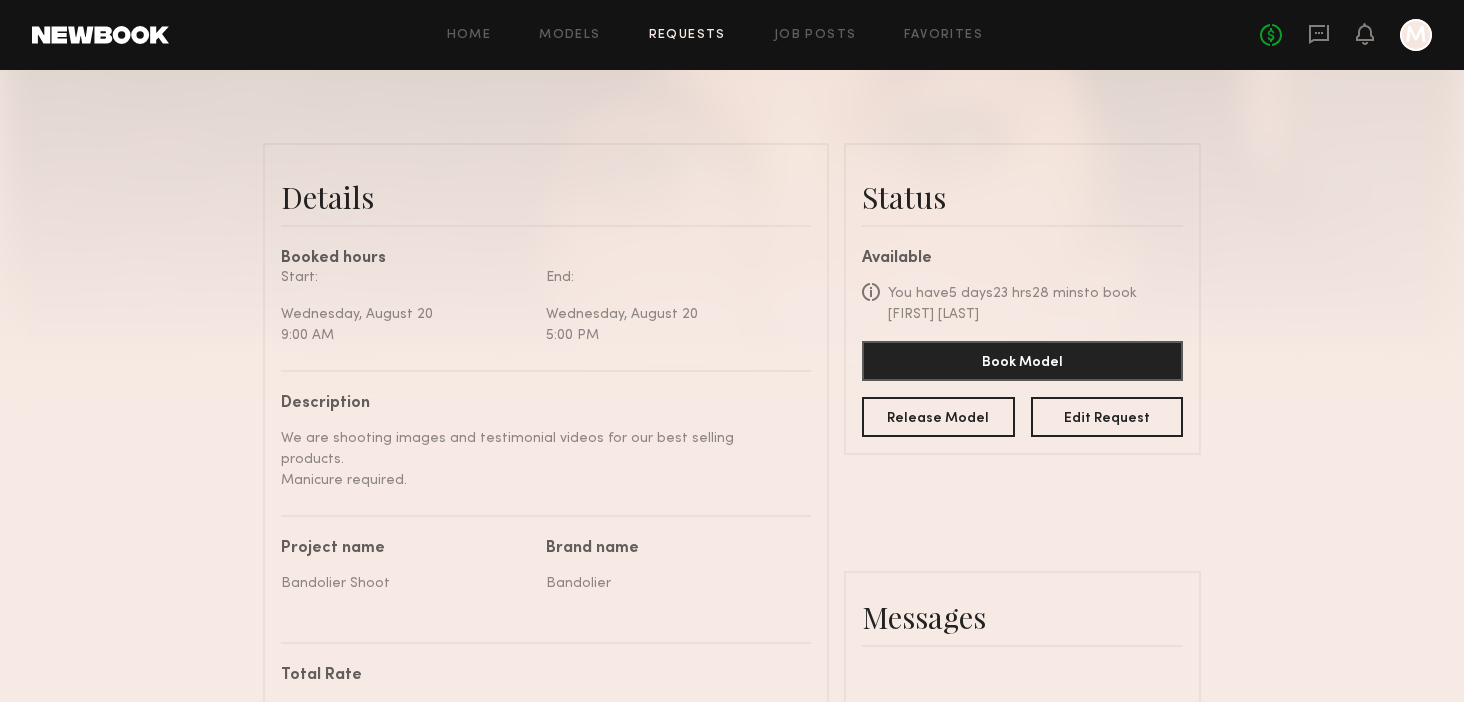 click on "Details   Booked hours  Start: Wednesday, August 20 9:00 AM End: Wednesday, August 20 5:00 PM  Description   We are shooting images and testimonial videos for our best selling products.
Manicure required.   Project name   Bandolier Shoot   Brand name   Bandolier   Total Rate  $1500 Terms/Usage  3 years digital rights. 1 year printed marketing materials.  Conflict  N/A   Location   201 N Robertson Blvd, Beverly Hills, CA 90211, USA  ← Move left → Move right ↑ Move up ↓ Move down + Zoom in - Zoom out Home Jump left by 75% End Jump right by 75% Page Up Jump up by 75% Page Down Jump down by 75% To navigate, press the arrow keys. Keyboard shortcuts Map Data Map data ©2025 Google Map data ©2025 Google 2 km  Click to toggle between metric and imperial units Terms Report a map error 201 N Robertson Blvd, Beverly Hills, CA 90211, USA  Status   Available  Quick Tip  As a courtesy, if you decide ahead of that time not to move forward with booking a model, please release him/her on your own.   You have  Ok Do" 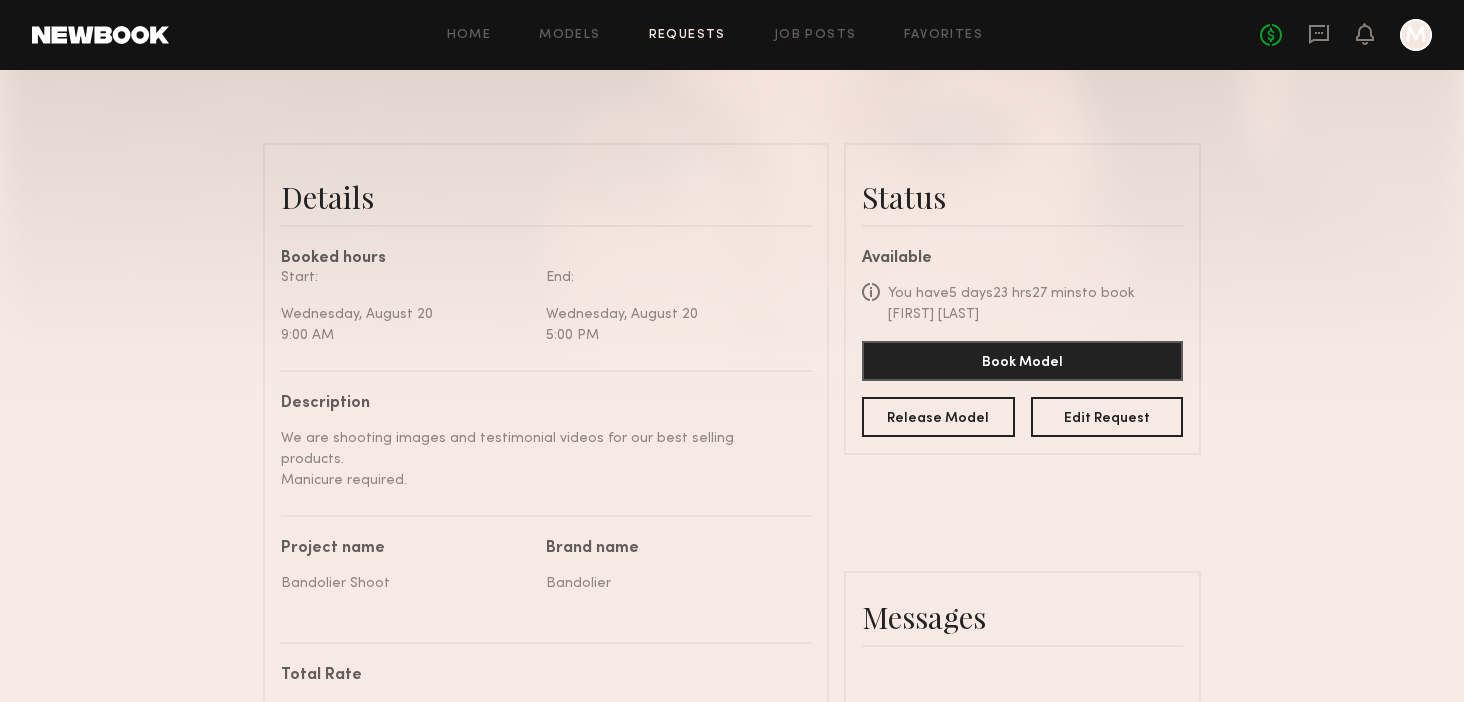 click on "Details   Booked hours  Start: Wednesday, August 20 9:00 AM End: Wednesday, August 20 5:00 PM  Description   We are shooting images and testimonial videos for our best selling products.
Manicure required.   Project name   Bandolier Shoot   Brand name   Bandolier   Total Rate  $1500 Terms/Usage  3 years digital rights. 1 year printed marketing materials.  Conflict  N/A   Location   201 N Robertson Blvd, Beverly Hills, CA 90211, USA  ← Move left → Move right ↑ Move up ↓ Move down + Zoom in - Zoom out Home Jump left by 75% End Jump right by 75% Page Up Jump up by 75% Page Down Jump down by 75% To navigate, press the arrow keys. Keyboard shortcuts Map Data Map data ©2025 Google Map data ©2025 Google 2 km  Click to toggle between metric and imperial units Terms Report a map error 201 N Robertson Blvd, Beverly Hills, CA 90211, USA  Status   Available  Quick Tip  As a courtesy, if you decide ahead of that time not to move forward with booking a model, please release him/her on your own.   You have  Ok Do" 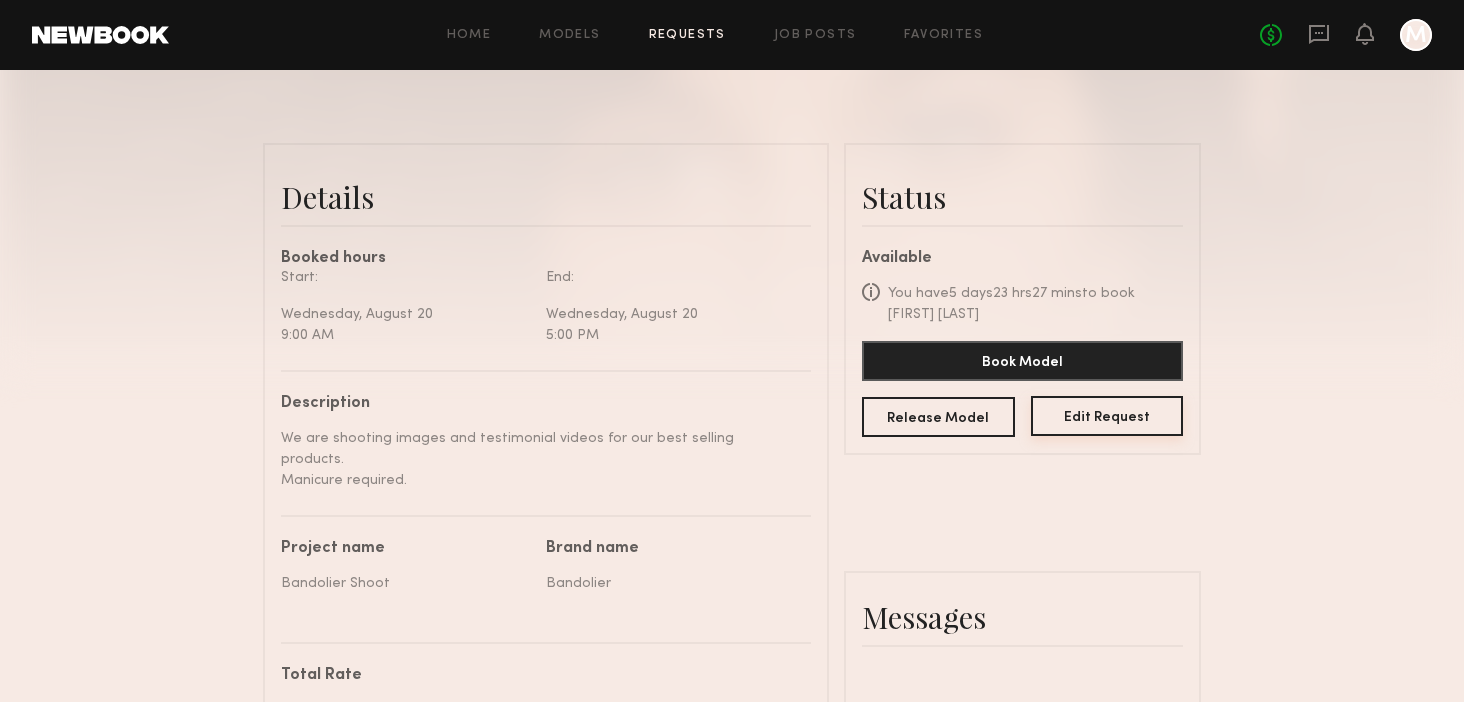click on "Edit Request" 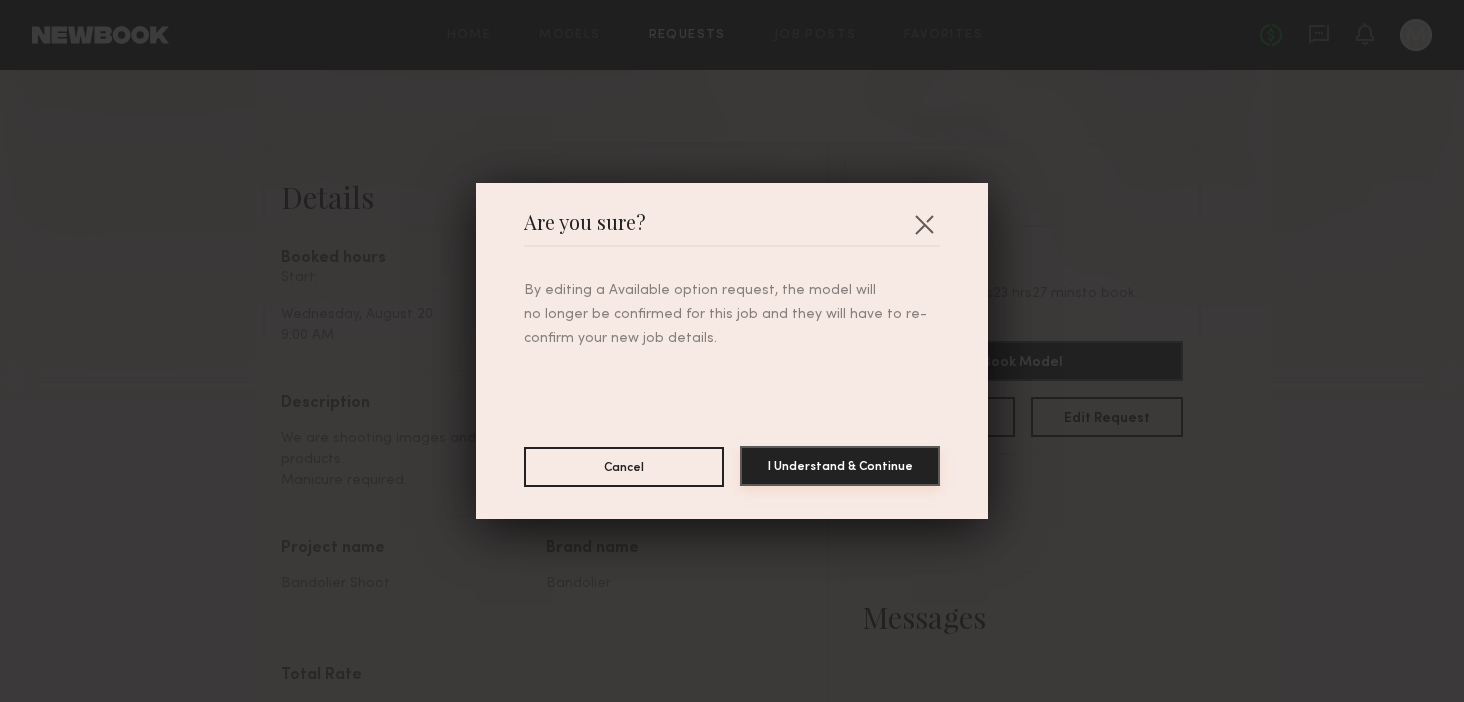 click on "I Understand & Continue" at bounding box center (840, 466) 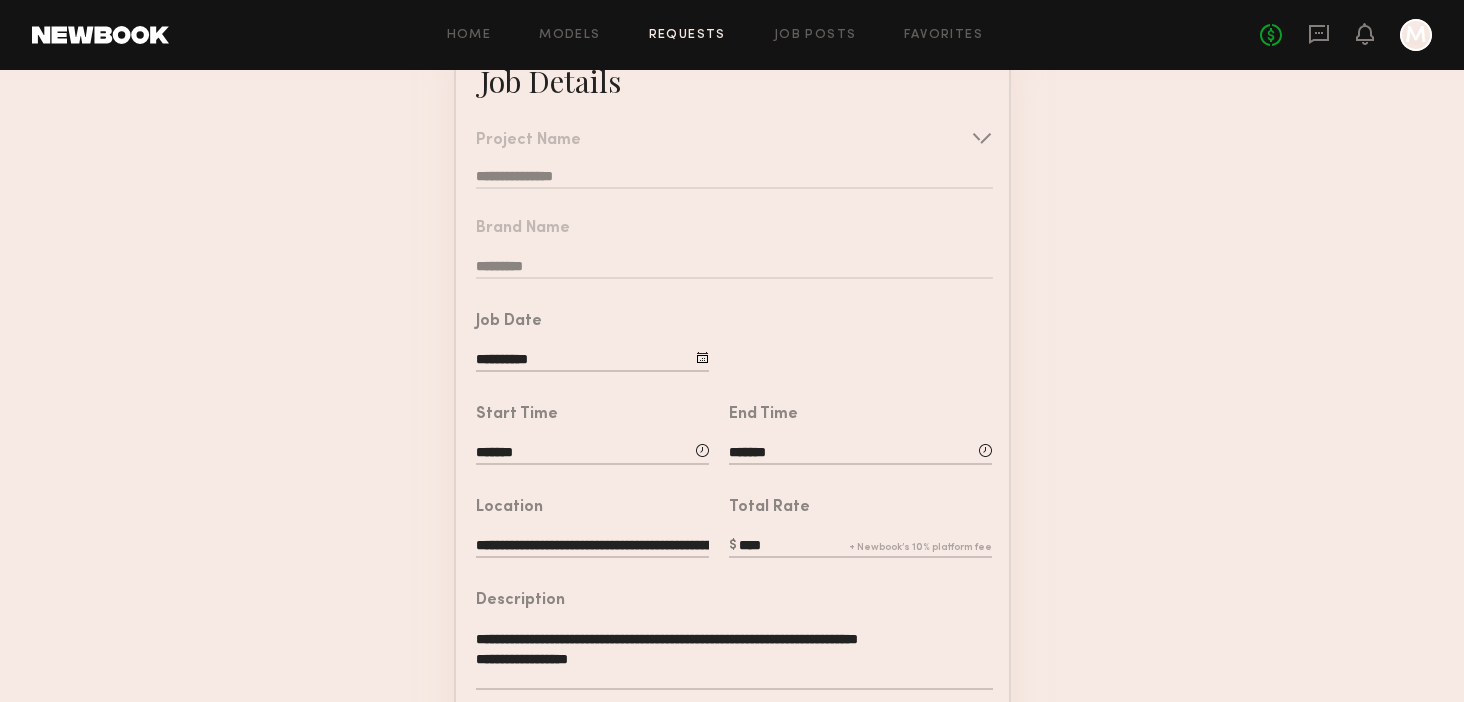 scroll, scrollTop: 0, scrollLeft: 0, axis: both 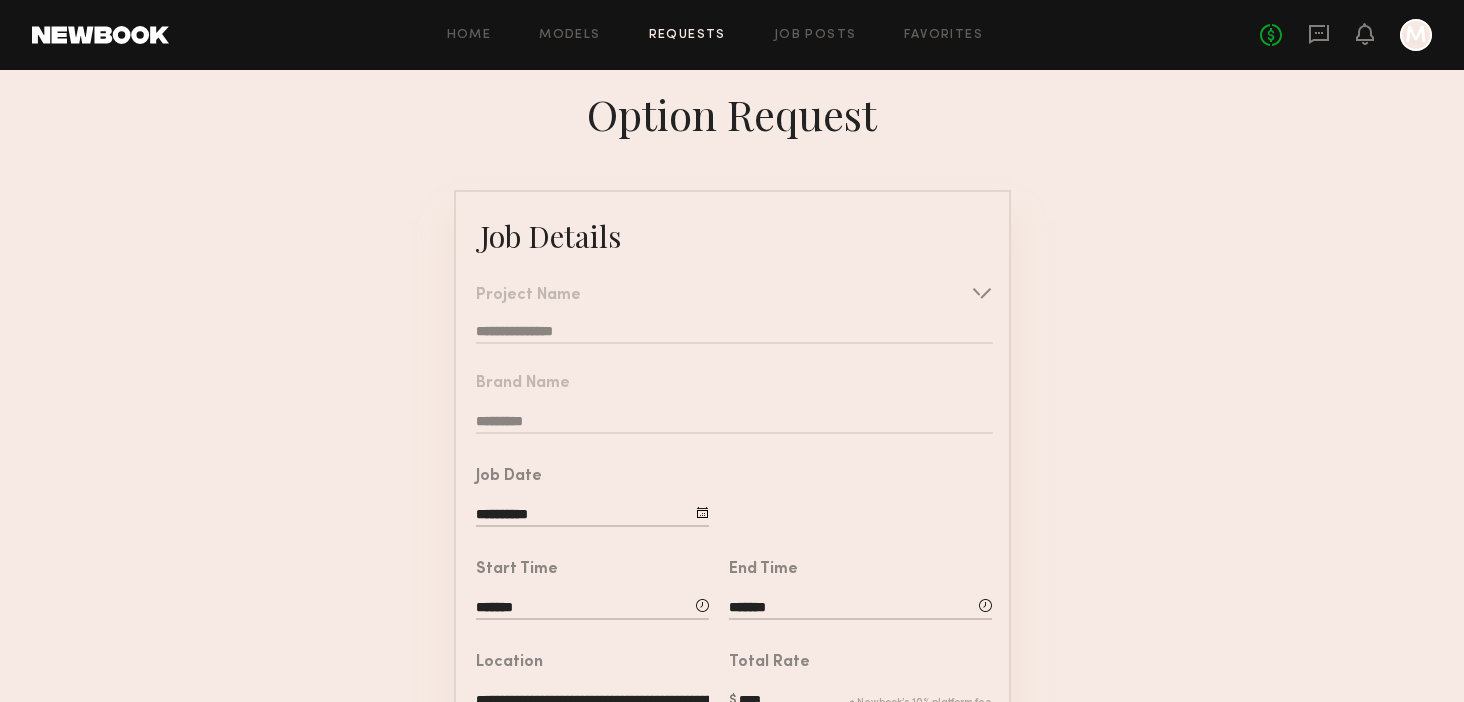 click on "Requests" 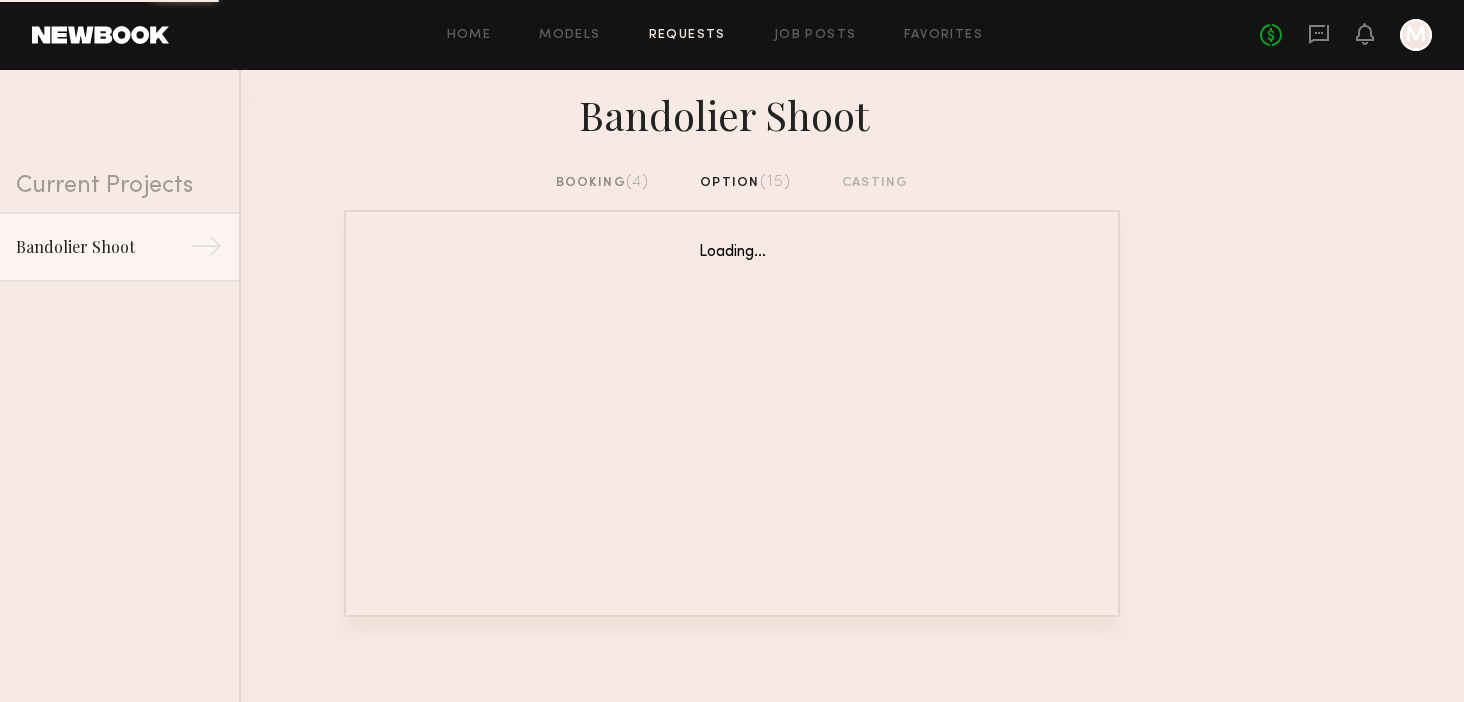 click on "Bandolier Shoot" 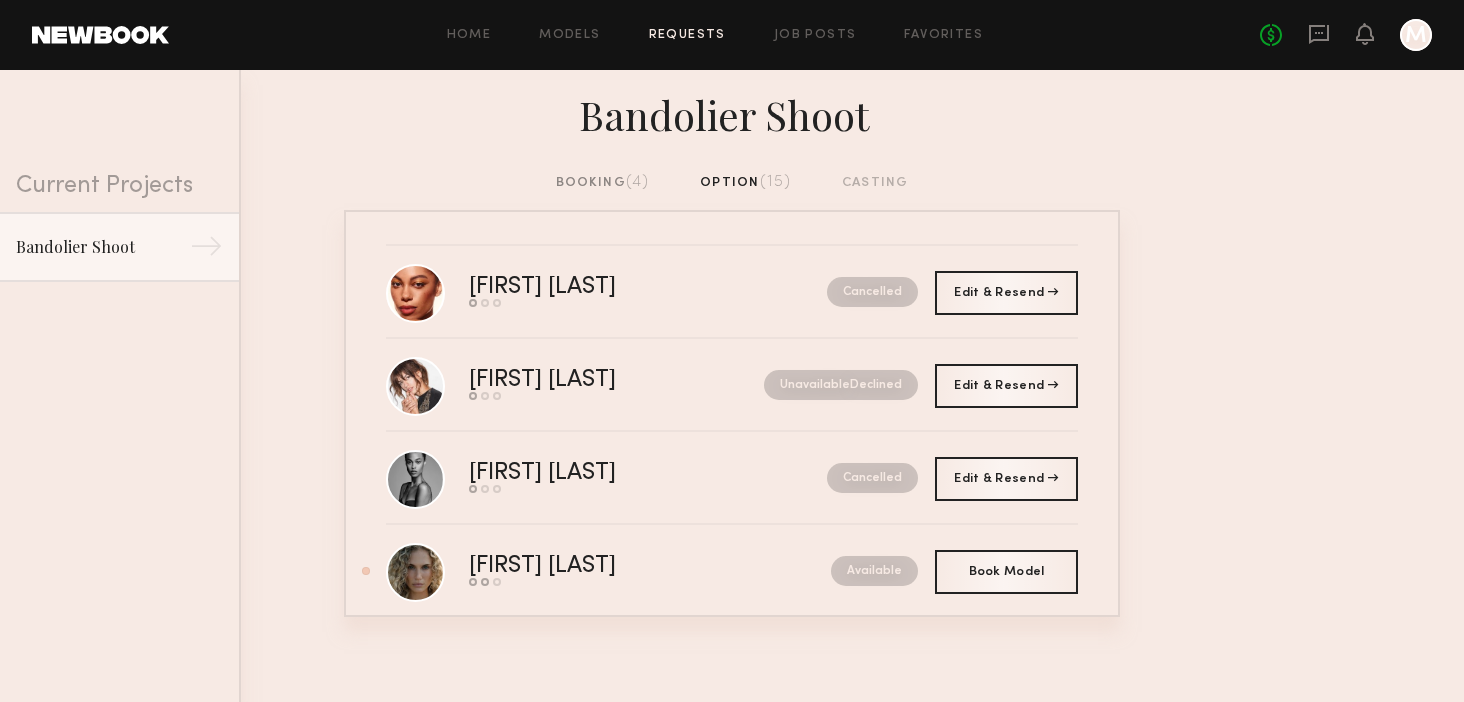 click on "Requests" 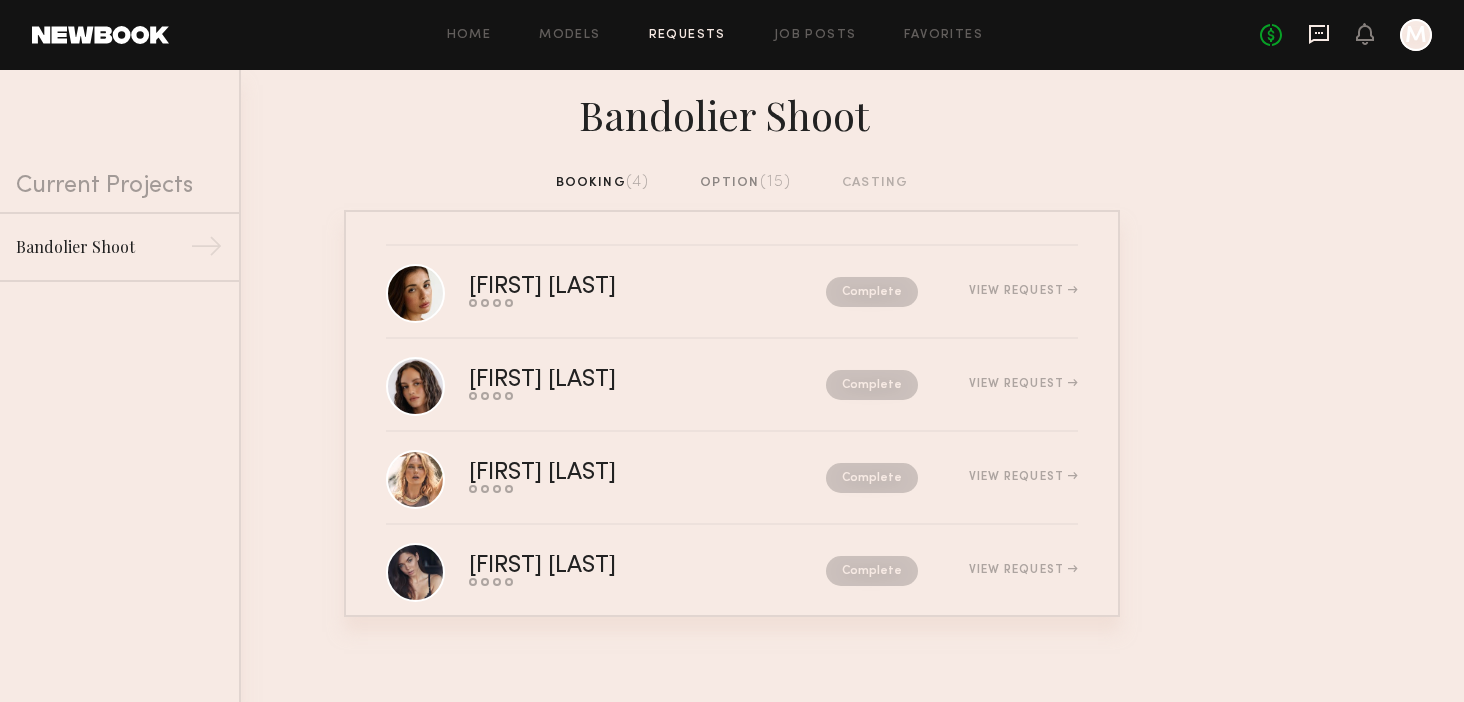 click 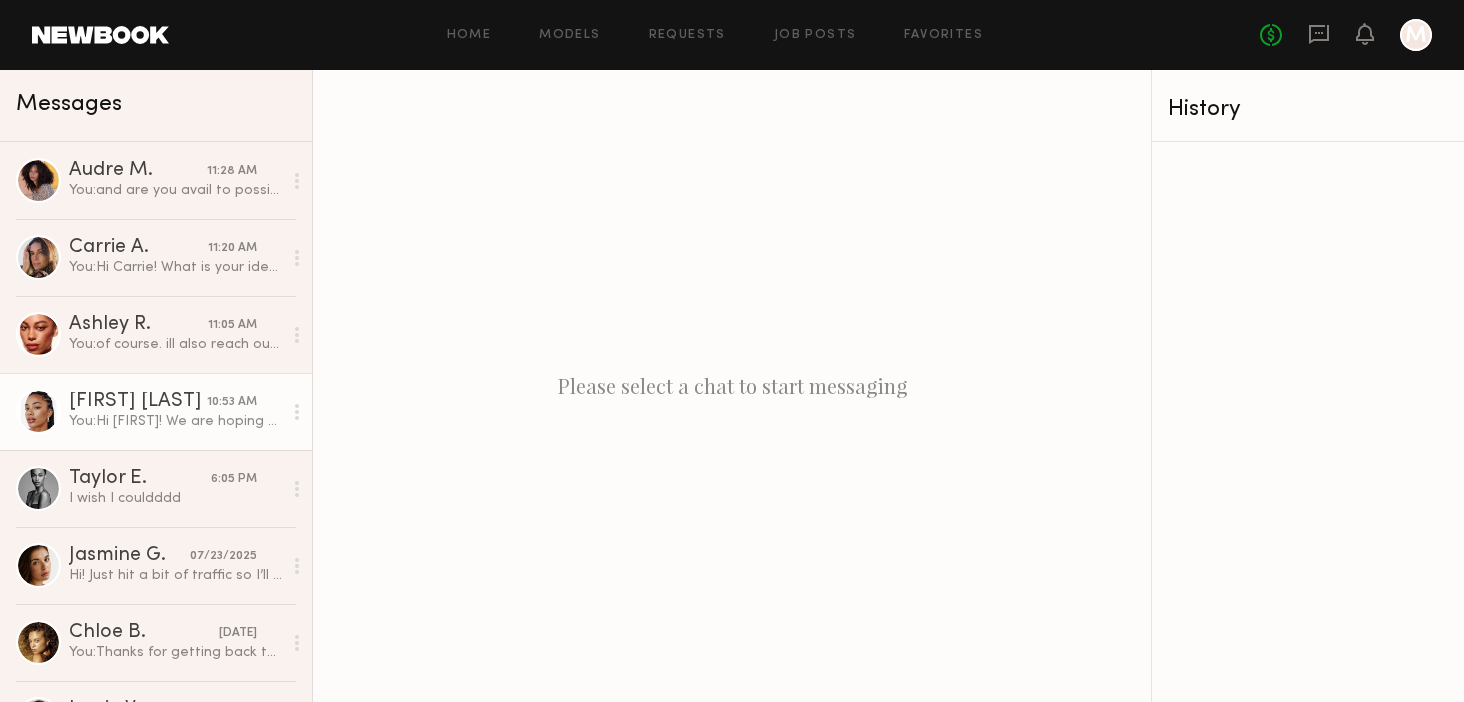 click on "[FIRST] [LAST]" 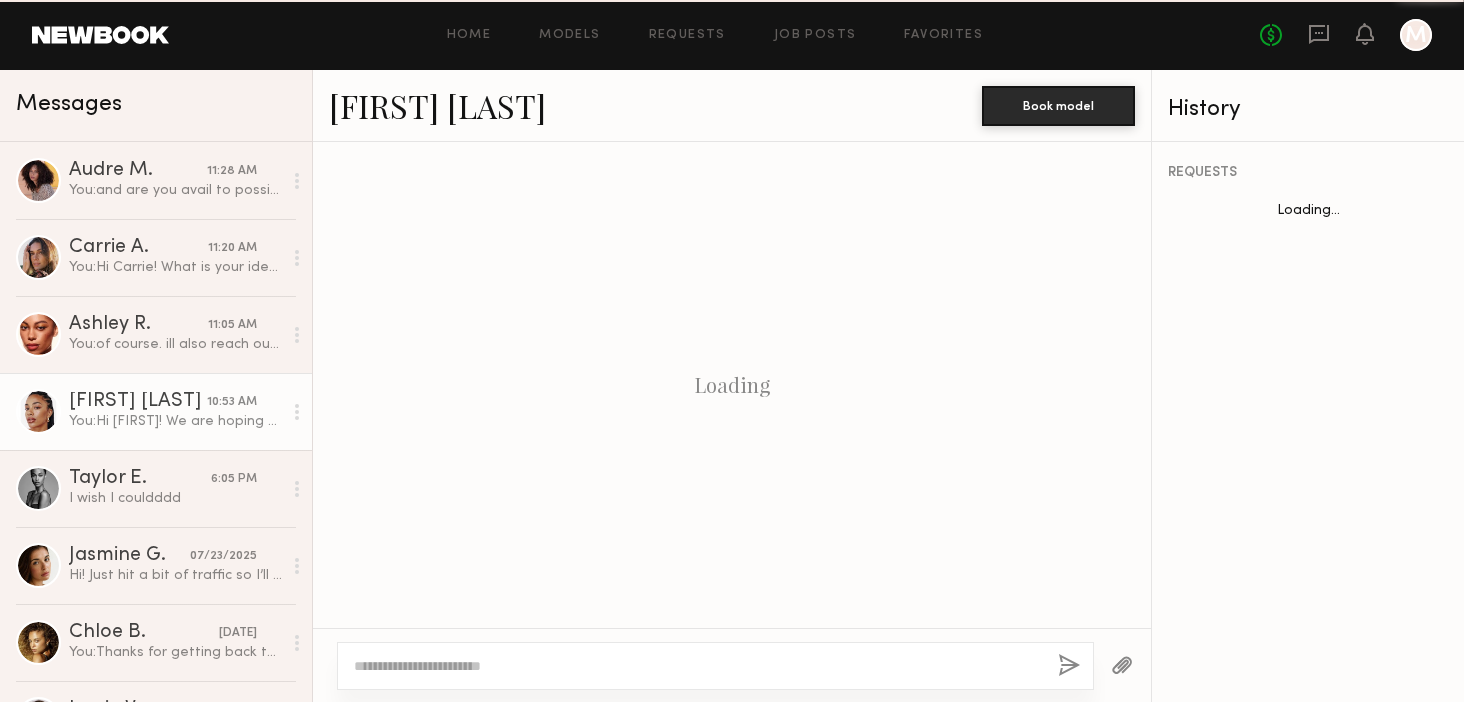 scroll, scrollTop: 424, scrollLeft: 0, axis: vertical 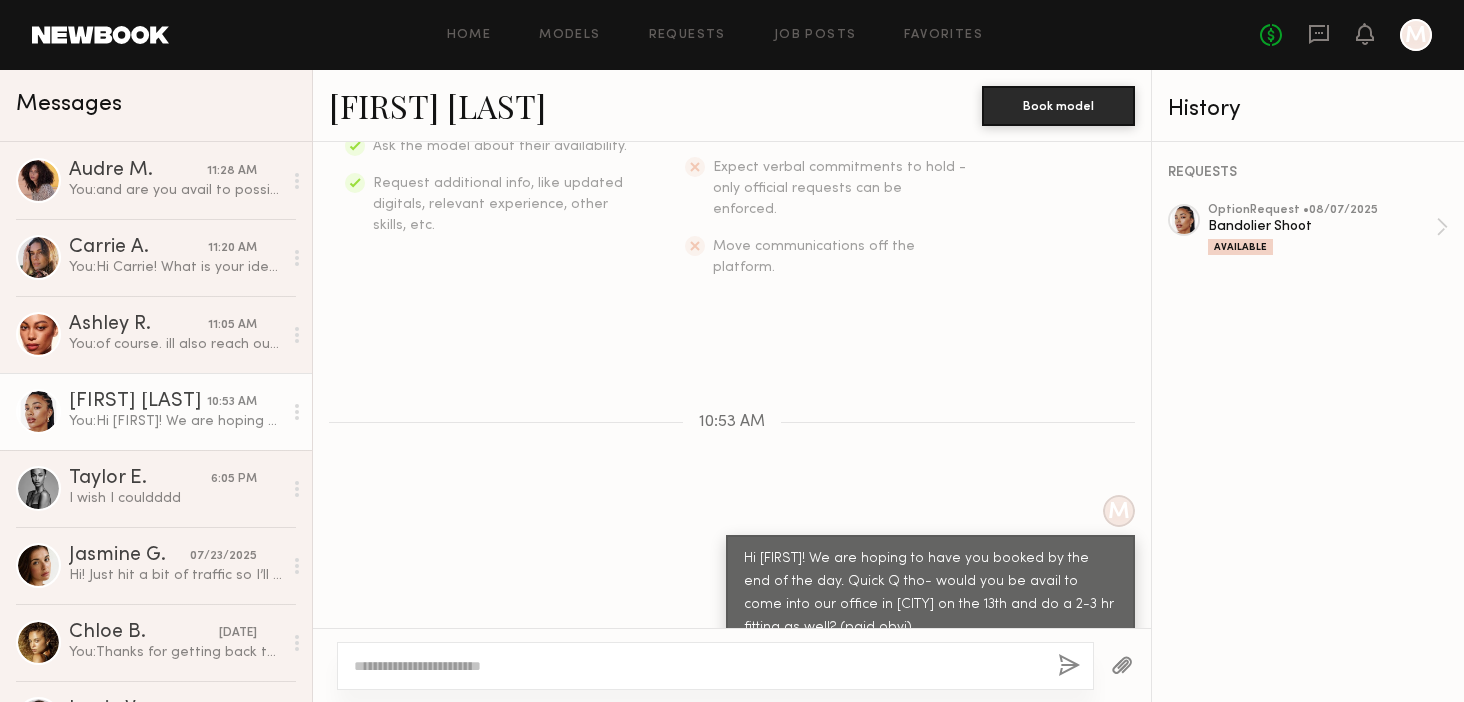 click on "[FIRST] [LAST]" 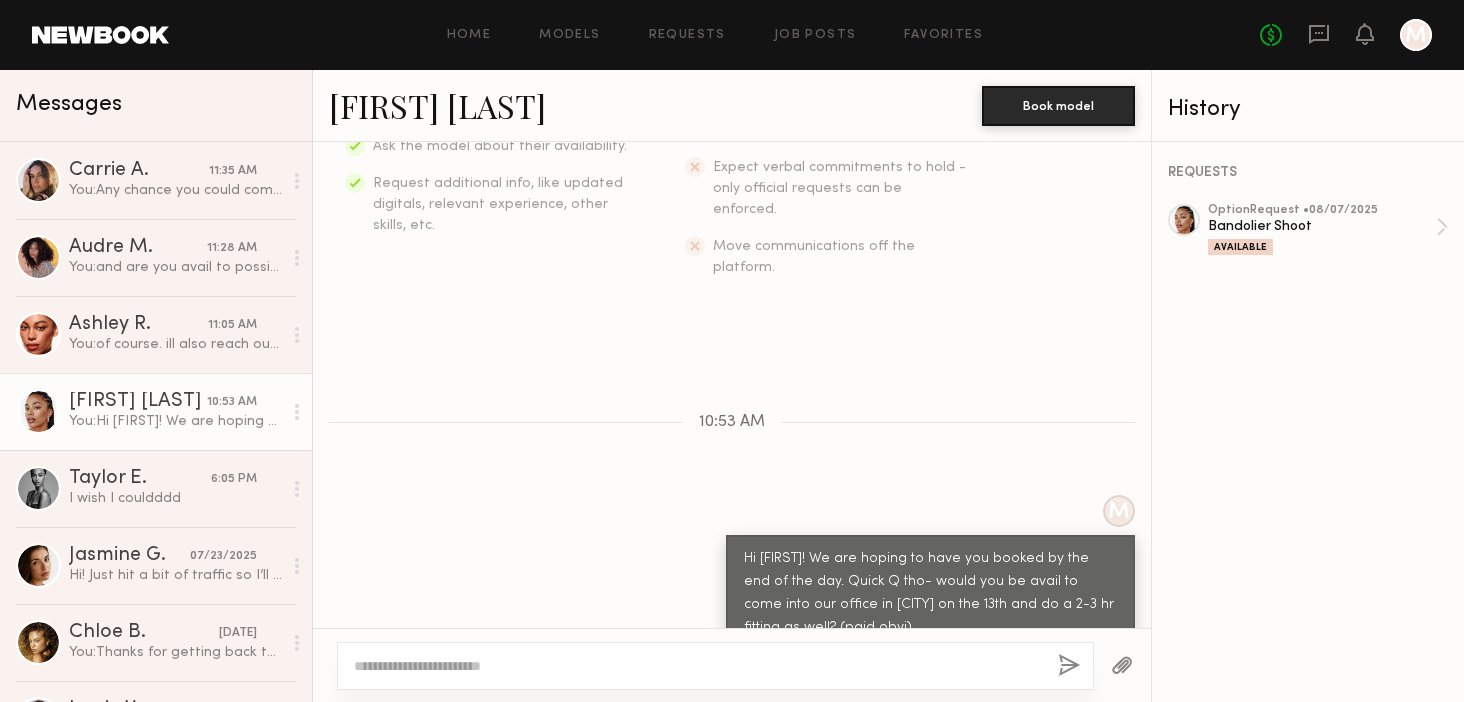 click 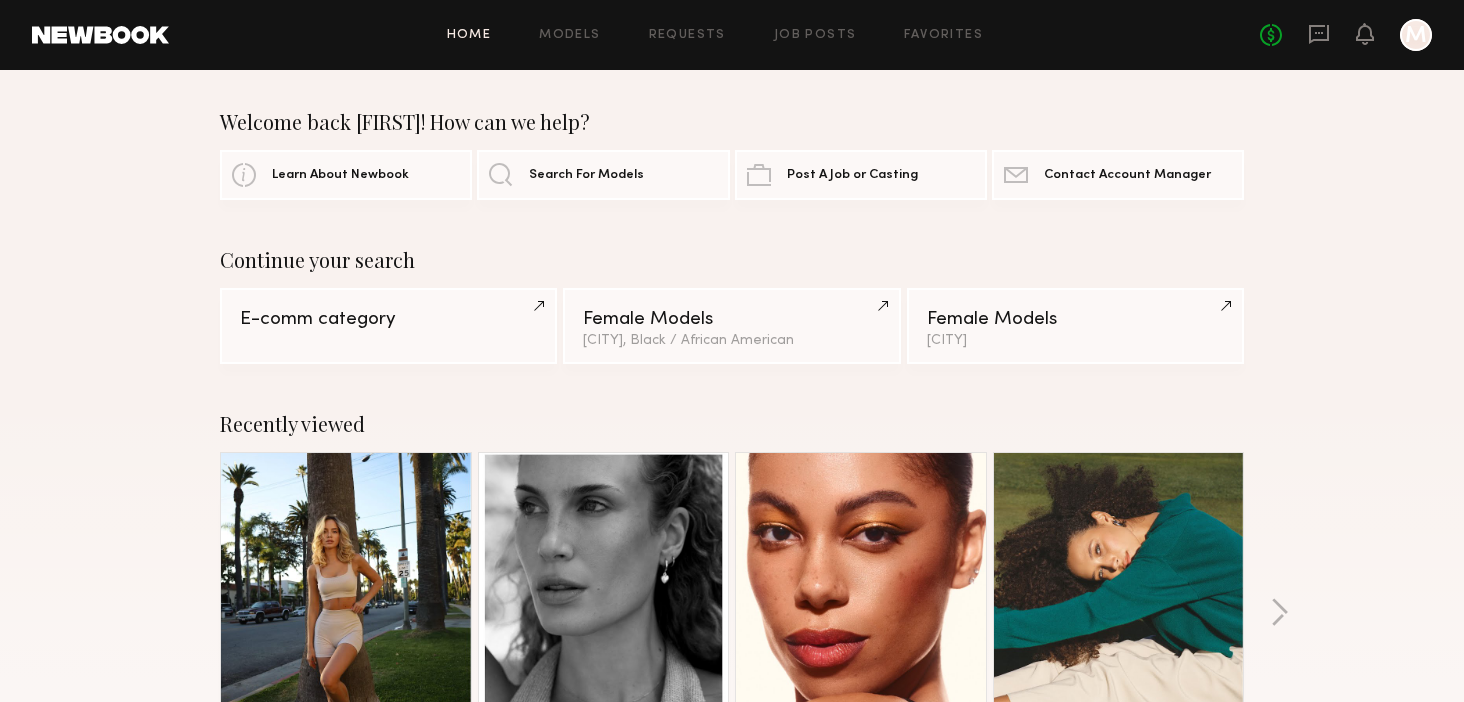 click on "Continue your search E-comm category Female Models Los Angeles, Black / African American Female Models Los Angeles" 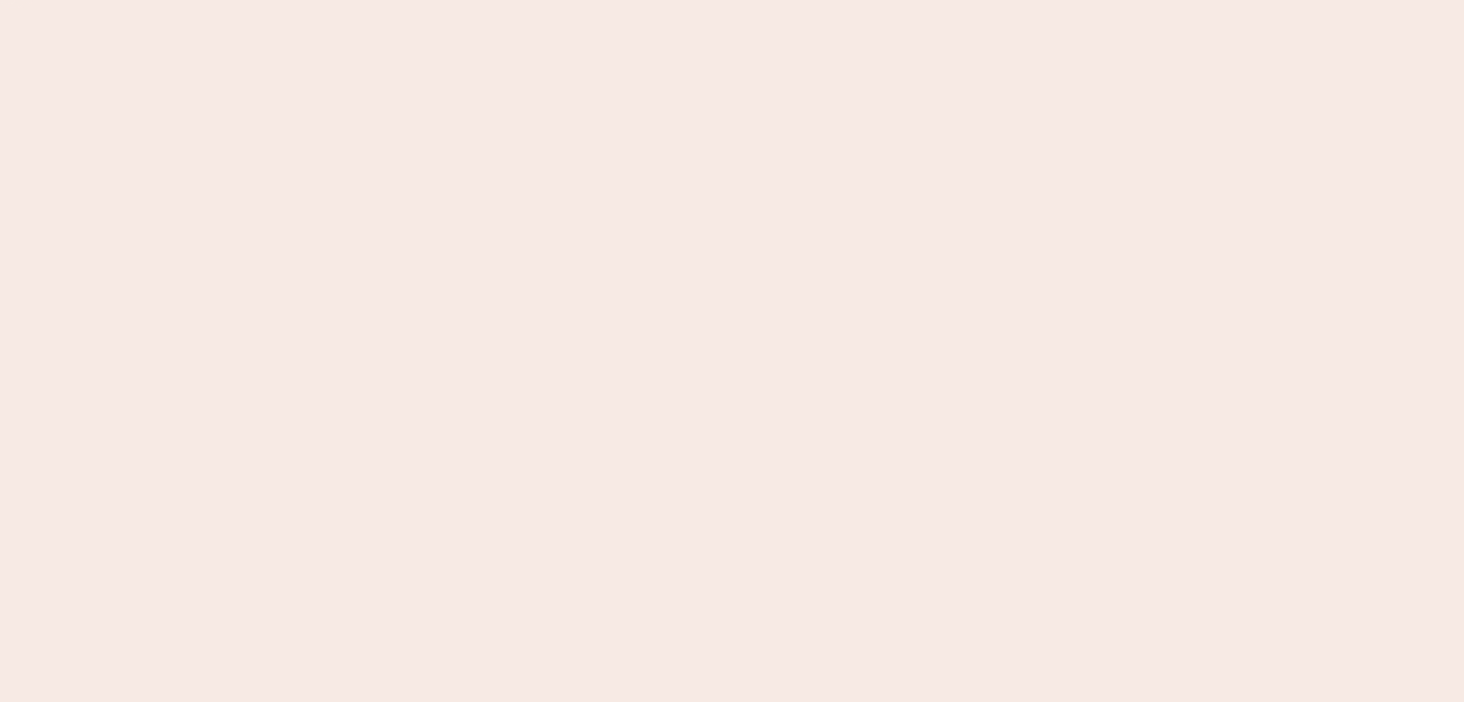 scroll, scrollTop: 0, scrollLeft: 0, axis: both 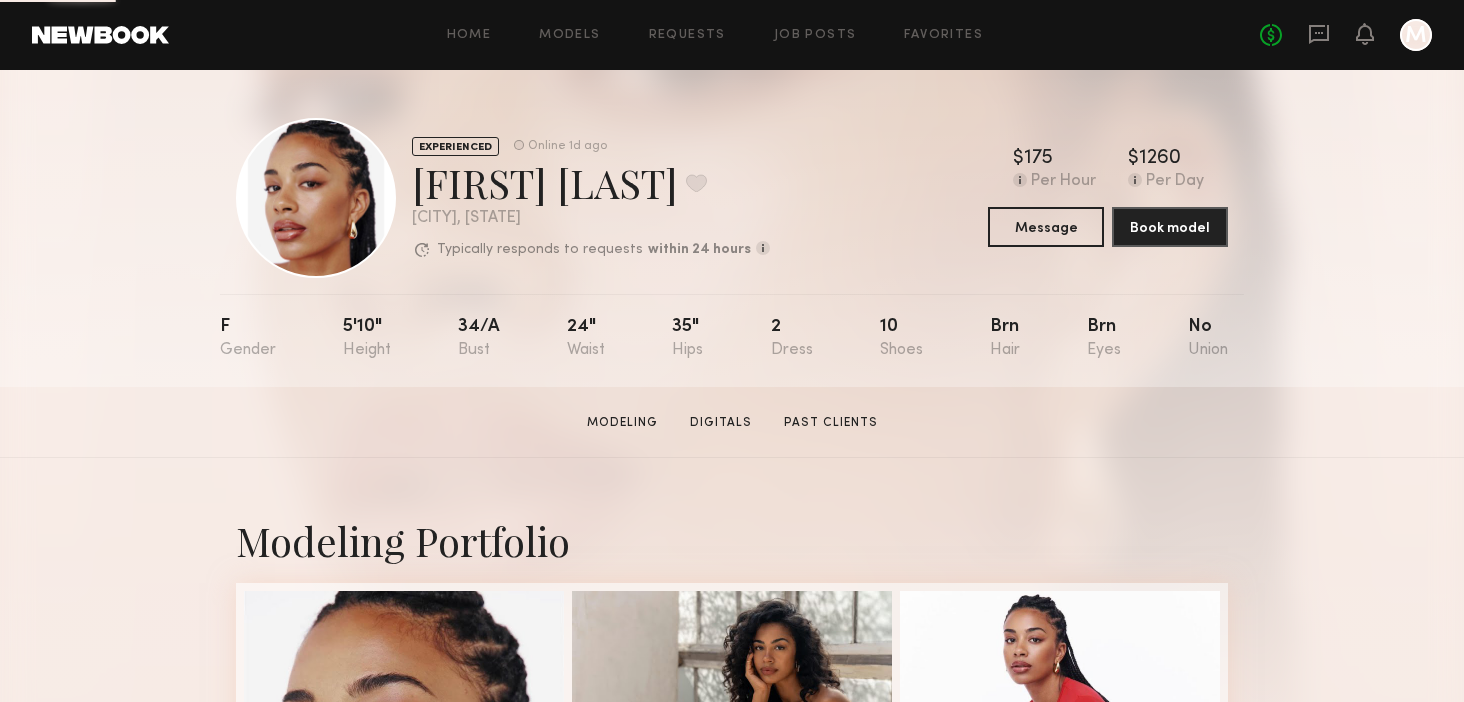 click on "EXPERIENCED Online 1d ago [FIRST] [LAST] Favorite [CITY], [STATE] Typically responds to requests within 24 hours How quickly the model responds to new requests, on average. For best results, start new talent interactions with a request and use messages to add or collect additional info. Typically responds: within 24 hours Online 1d ago $ Typical rate set by model. Can vary by project & usage. 175 Per Hour $ Typical rate set by model. Can vary by project & usage. 1260 Per Day Message Book model" 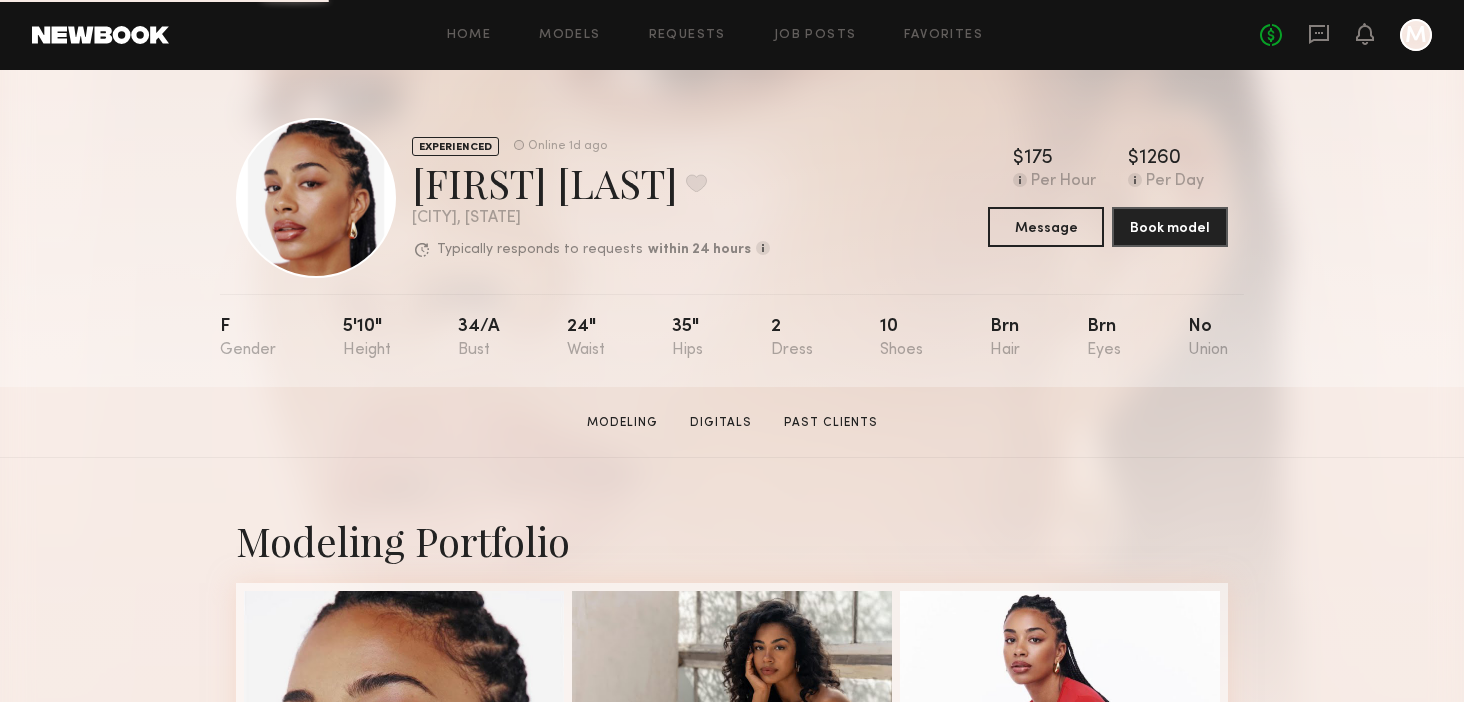 click on "Modeling Portfolio View More" at bounding box center (732, 1236) 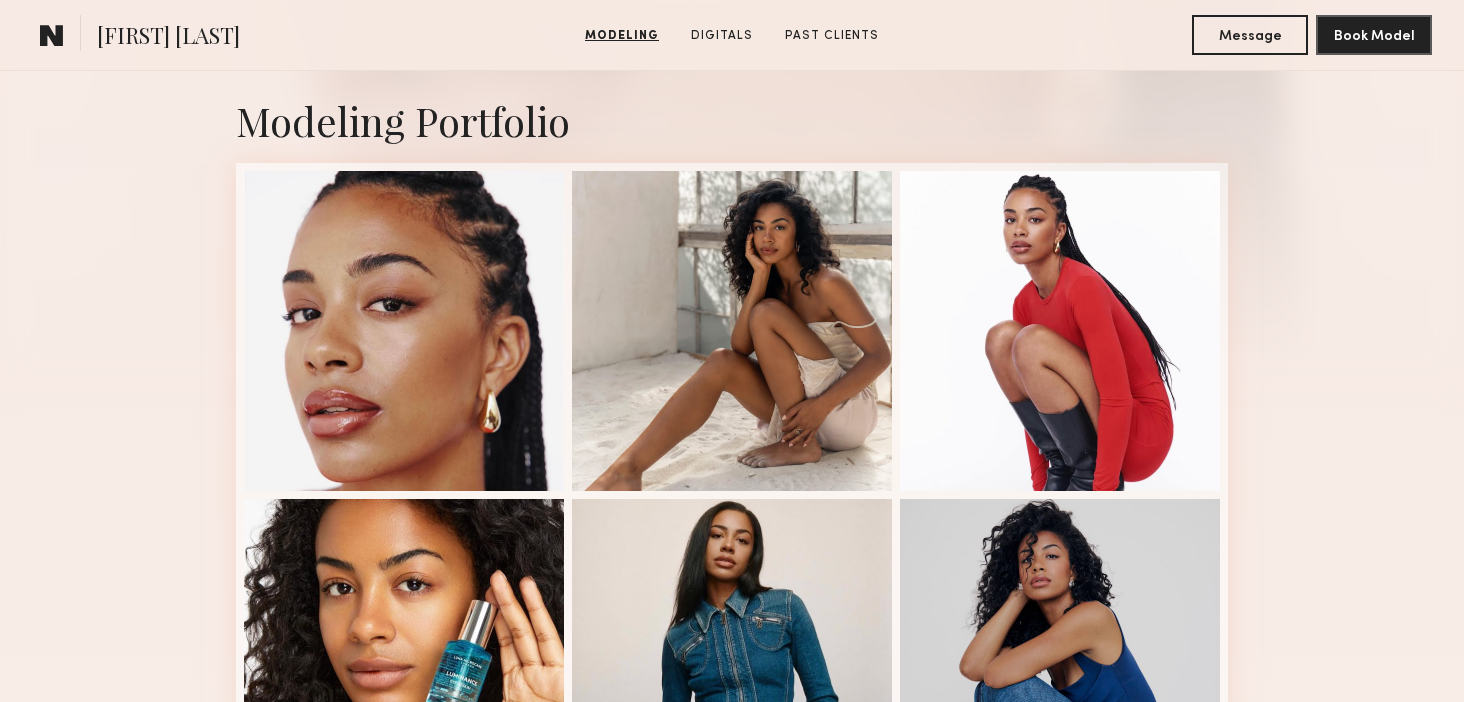 scroll, scrollTop: 0, scrollLeft: 0, axis: both 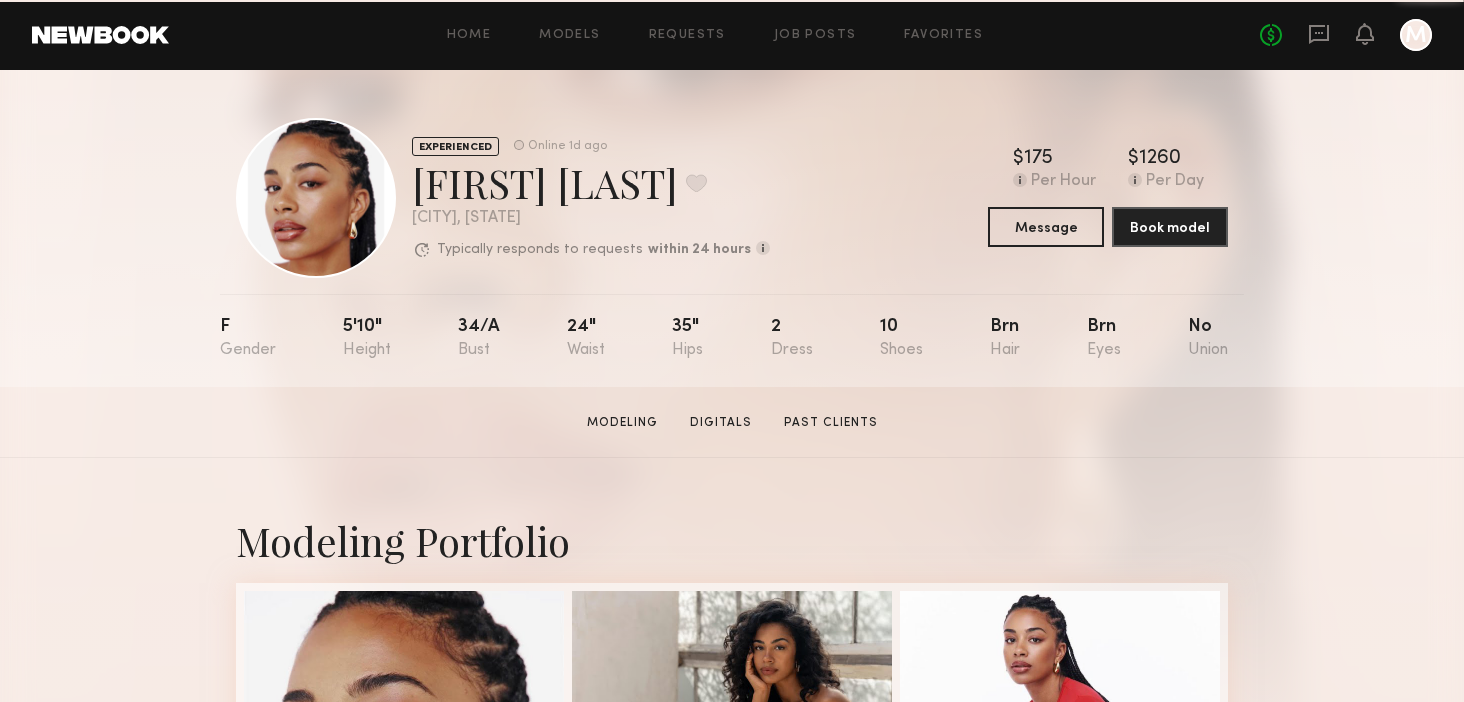 click on "Chloe W.  Modeling   Digitals   Past Clients   Message   Book Model  Modeling Portfolio View More  1 of 12  Digitals  1 of 4  Past Clients Wet and Wild Lawless Clarins Beauty Ardell Lashes Naturium Frankie’s bikinis Casamigos Sorella She Glam Charlotte Tilbury Primally Pure Kitsch  You may also be interested in…   Kia B.  Favorite  Los Angeles, CA   $280  Per Hour  $2010  Per Day See Model  Rose M.  Favorite  Los Angeles, CA   $350  Per Hour  $2520  Per Day See Model  Kimi F.  Favorite  Los Angeles, CA   $30  Per Hour  $200  Per Day See Model  Lauren W.  Favorite  Los Angeles, CA   $200  Per Hour  $1500  Per Day See Model  Taylor E.  Favorite  Los Angeles, CA   $320  Per Hour  $2300  Per Day See Model  Imana R.  Favorite  Los Angeles, CA   $150  Per Hour  $1080  Per Day See Model  Ava-Marie L.  Favorite  Los Angeles, CA   $130  Per Hour  $1000  Per Day See Model  Loren D.  Favorite  Los Angeles, CA   $200  Per Hour  $1440  Per Day See Model  Asia A.  Favorite  Los Angeles, CA   $315  Per Hour" 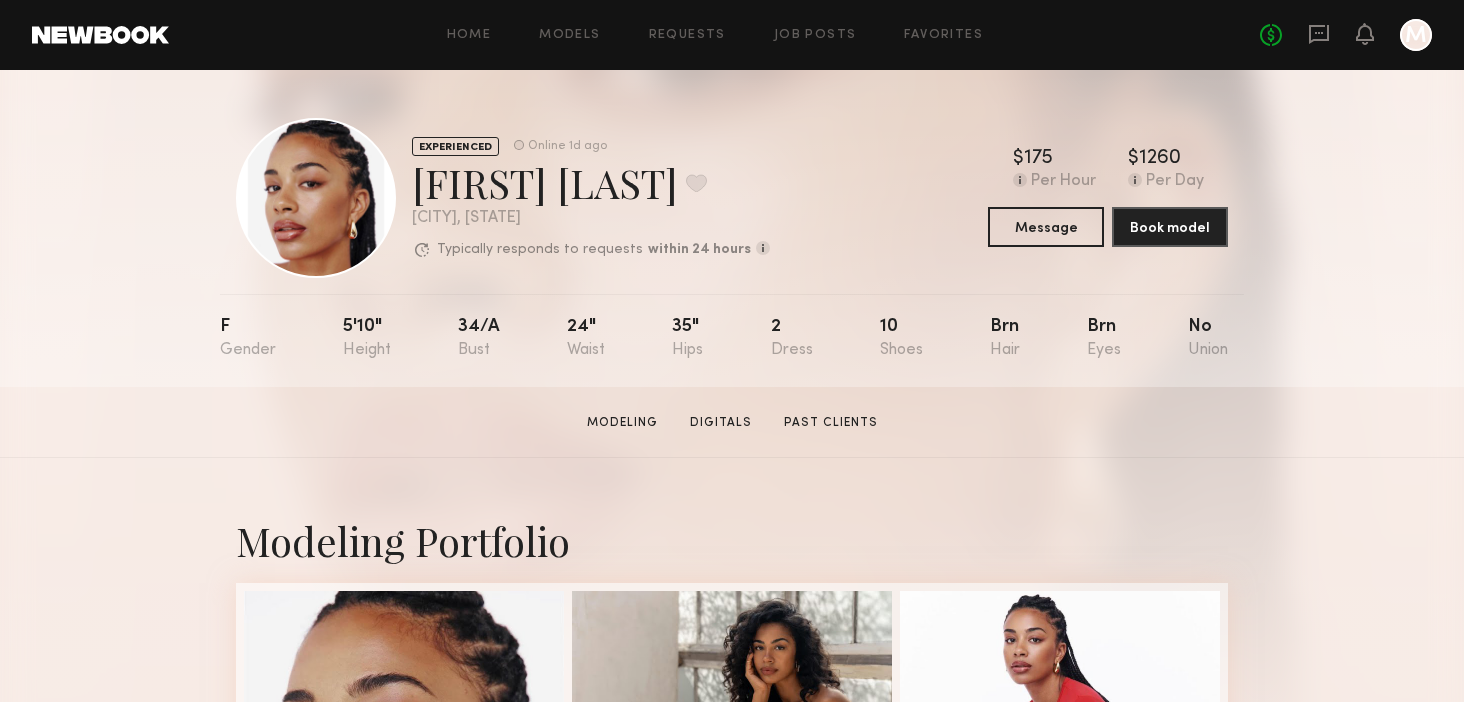 click on "Chloe W.  Modeling   Digitals   Past Clients   Message   Book Model" 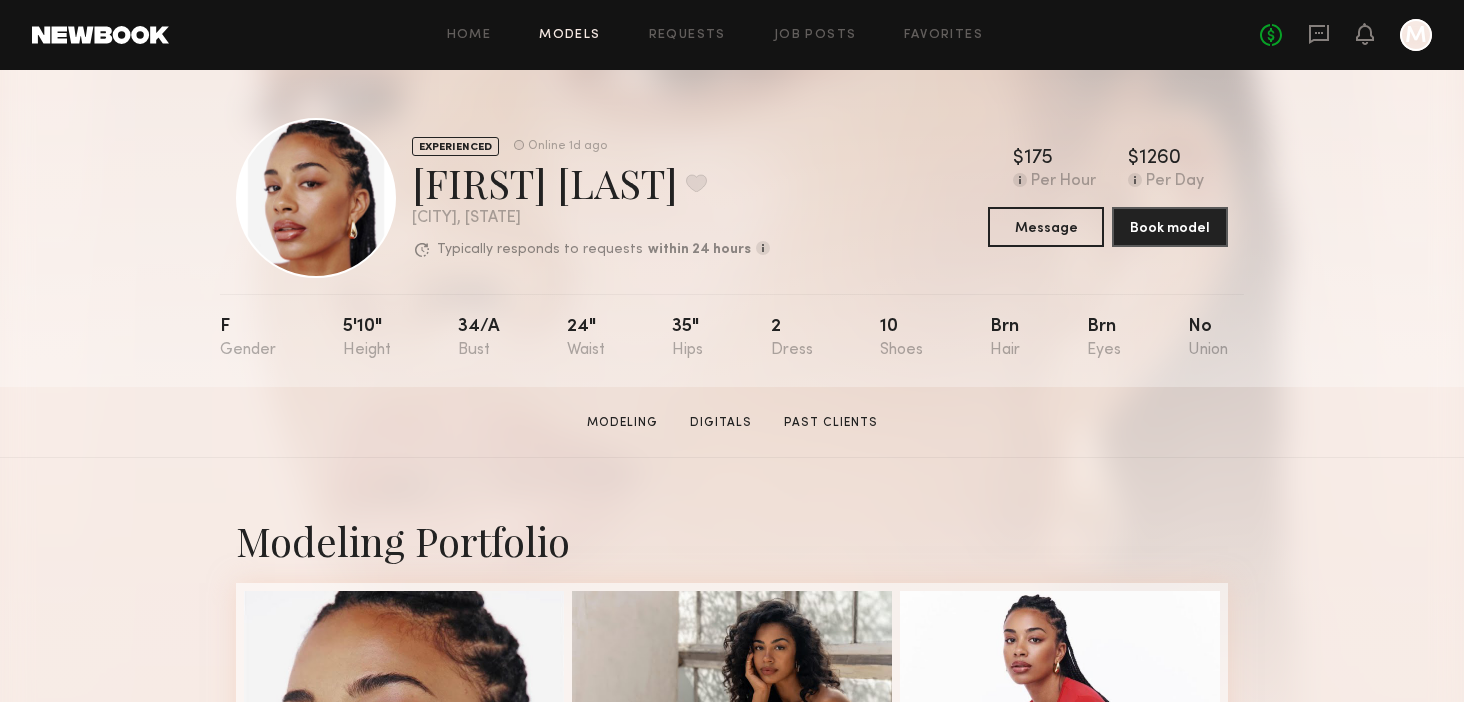 click on "Models" 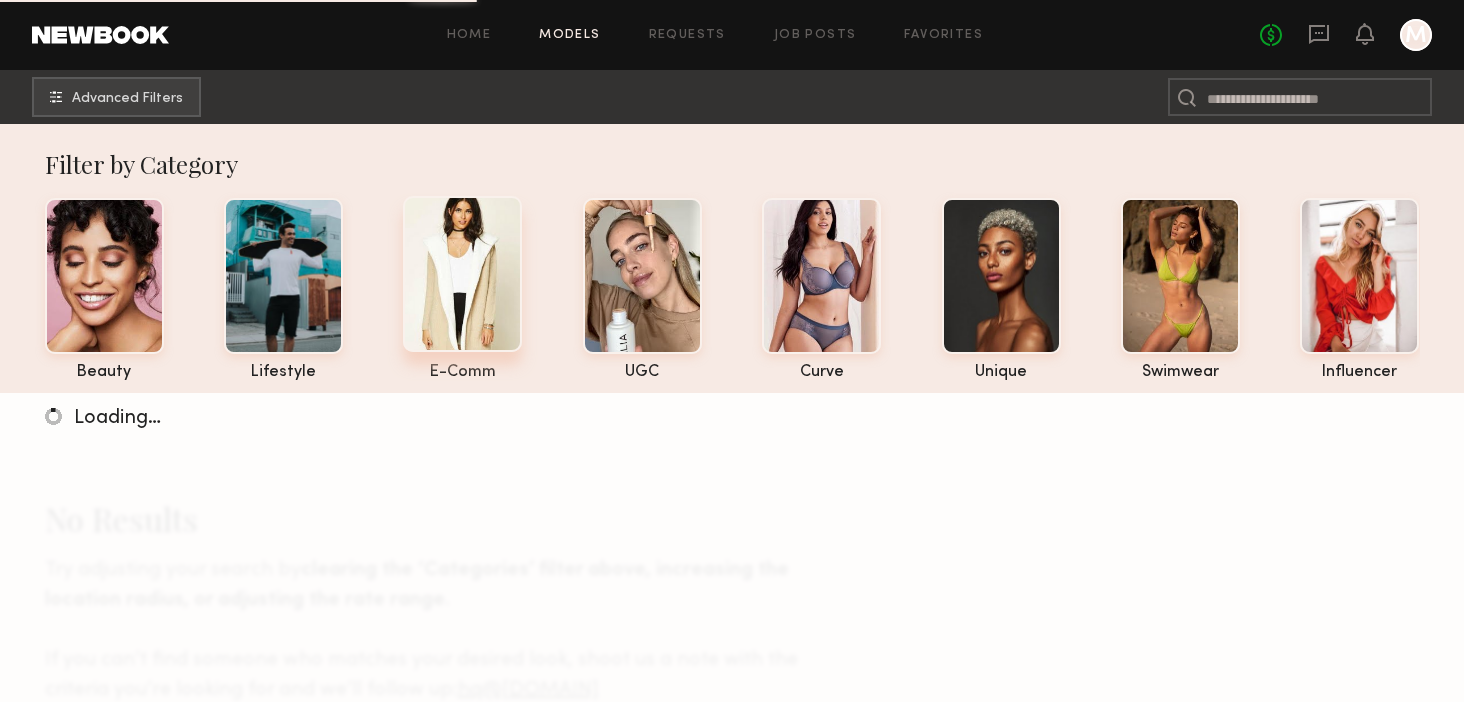 click 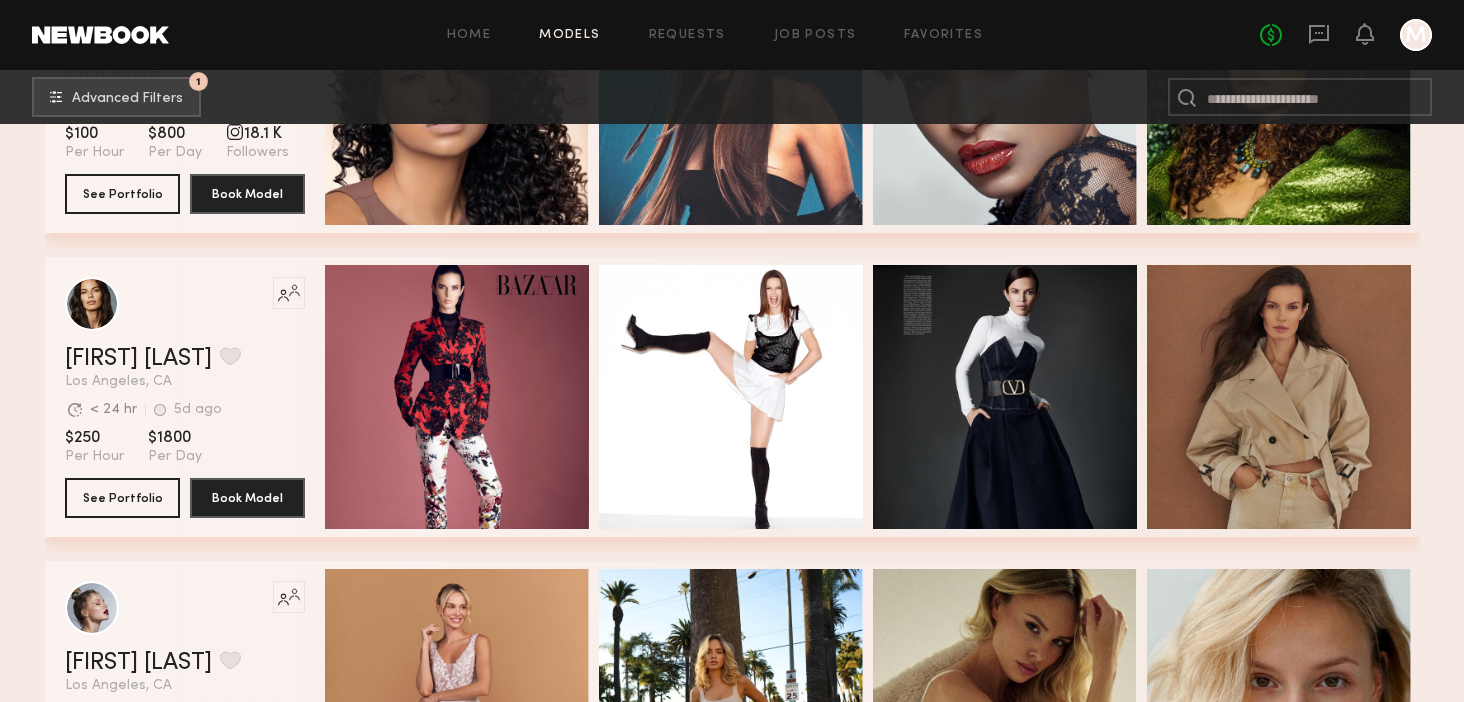 scroll, scrollTop: 2733, scrollLeft: 0, axis: vertical 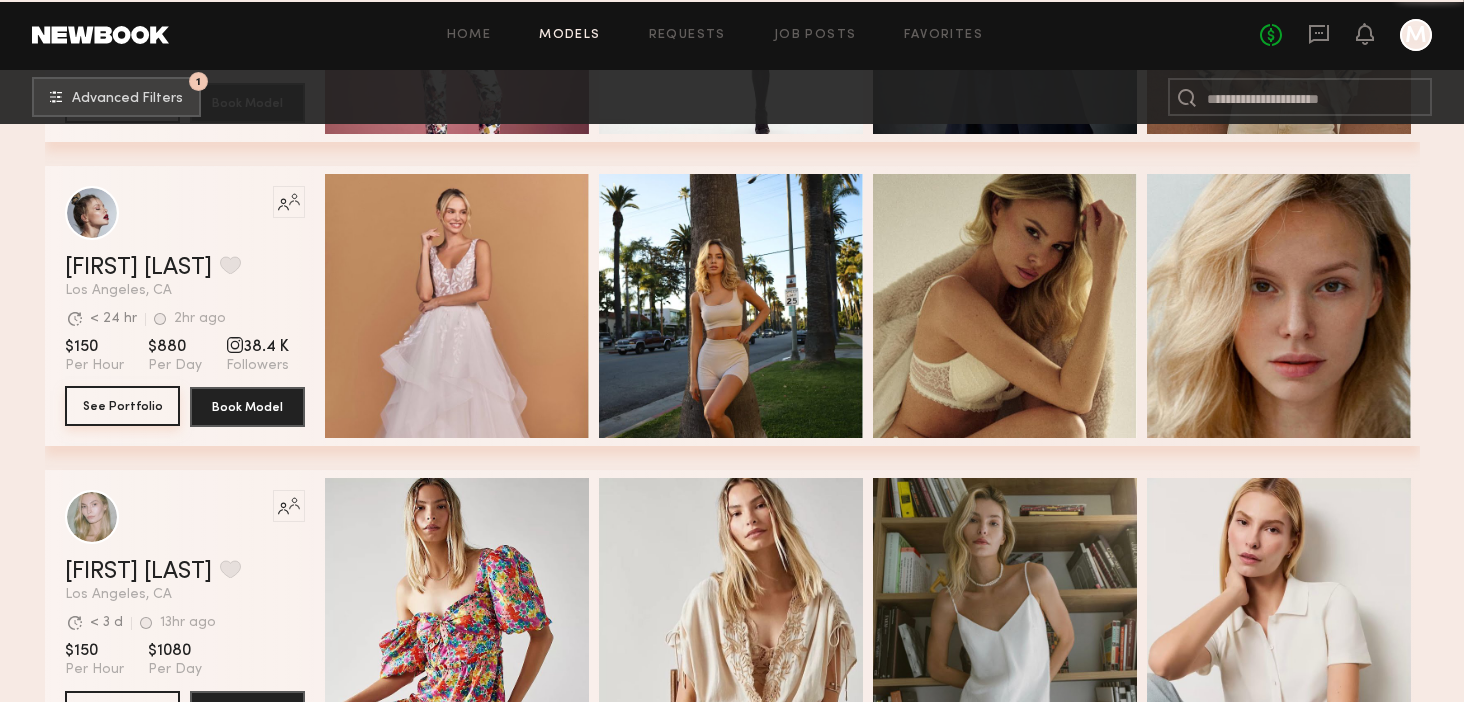 click on "See Portfolio" 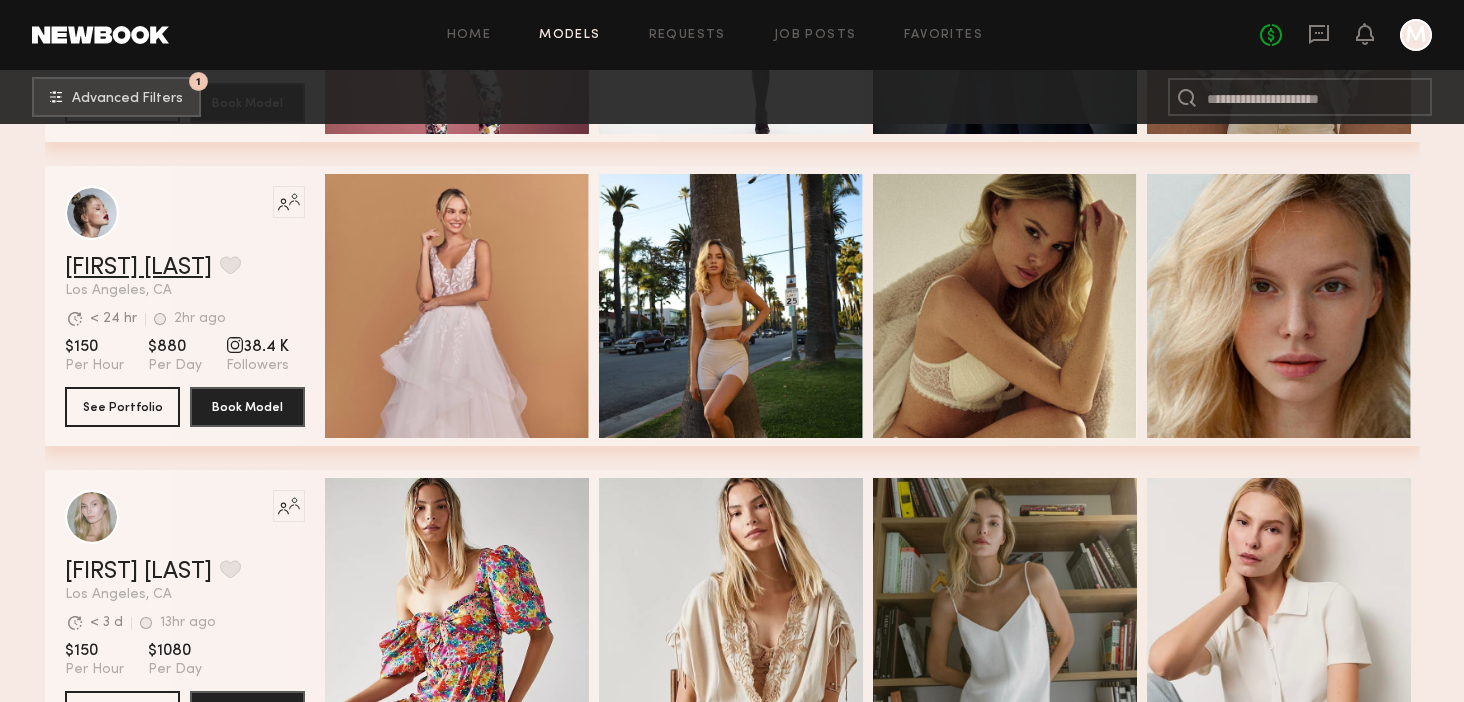 click on "[FIRST] [LAST]" 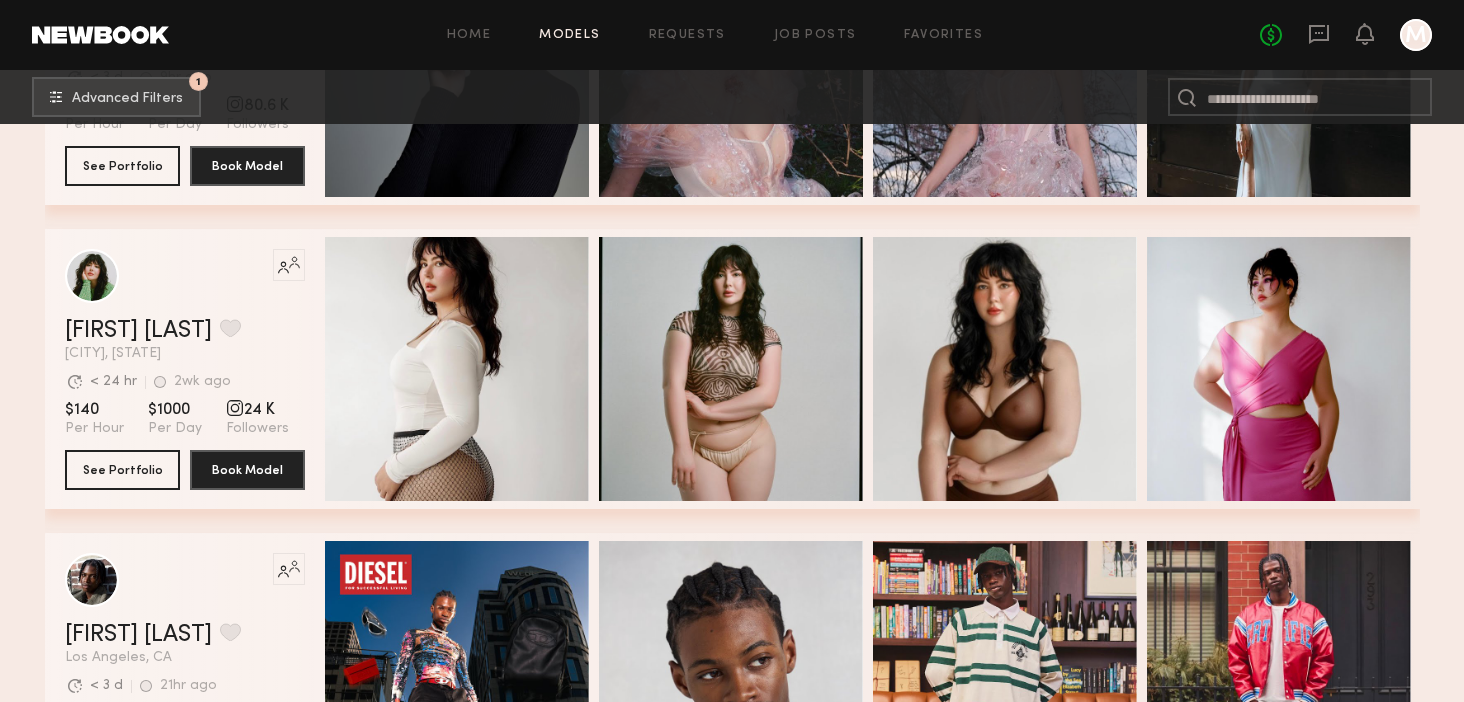scroll, scrollTop: 1670, scrollLeft: 0, axis: vertical 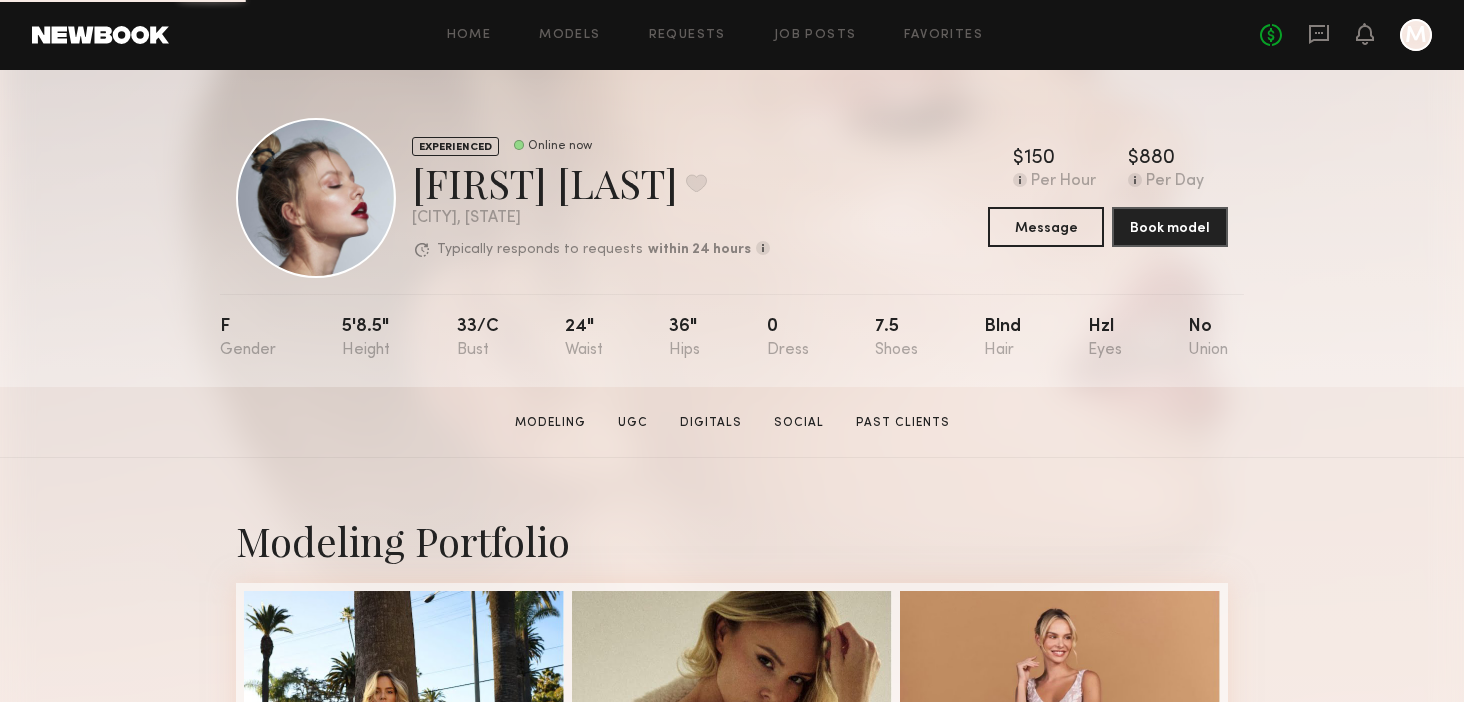 click on "Modeling Portfolio View More" at bounding box center (732, 1072) 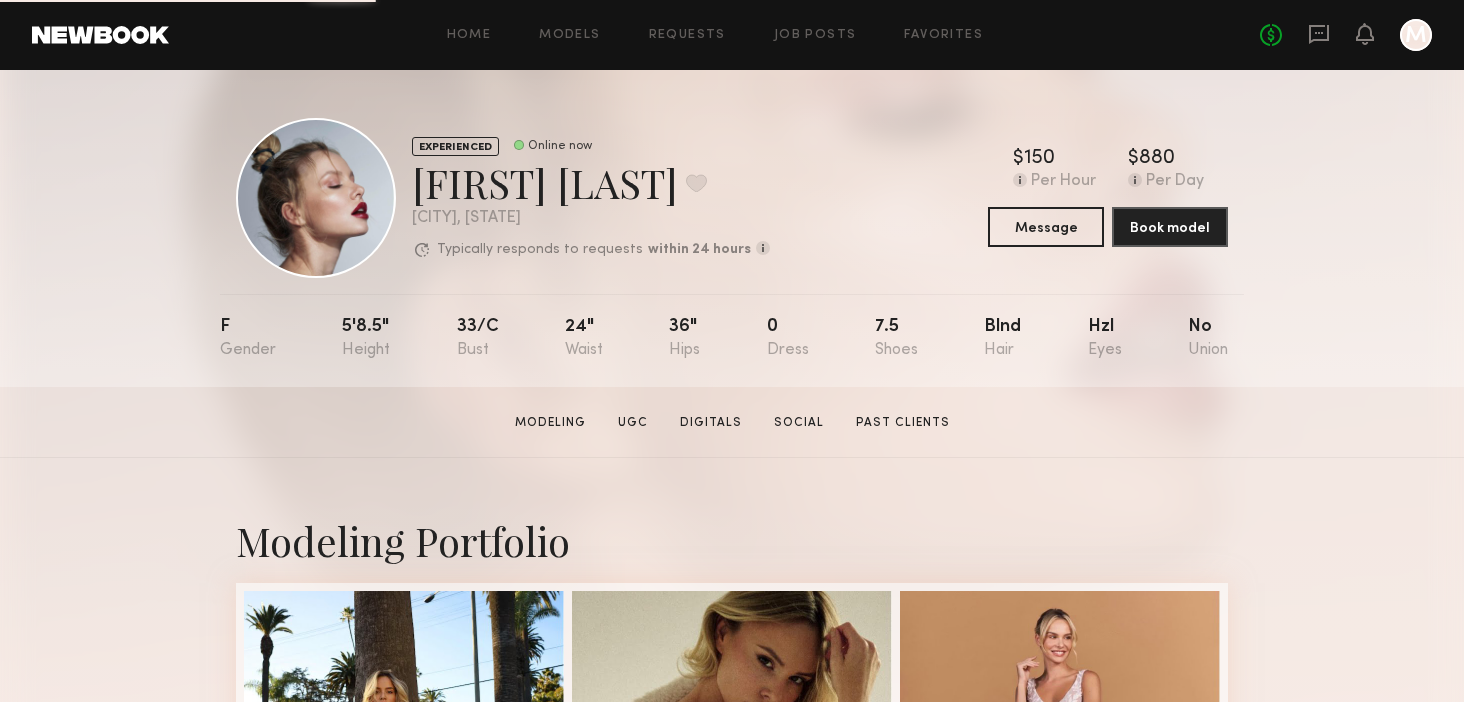 click on "Modeling Portfolio View More" at bounding box center [732, 1072] 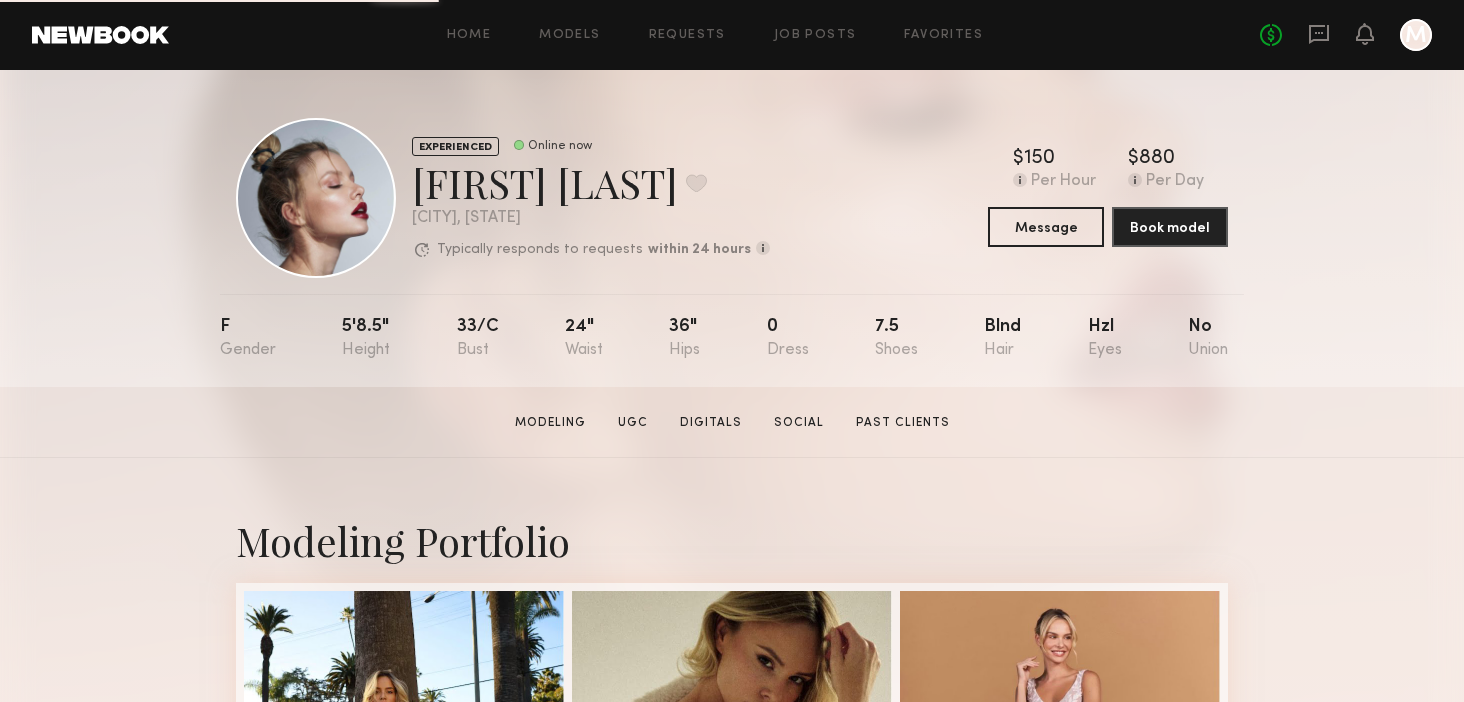 click on "Modeling Portfolio View More" at bounding box center (732, 1072) 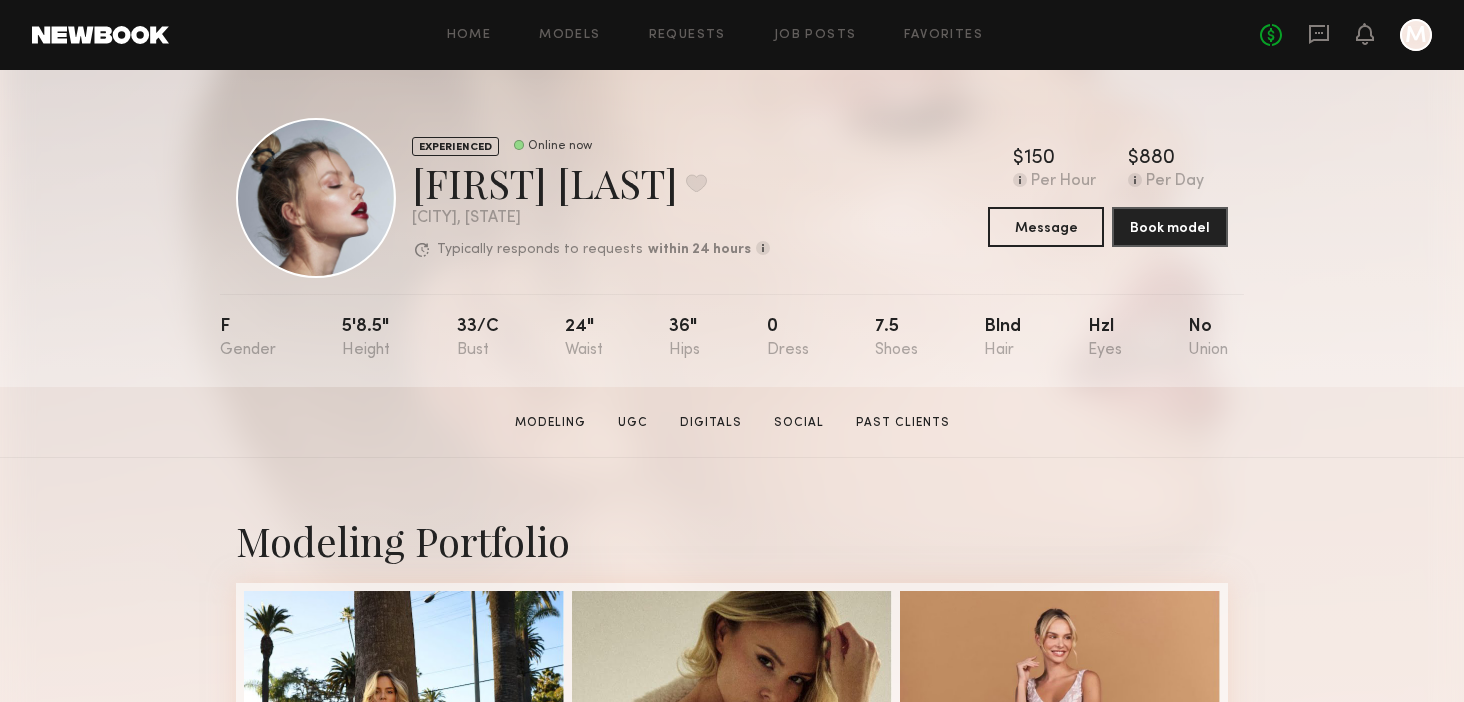 click on "Modeling Portfolio View More" at bounding box center [732, 1072] 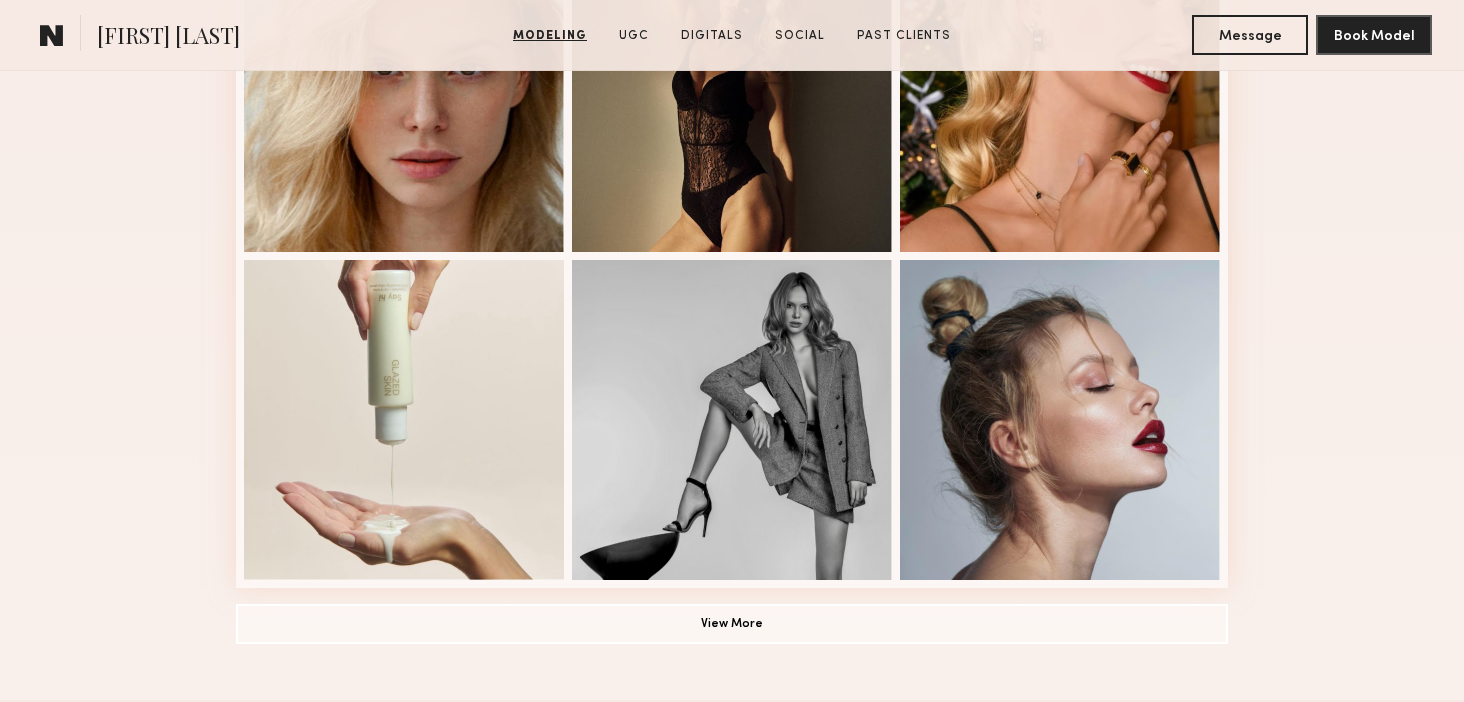 scroll, scrollTop: 0, scrollLeft: 0, axis: both 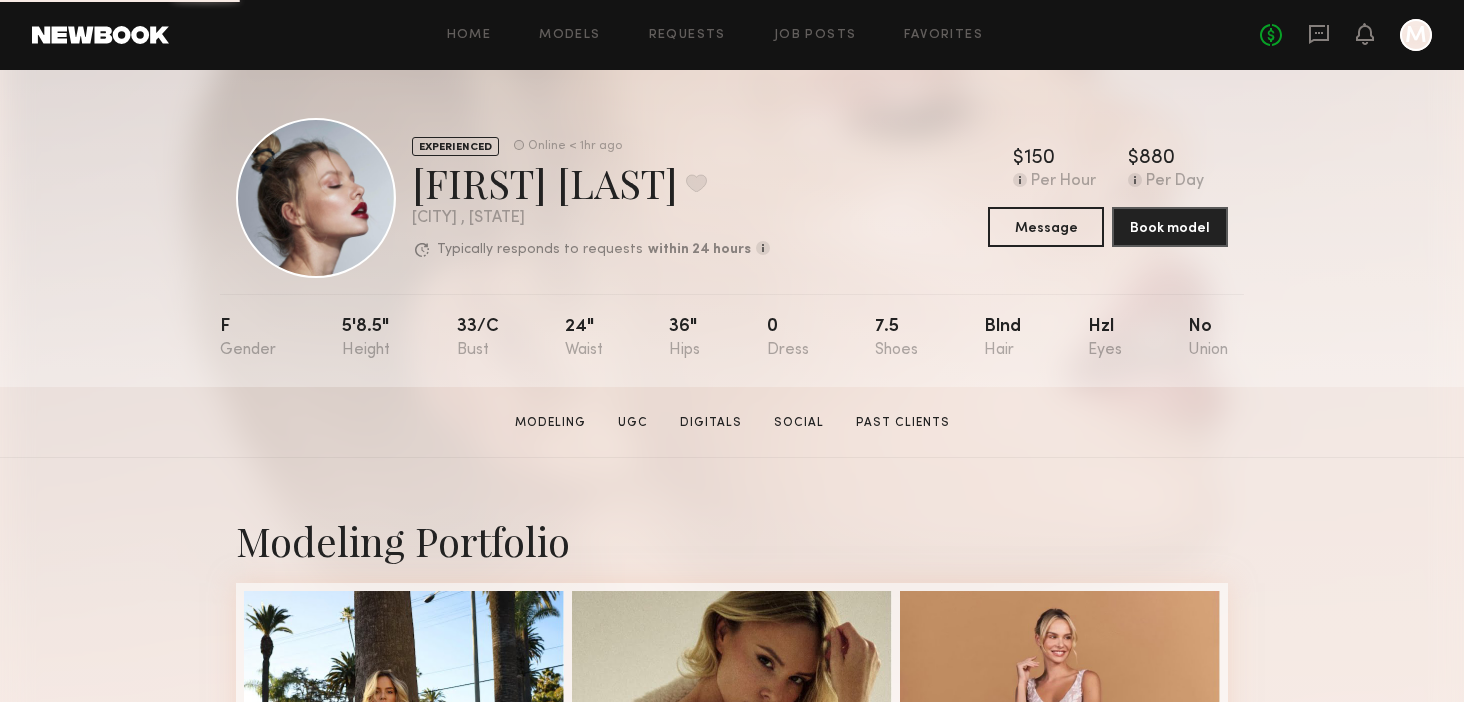 click on "Modeling Portfolio View More" at bounding box center (732, 1072) 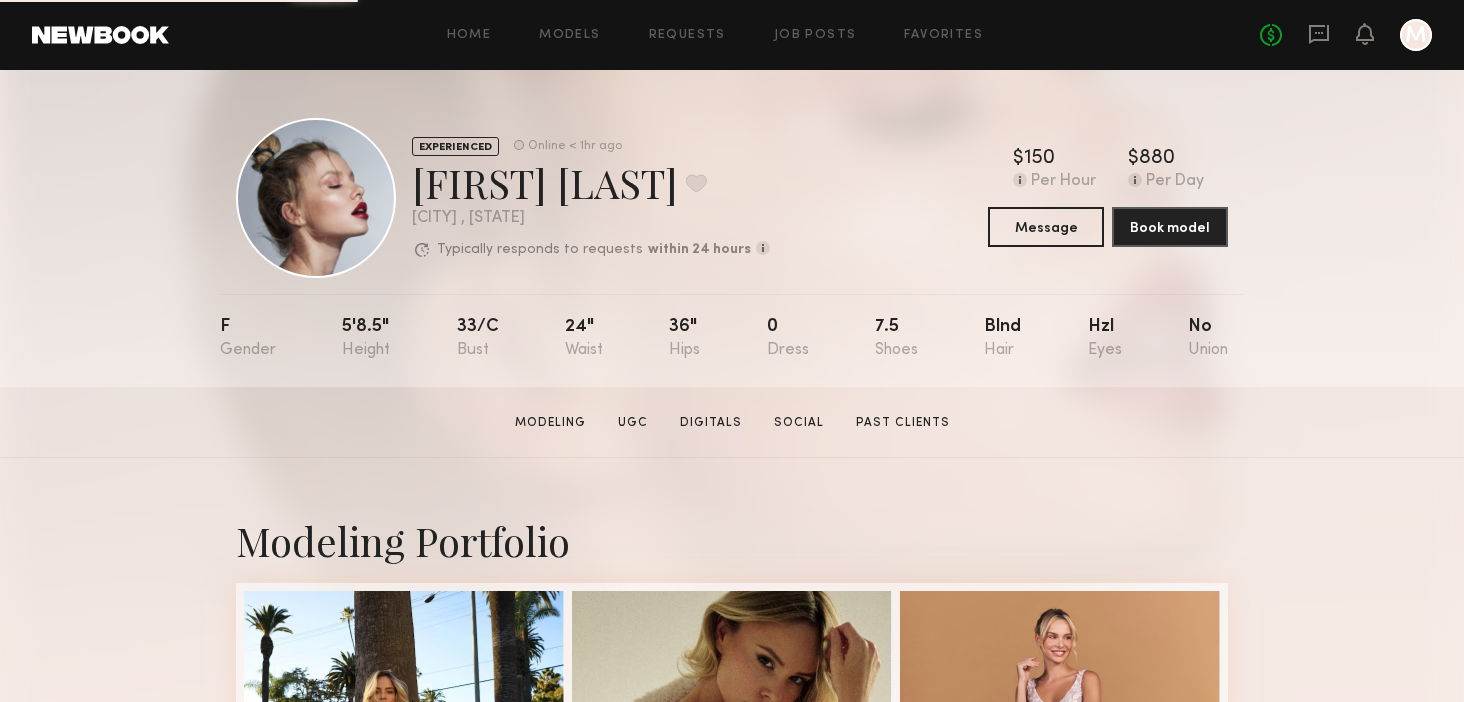 click on "Modeling Portfolio View More" at bounding box center [732, 1072] 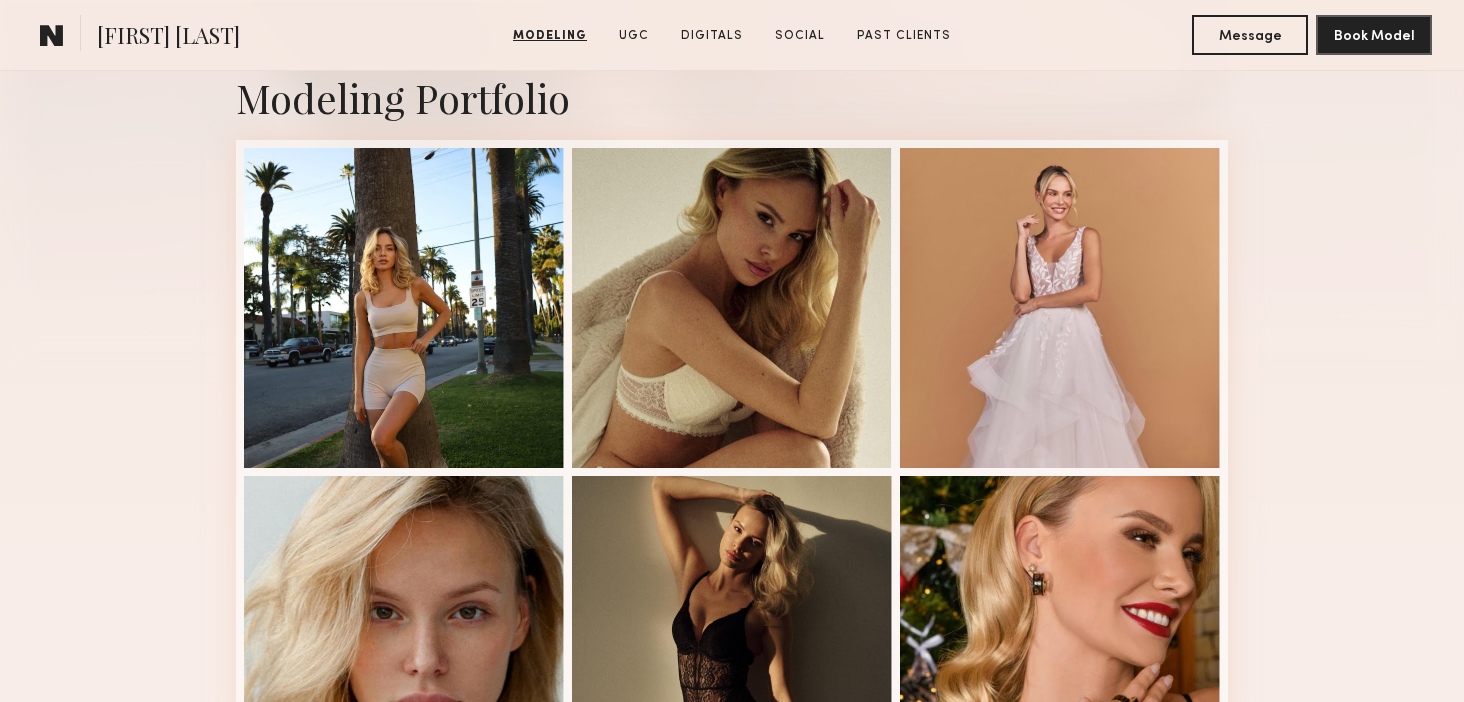 scroll, scrollTop: 0, scrollLeft: 0, axis: both 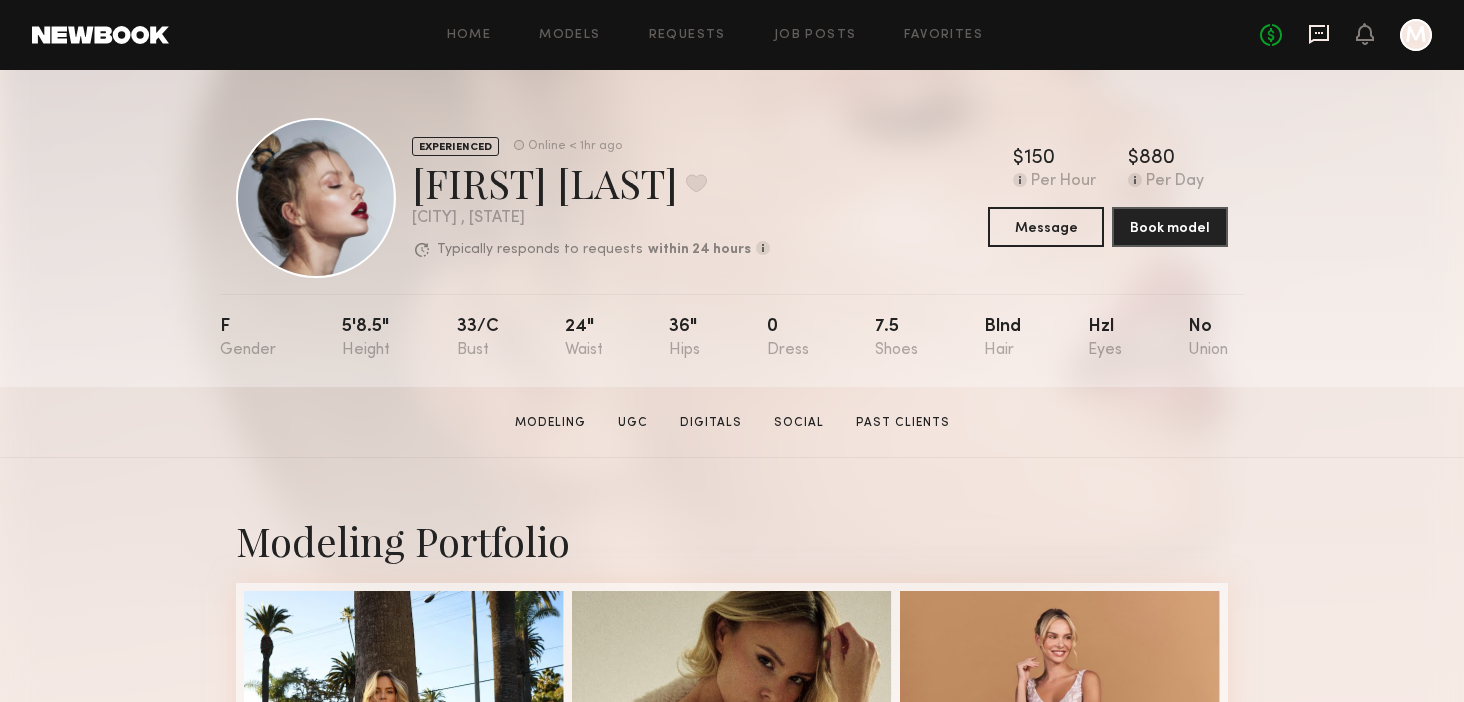 click 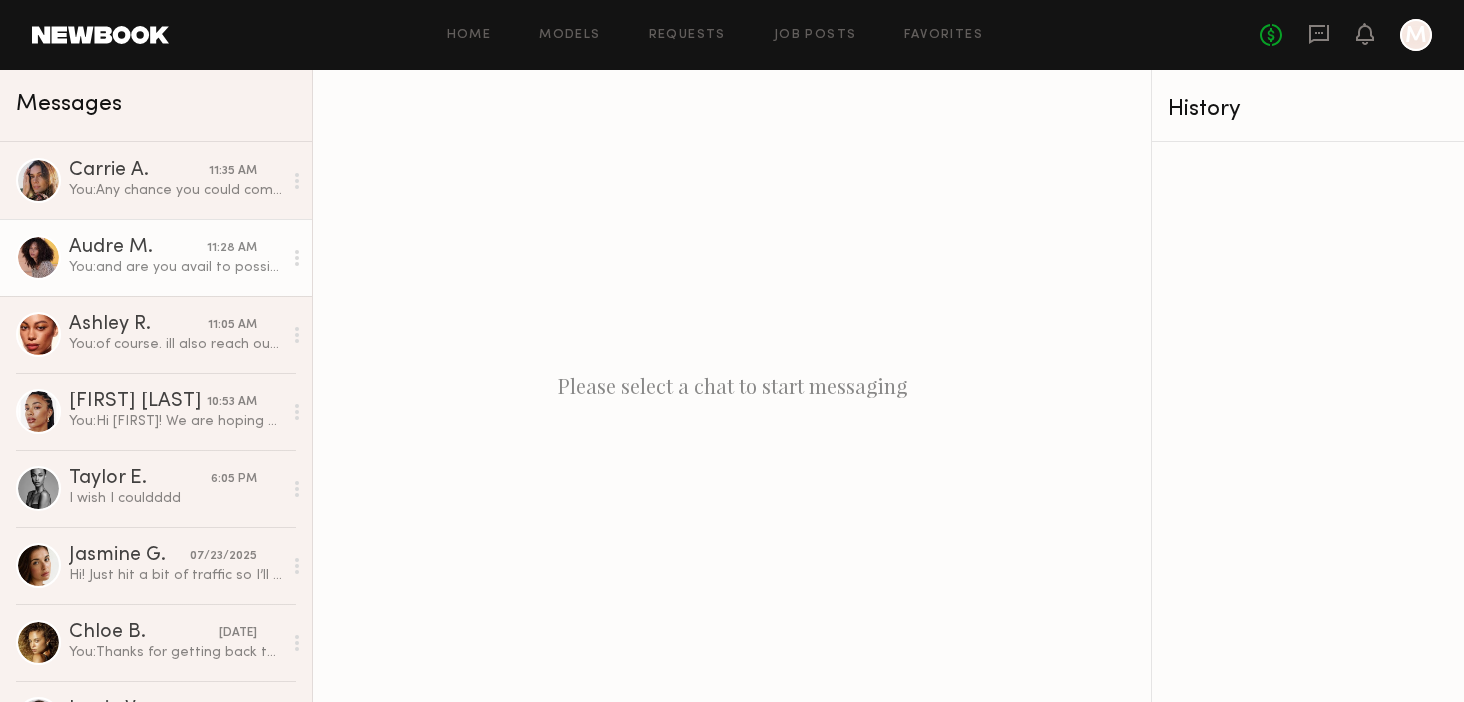 click 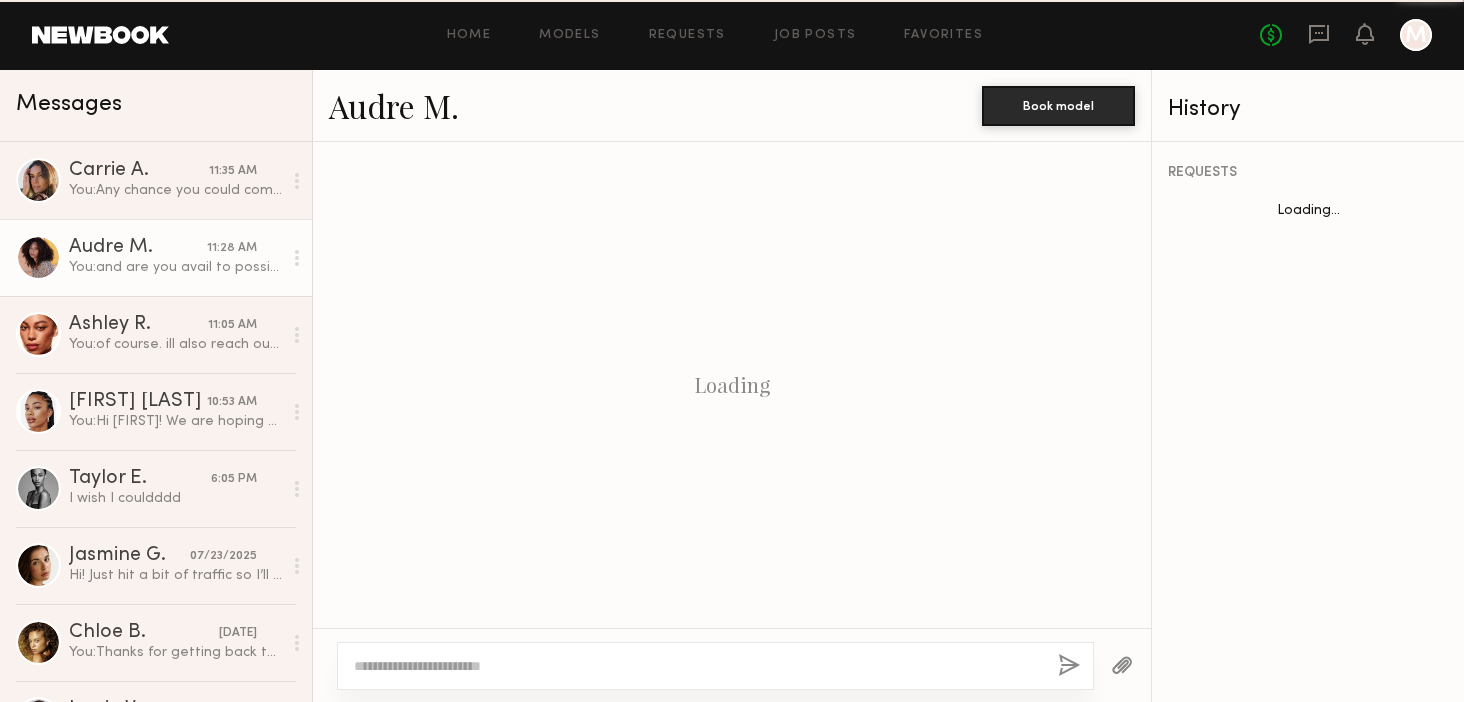 scroll, scrollTop: 434, scrollLeft: 0, axis: vertical 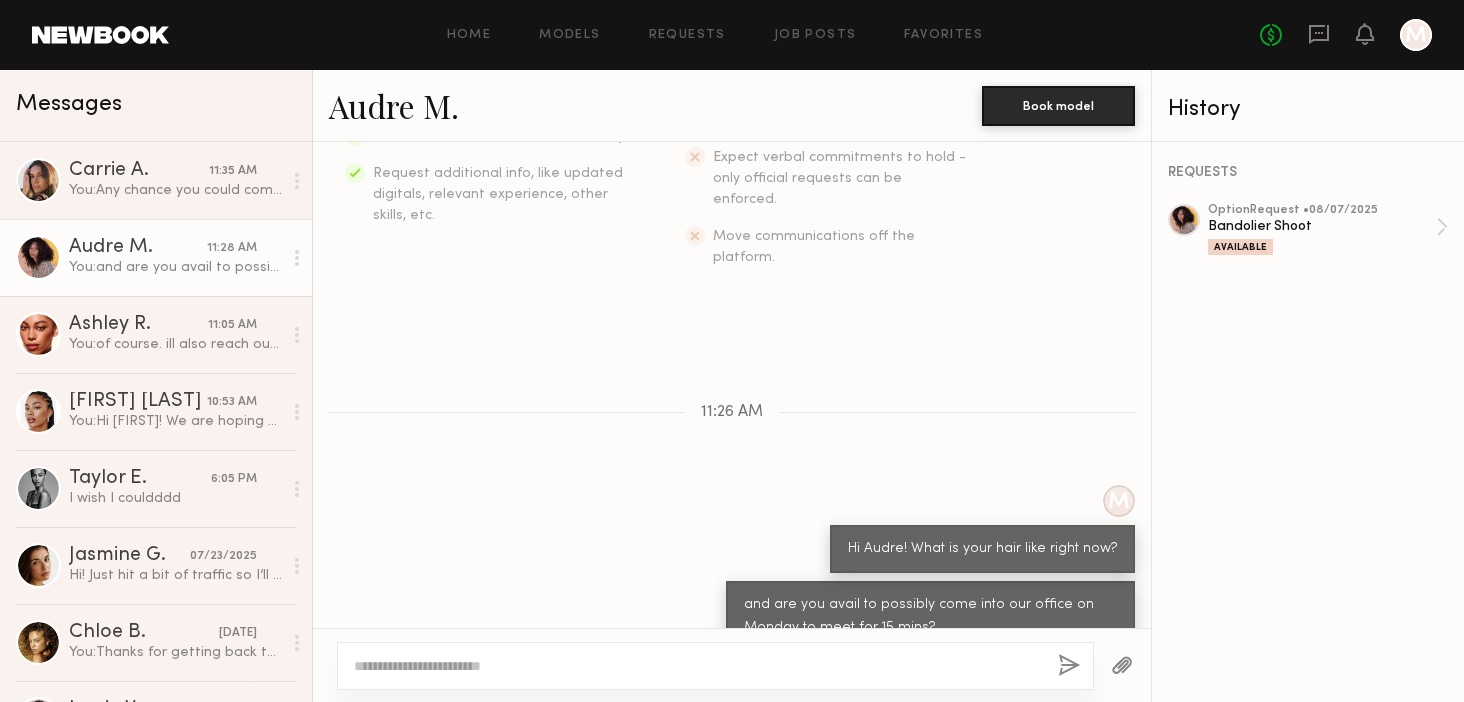 click on "Audre M." 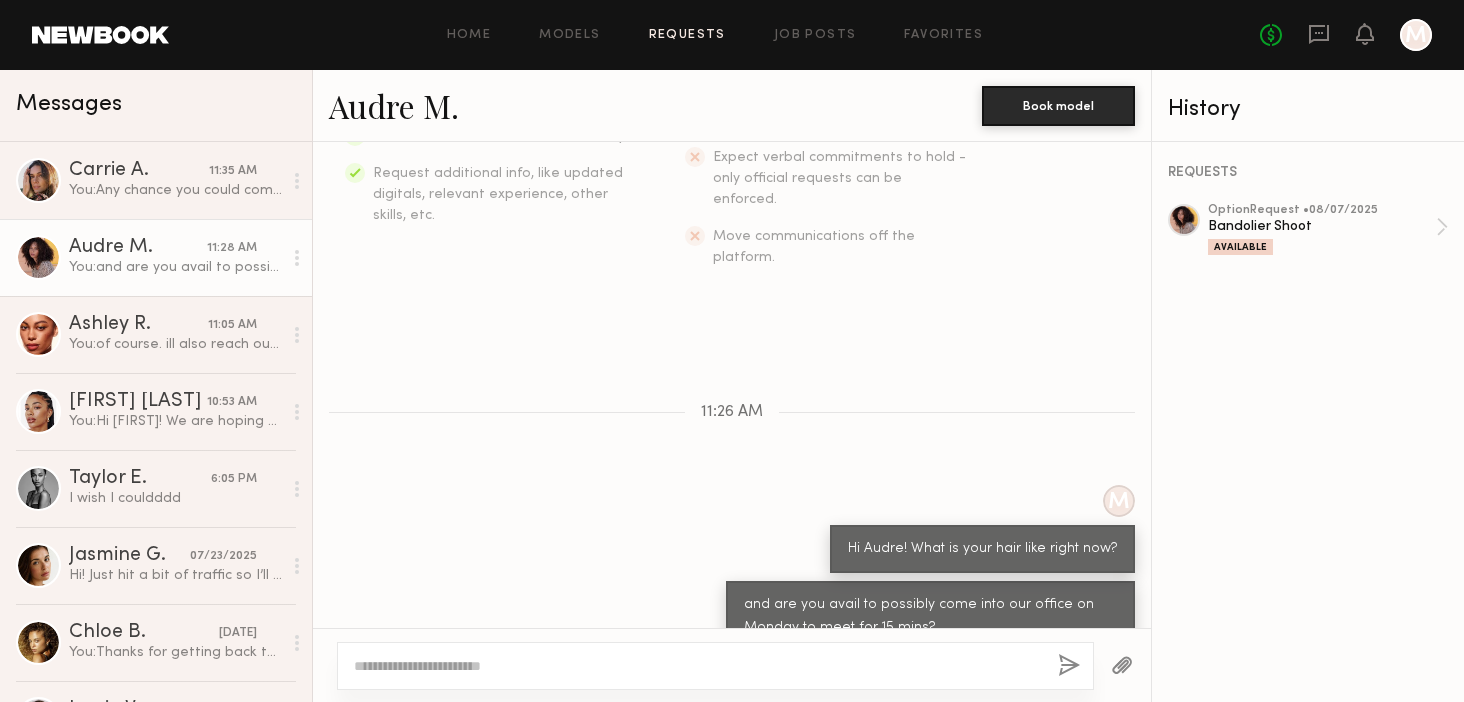 click on "Requests" 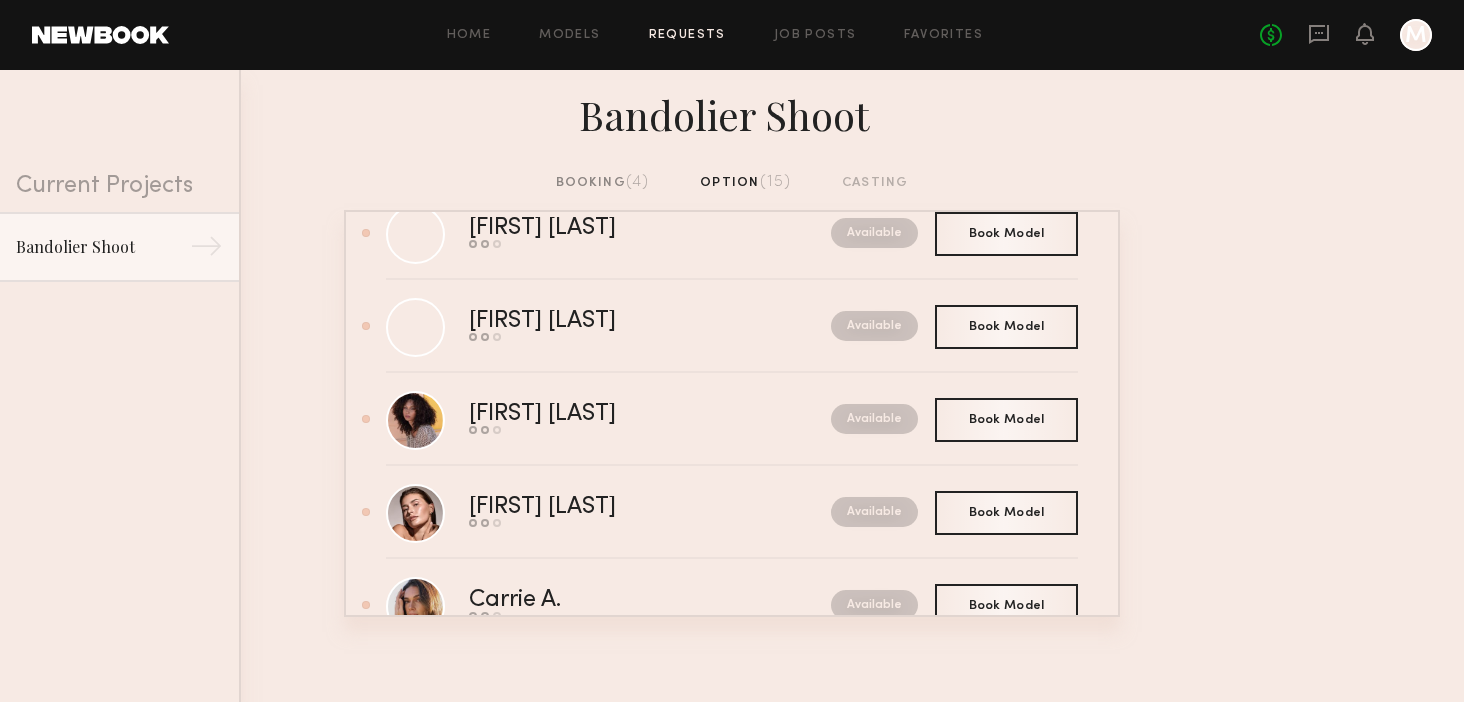 scroll, scrollTop: 905, scrollLeft: 0, axis: vertical 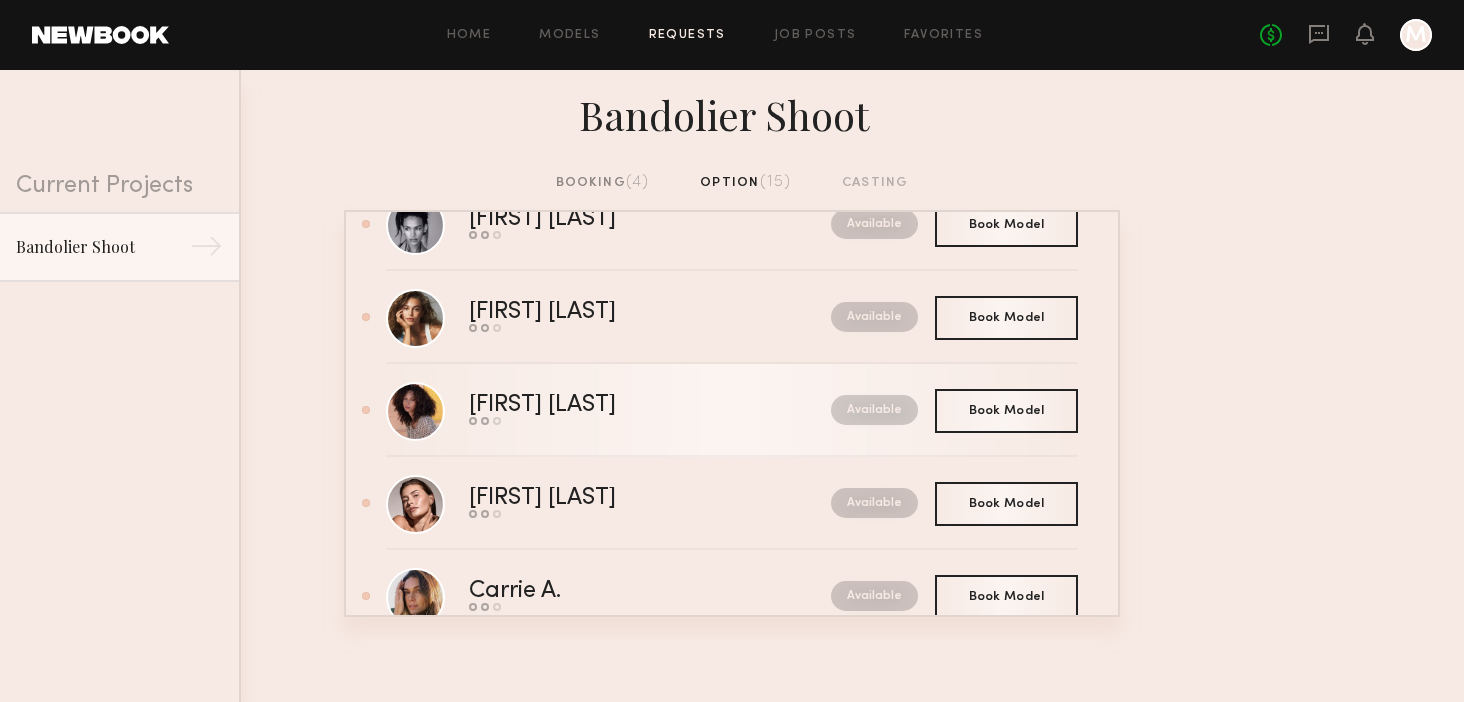 click on "[FIRST] [LAST]" 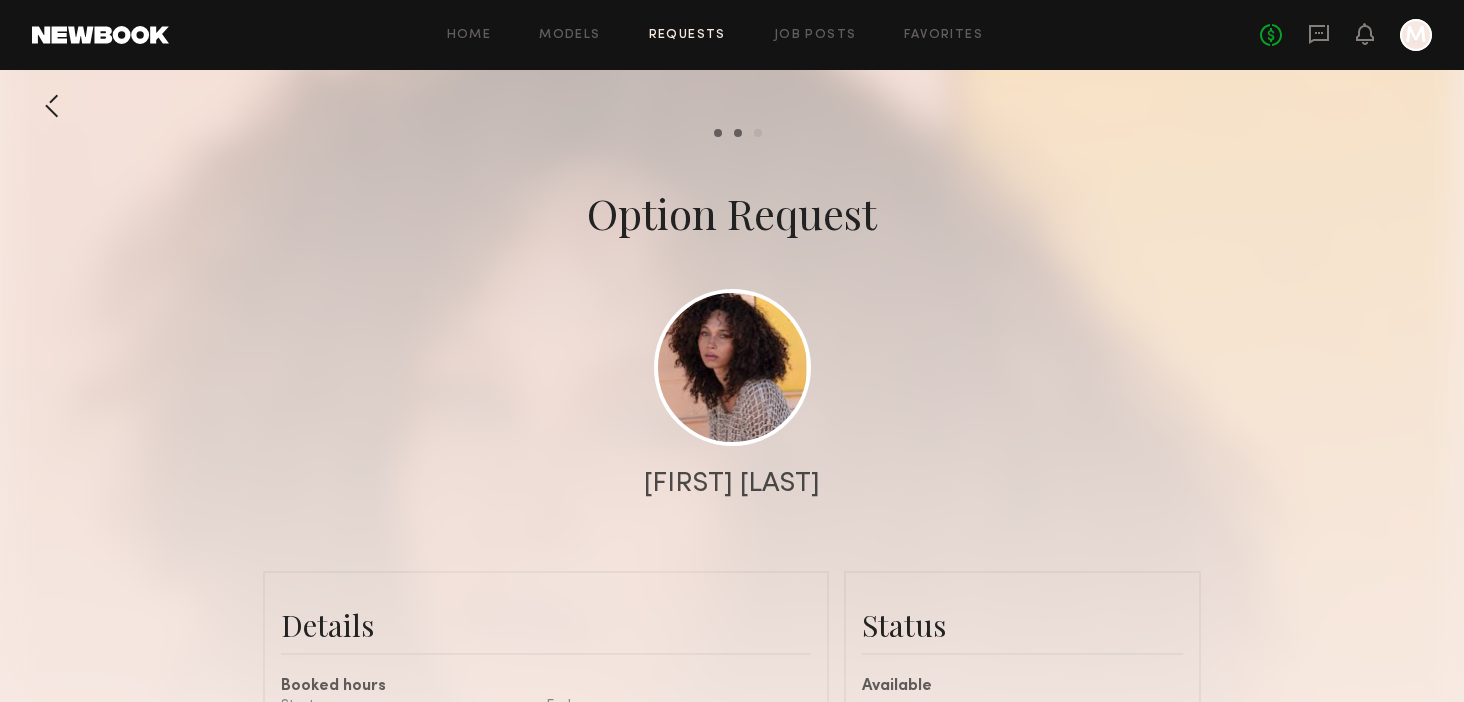 scroll, scrollTop: 742, scrollLeft: 0, axis: vertical 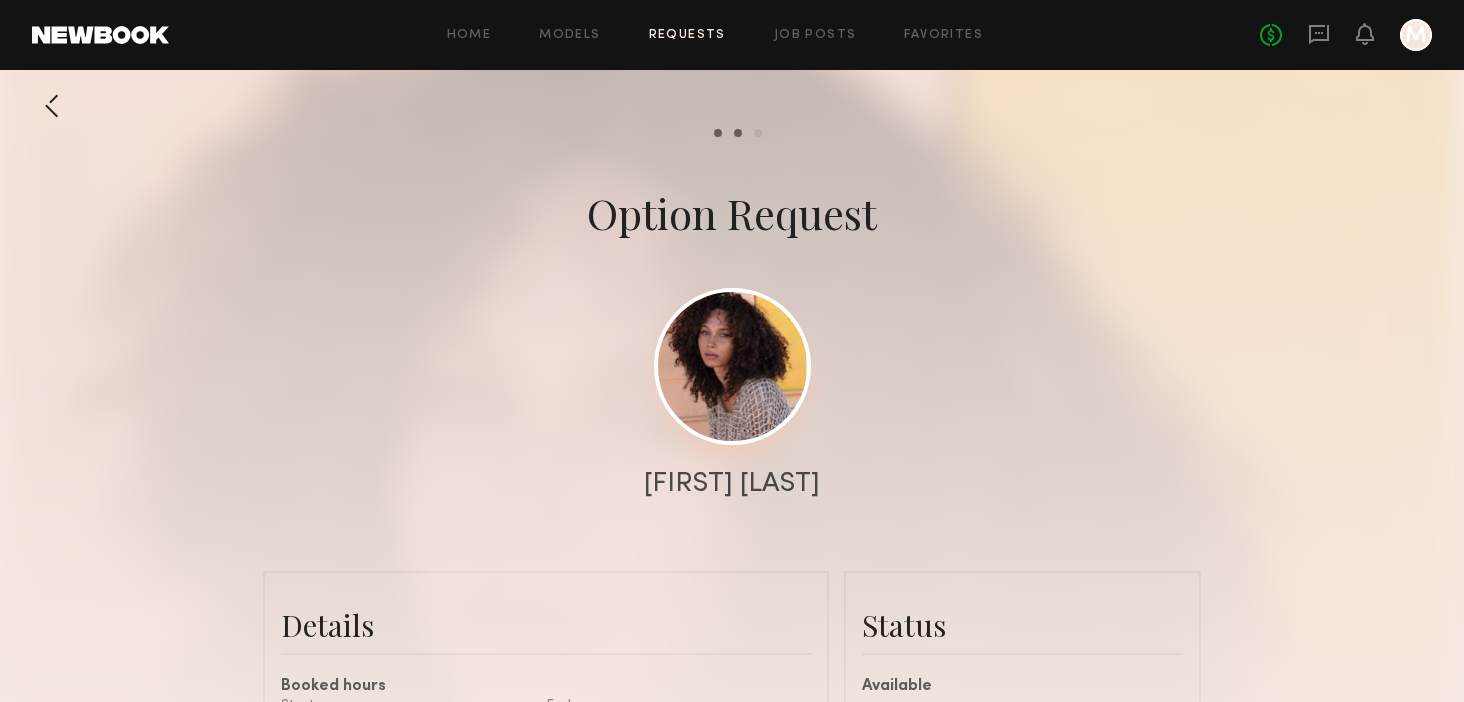 click 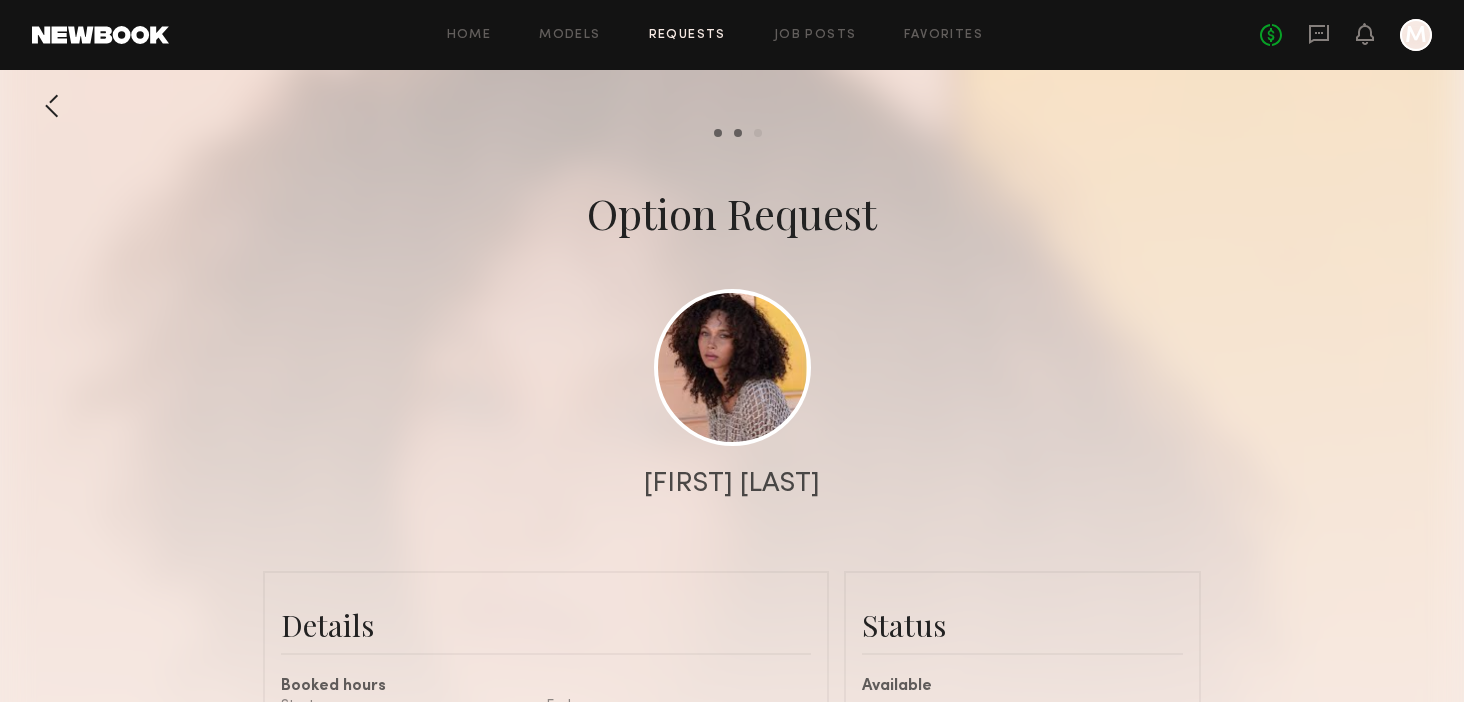 click 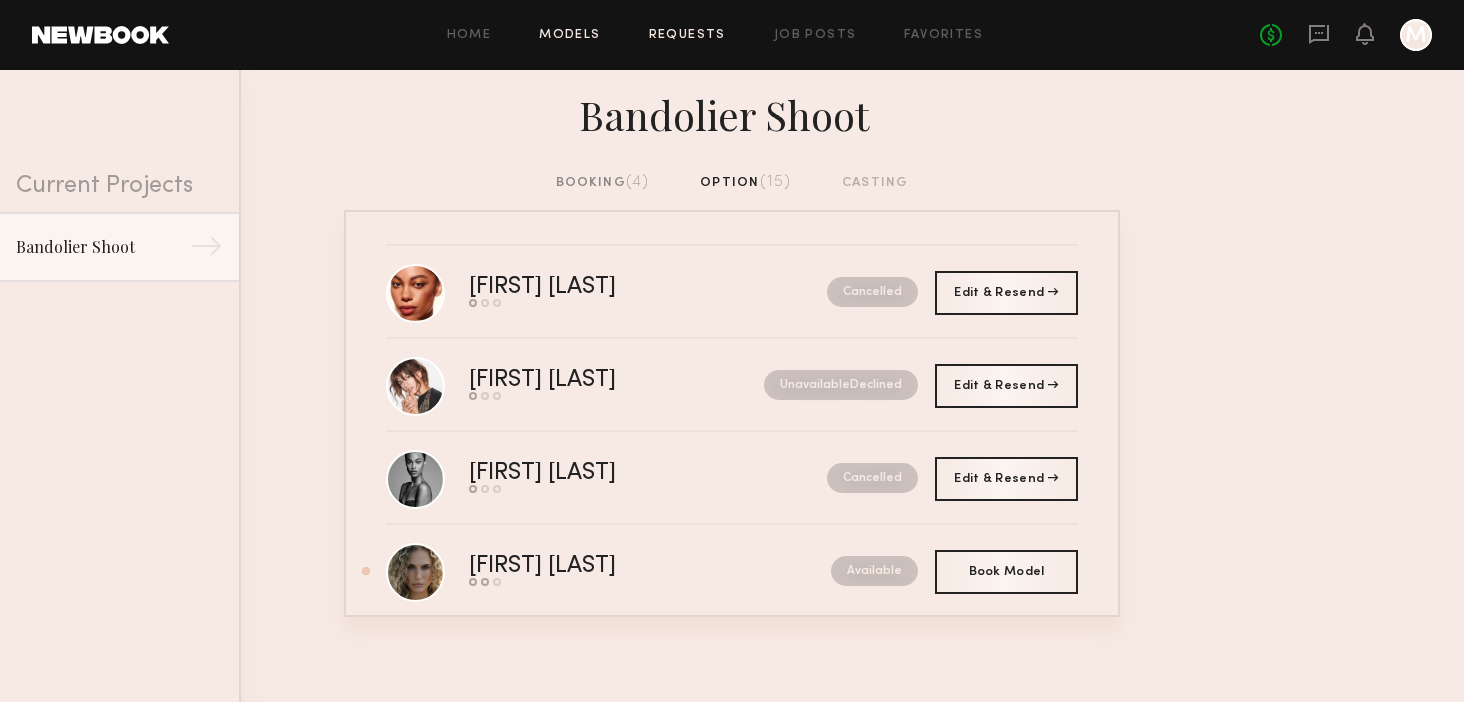 click on "Models" 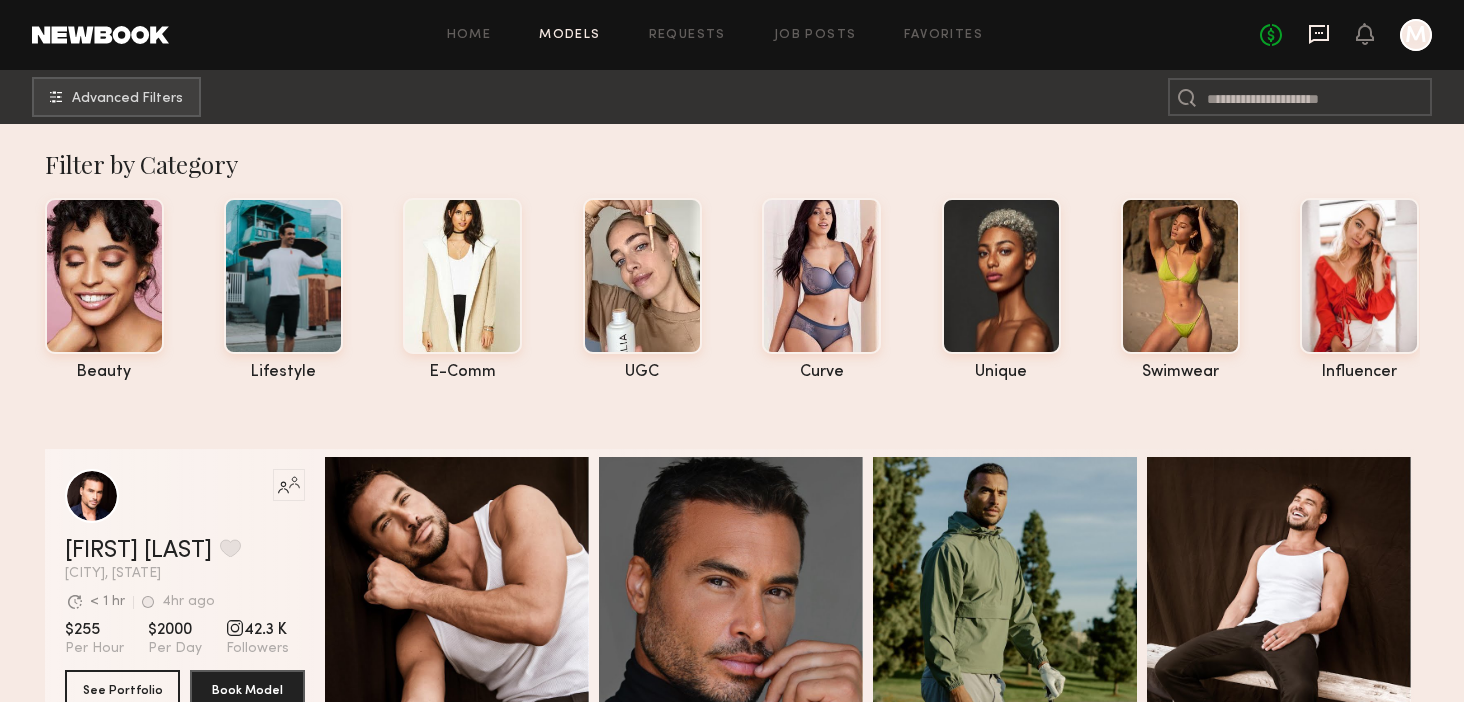 click 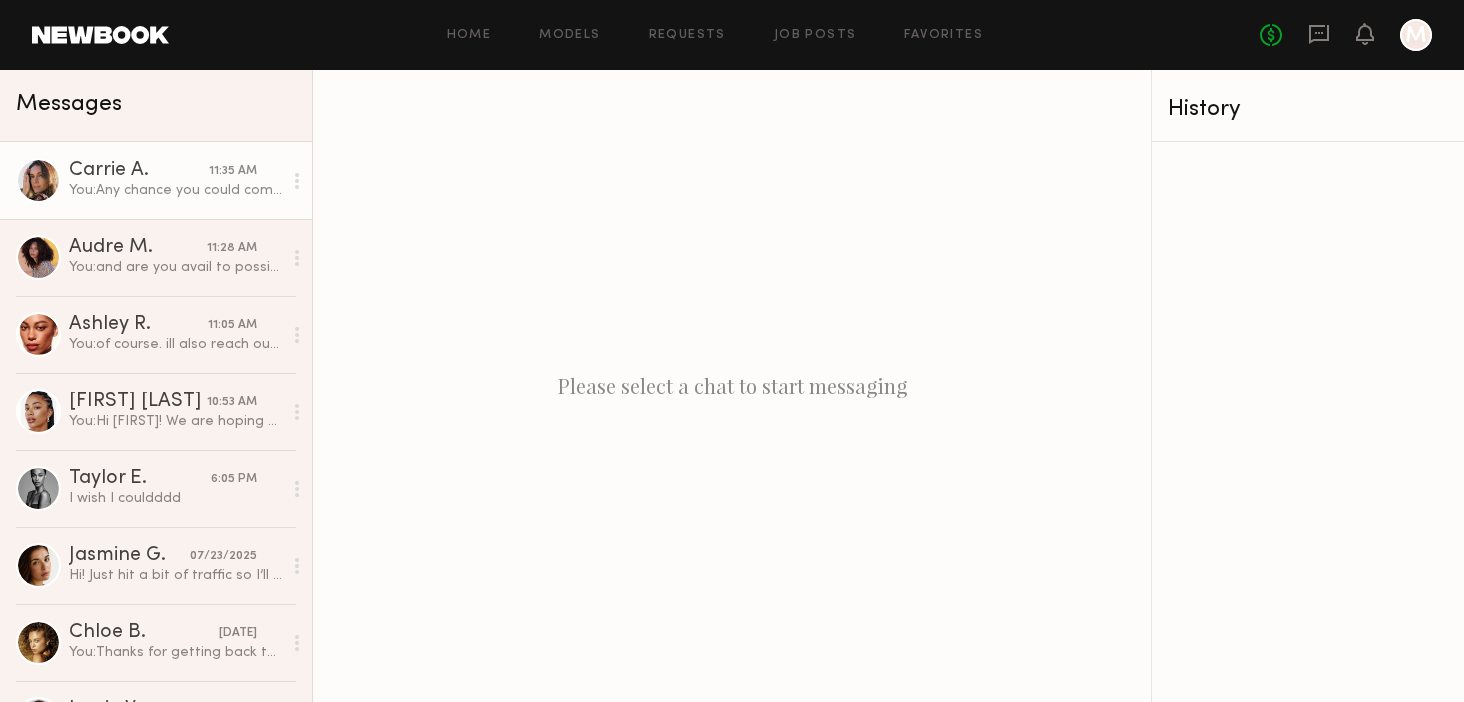 click on "You:  Any chance you could come into our office in Bev Hills on Monday for a look see?" 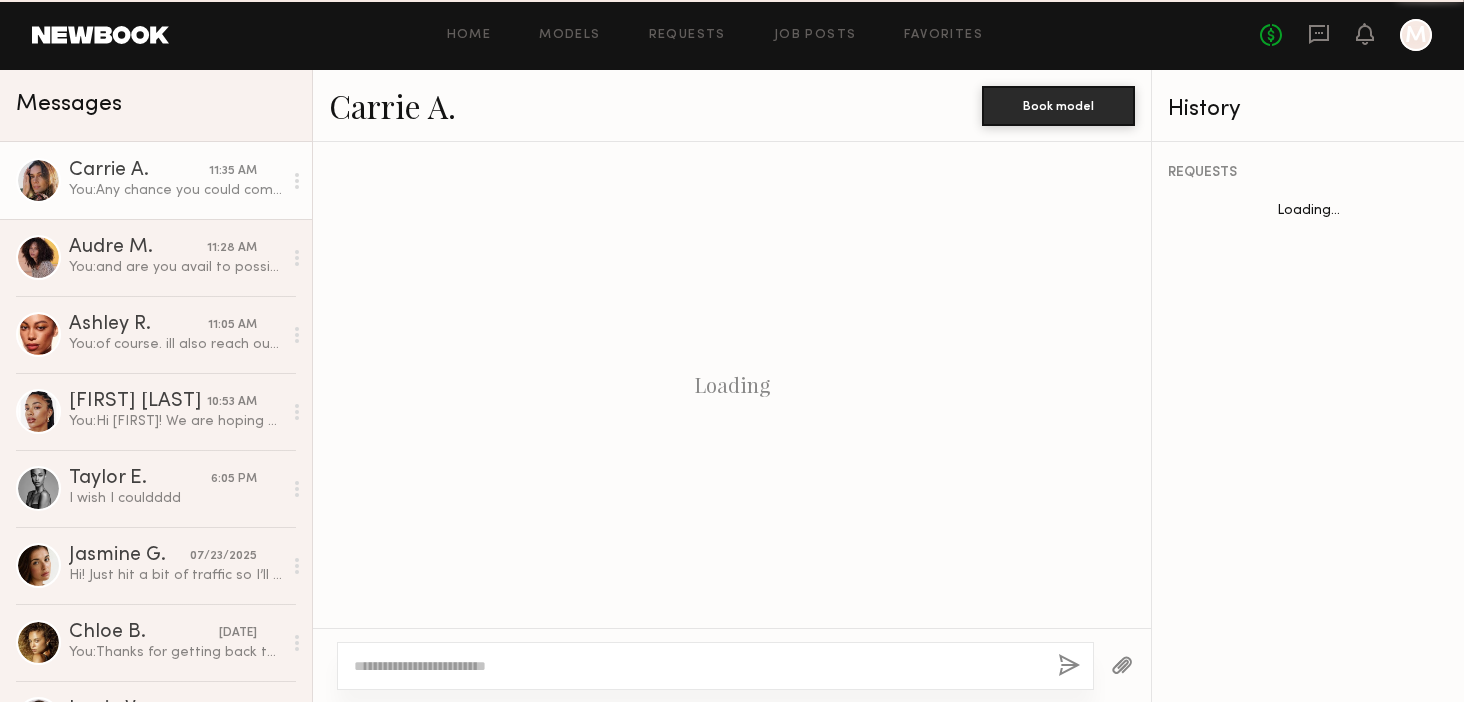 scroll, scrollTop: 800, scrollLeft: 0, axis: vertical 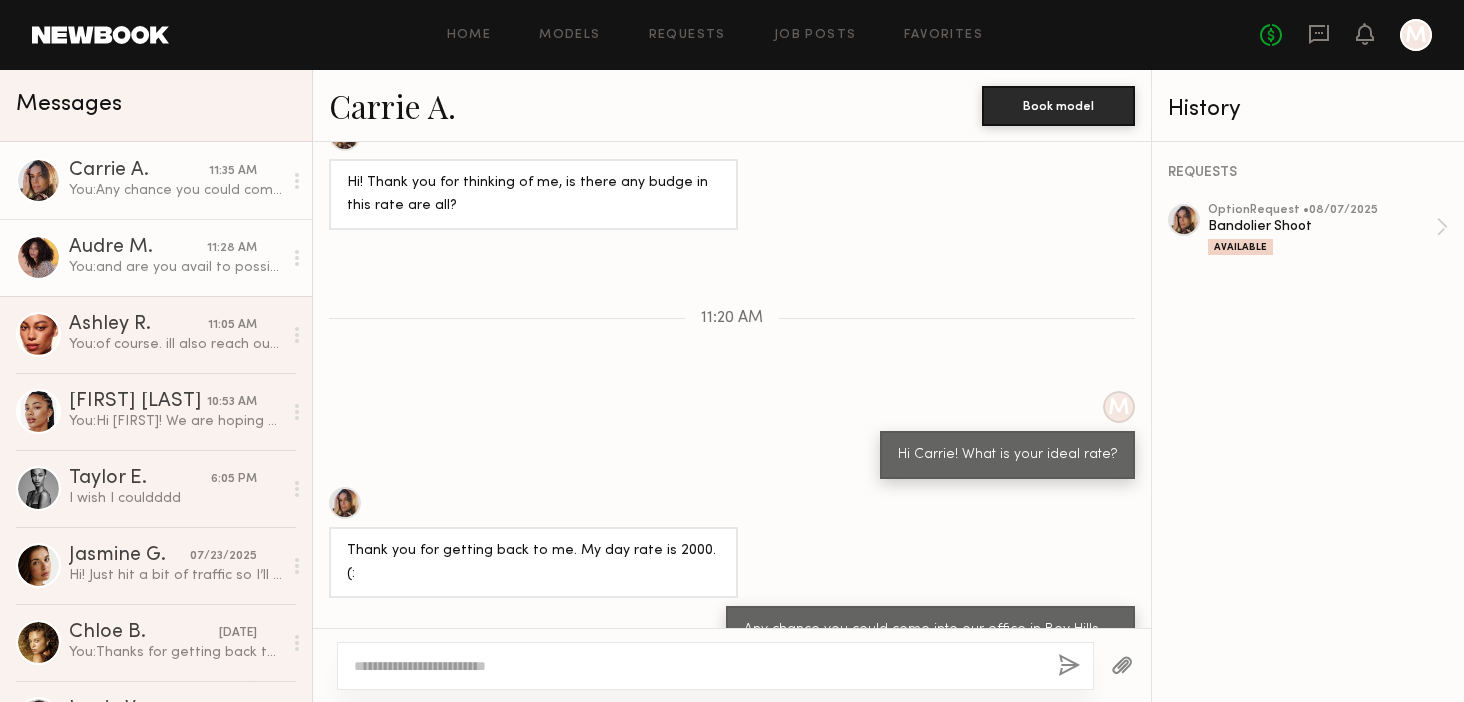 click on "You:  and are you avail to possibly come into our office on Monday to meet for 15 mins?" 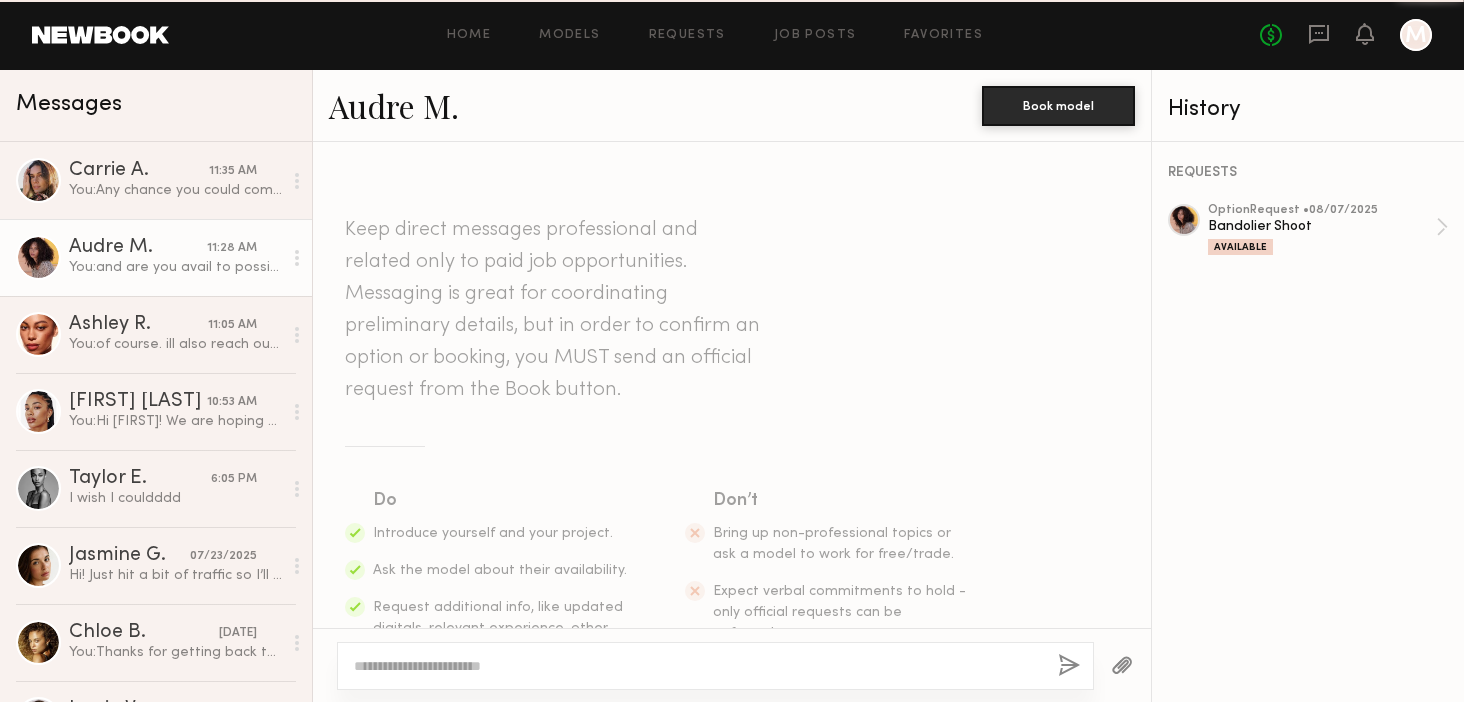 scroll, scrollTop: 434, scrollLeft: 0, axis: vertical 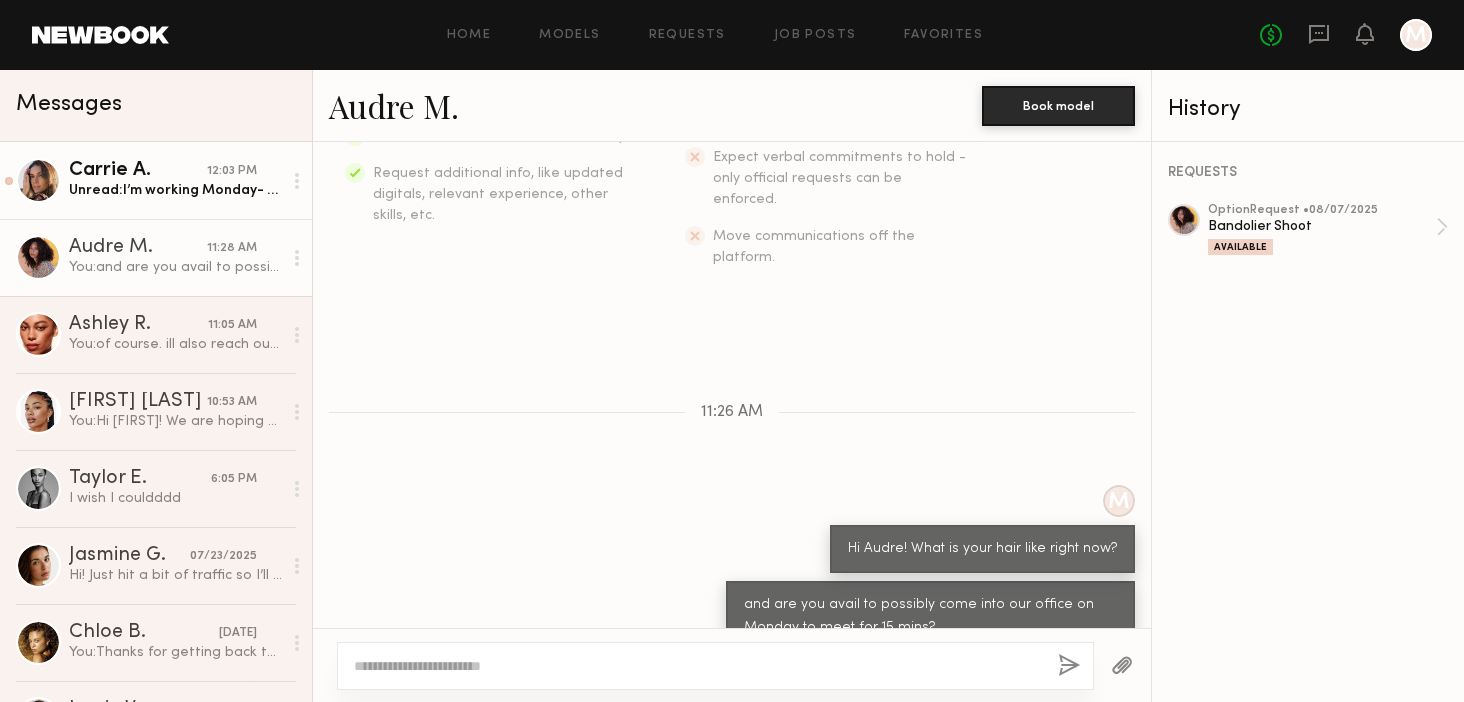 click on "Unread:  I’m working Monday- Thursday next week. But I’m able to come after that any time" 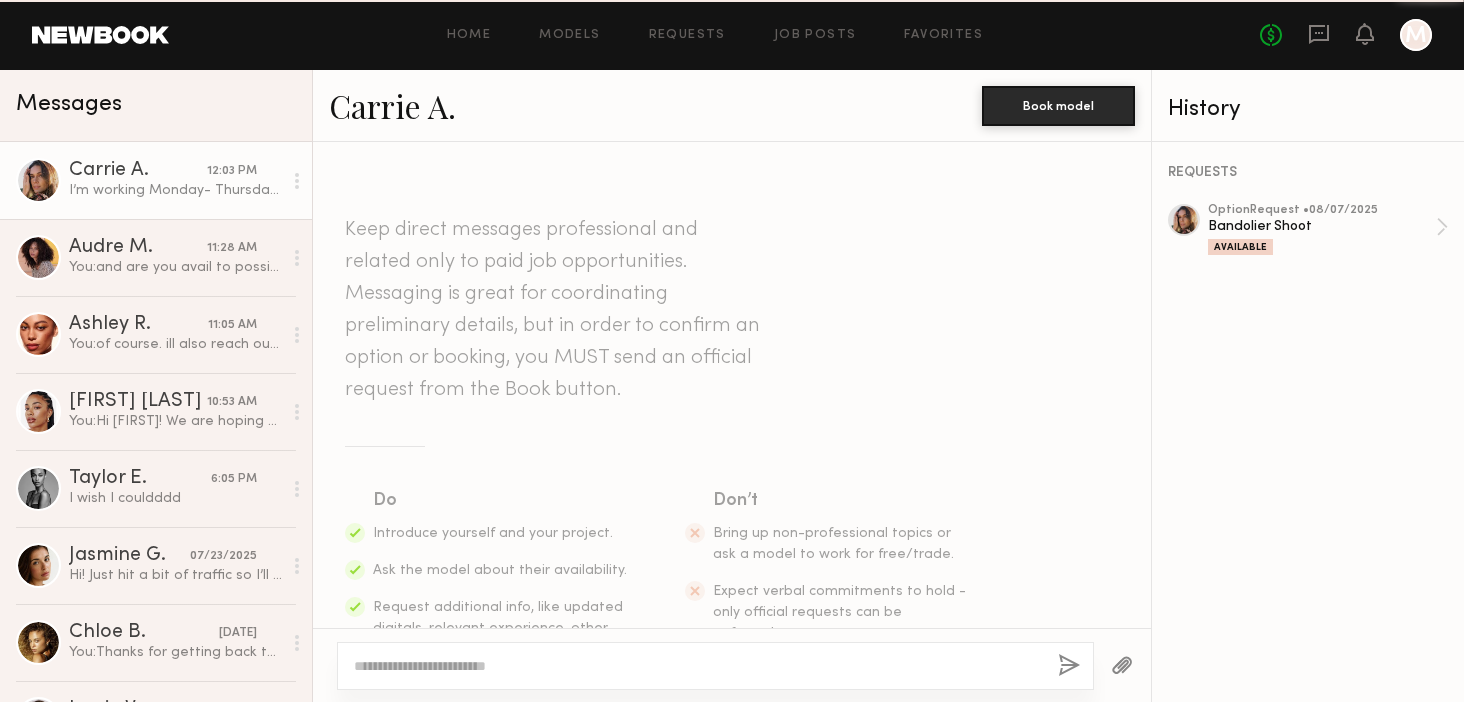 scroll, scrollTop: 919, scrollLeft: 0, axis: vertical 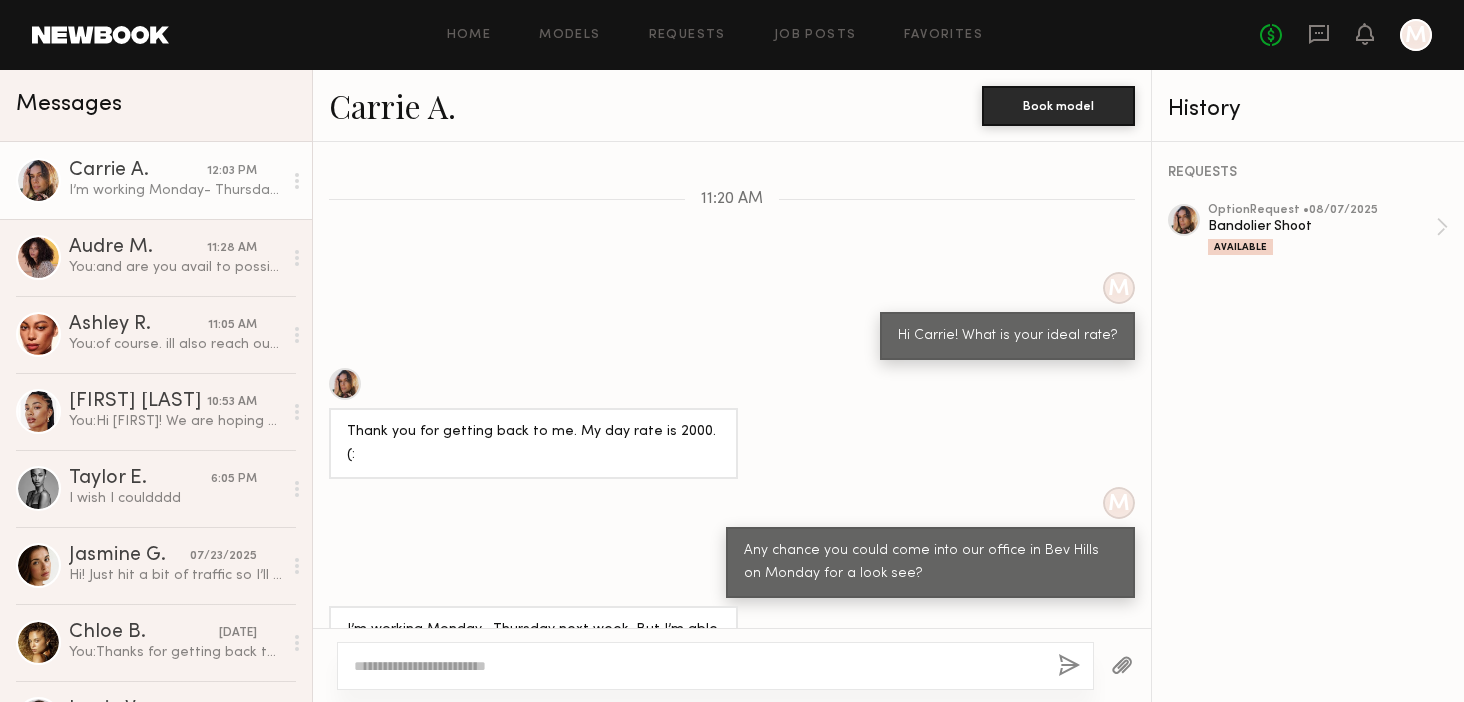 click 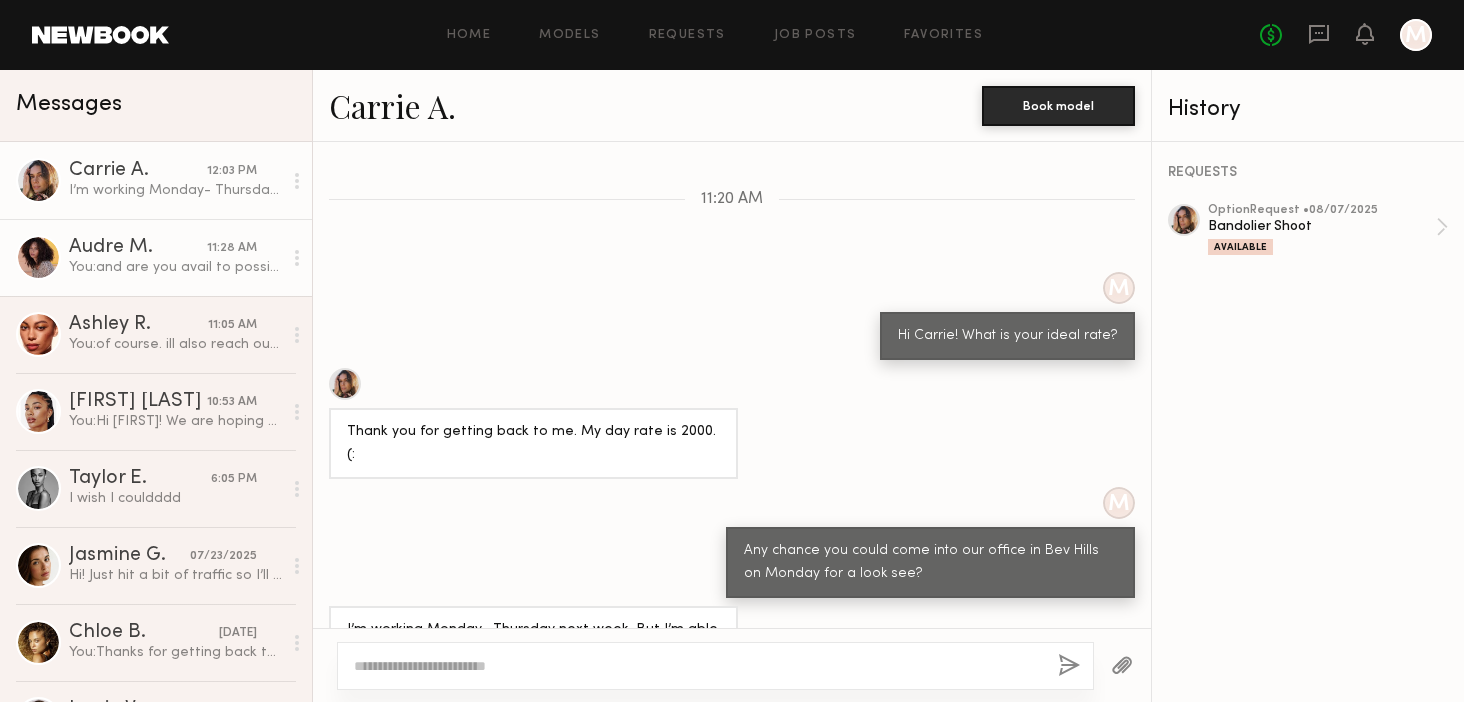click on "Audre M." 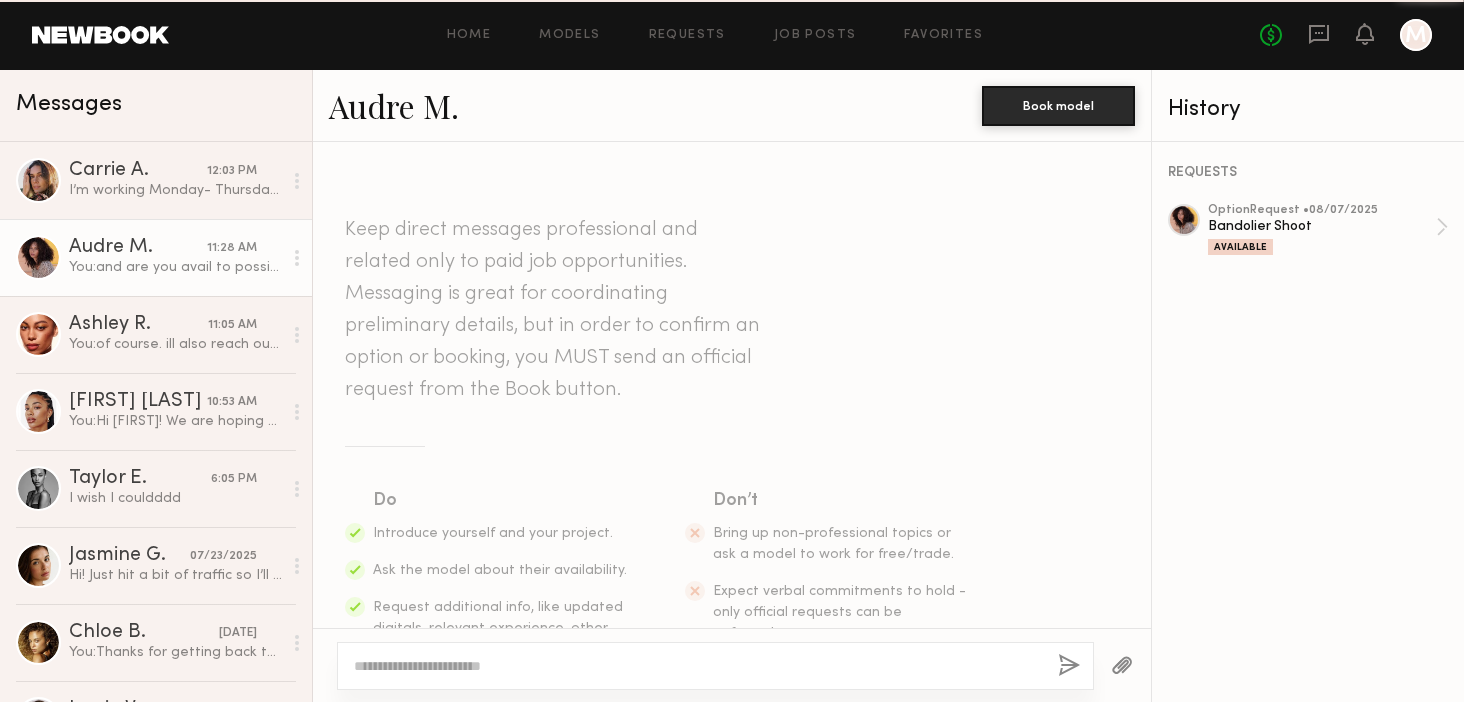 scroll, scrollTop: 434, scrollLeft: 0, axis: vertical 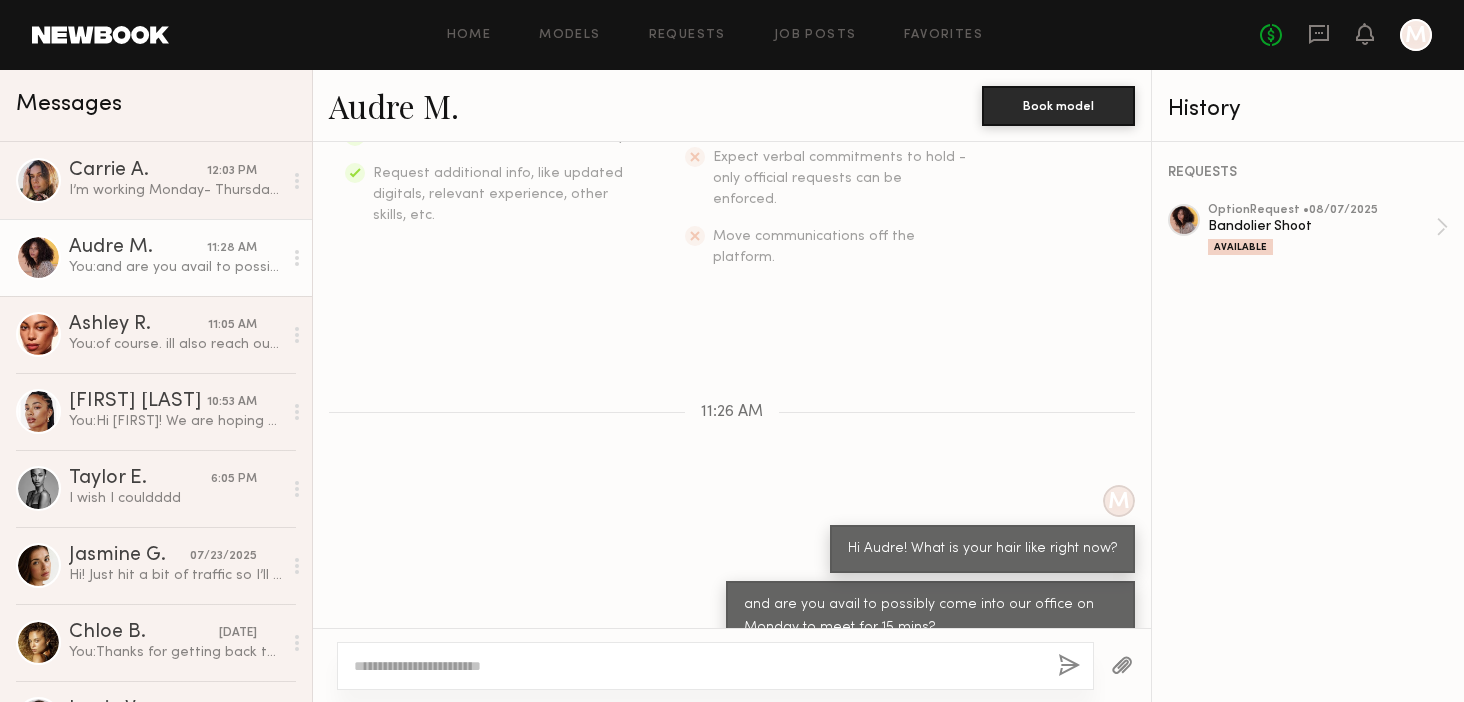 click on "Keep direct messages professional and related only to paid job opportunities. Messaging is great for coordinating preliminary details, but in order to confirm an option or booking, you MUST send an official request from the Book button. Do Introduce yourself and your project. Ask the model about their availability. Request additional info, like updated digitals, relevant experience, other skills, etc. Don’t Bring up non-professional topics or ask a model to work for free/trade. Expect verbal commitments to hold - only official requests can be enforced. Move communications off the platform. 11:26 AM M Hi Audre! What is your hair like right now? and are you avail to possibly come into our office on Monday to meet for 15 mins?" 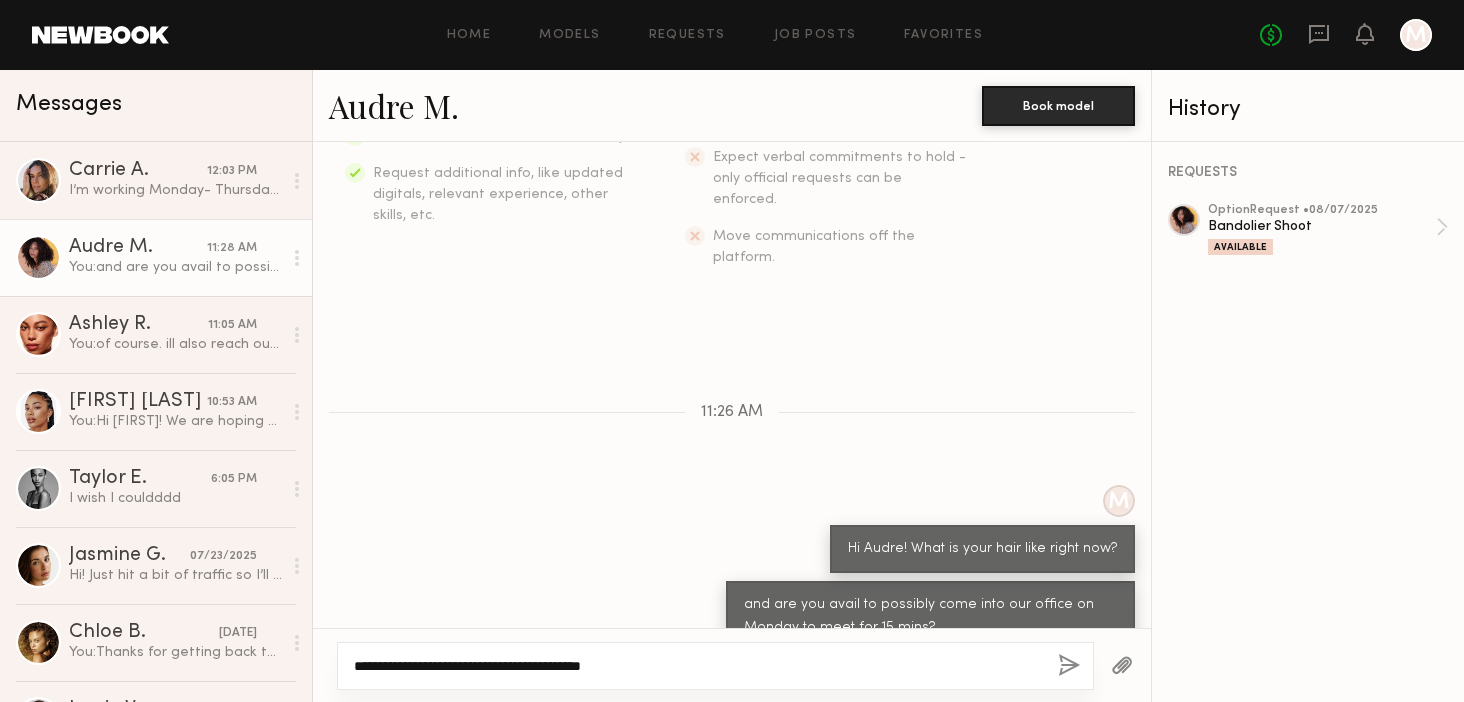 type on "**********" 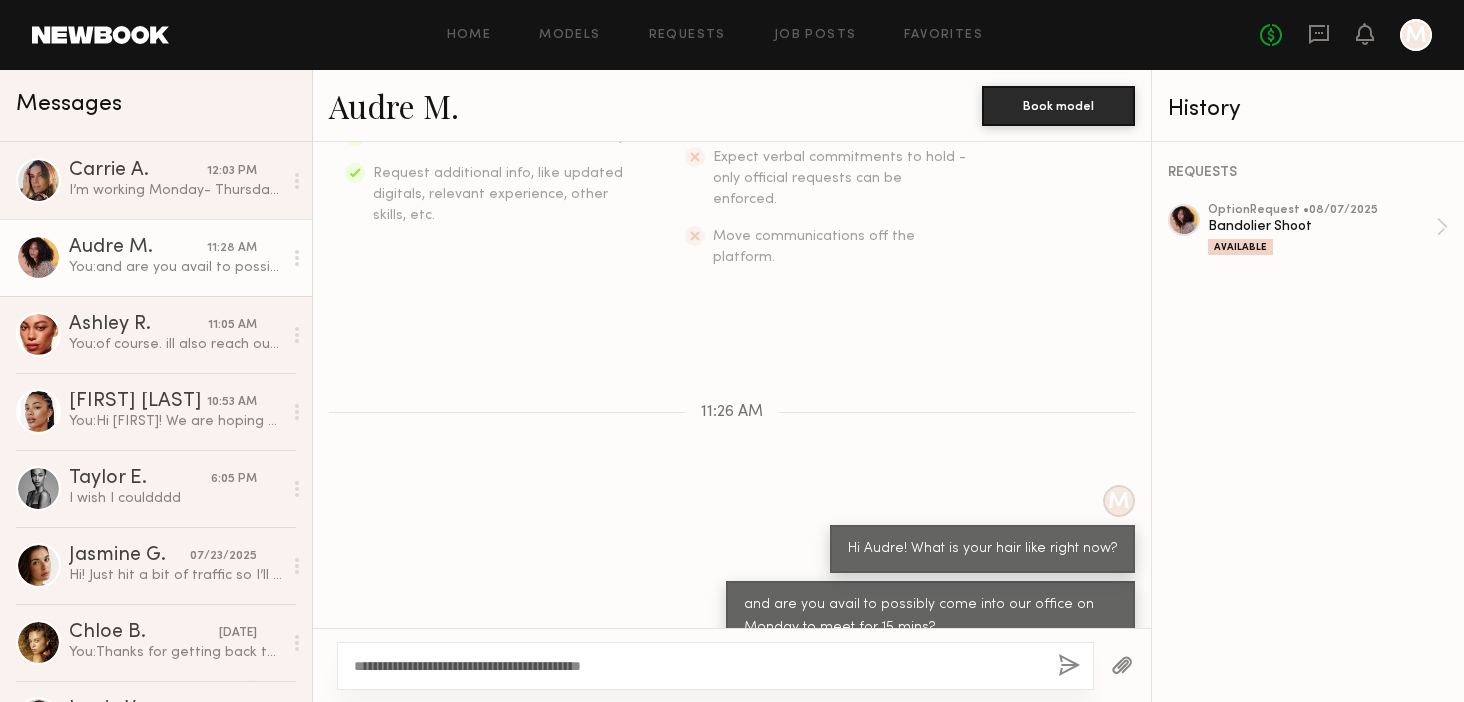 click 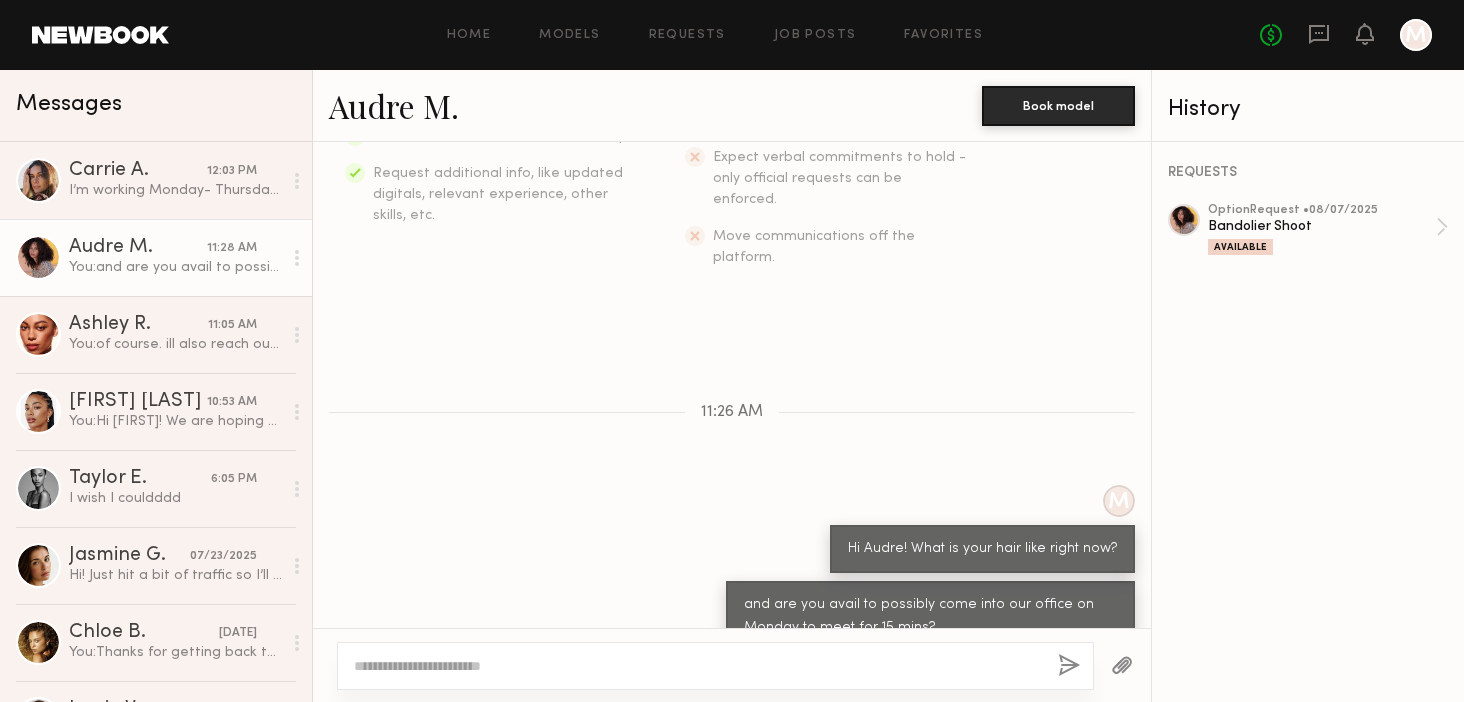 scroll, scrollTop: 642, scrollLeft: 0, axis: vertical 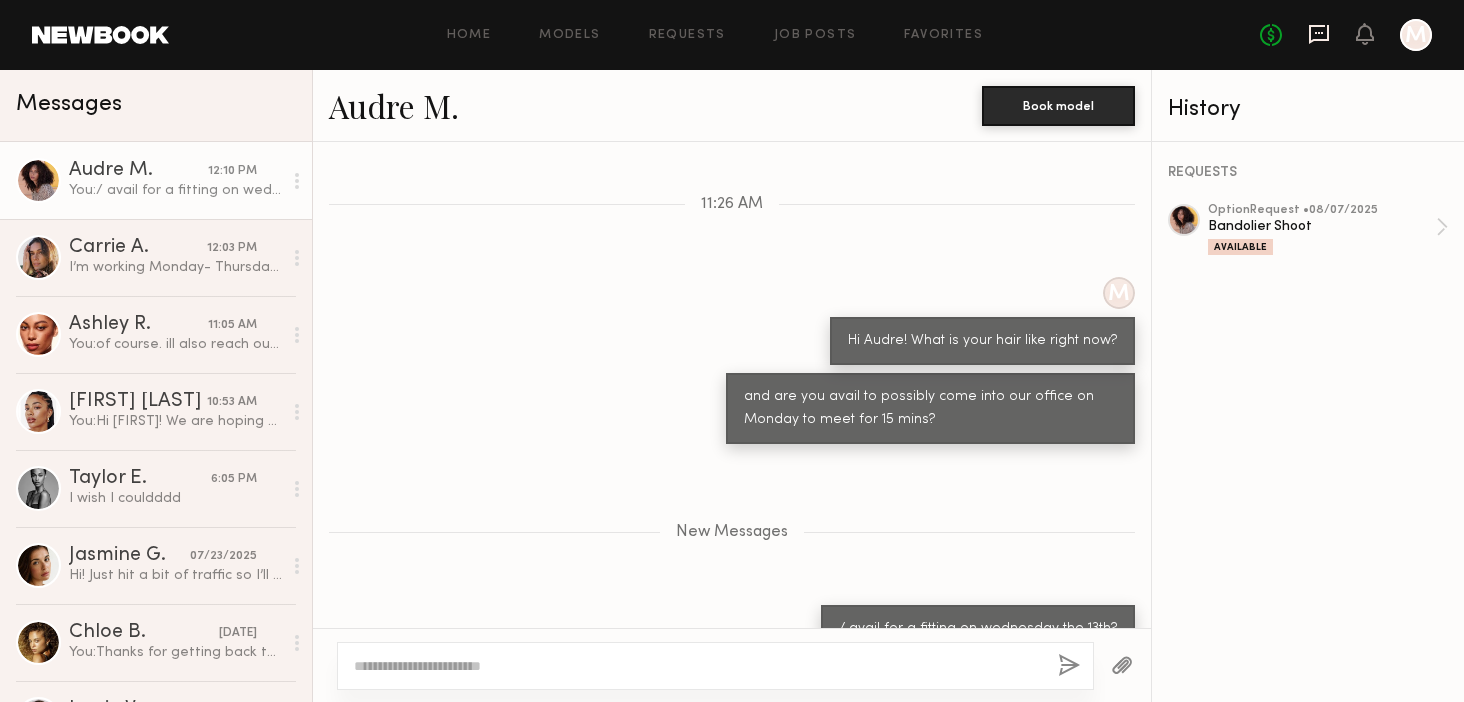 click 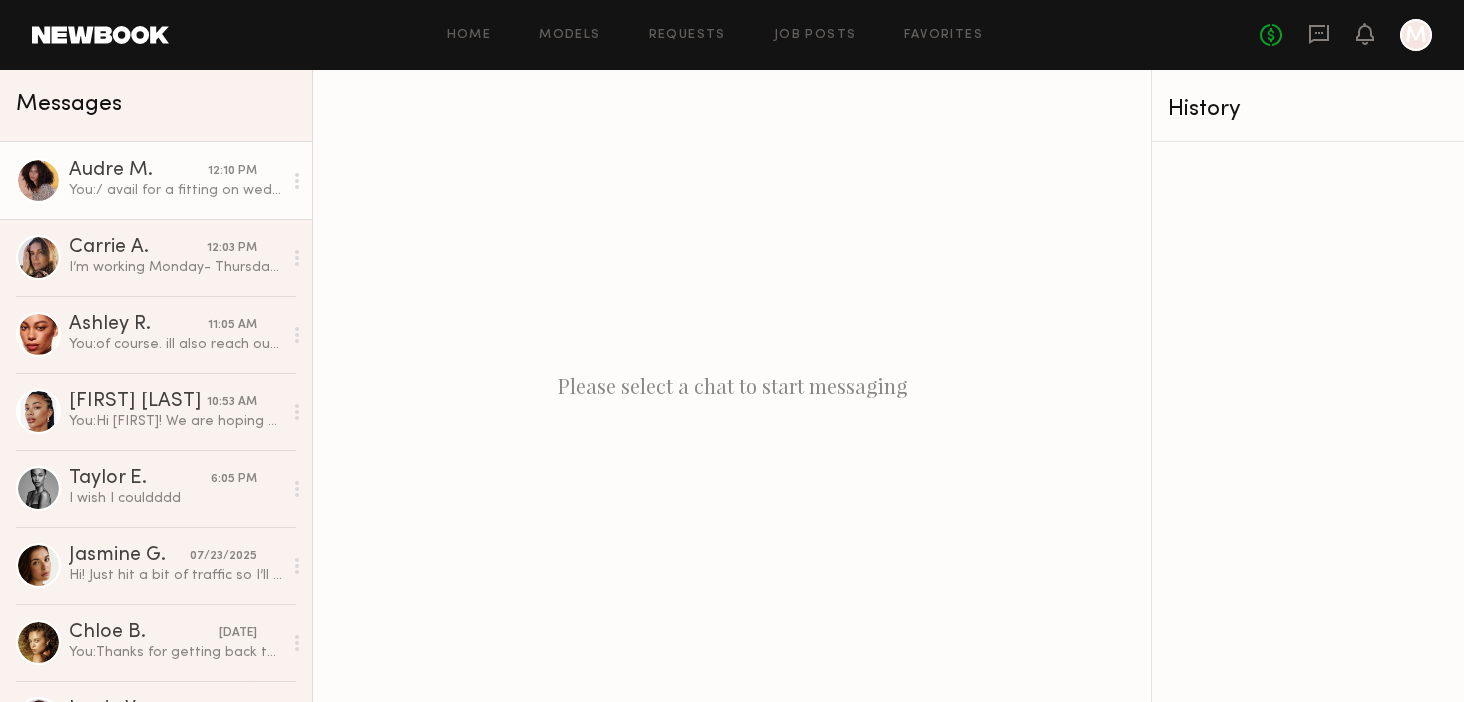 click on "You:  / avail for a fitting on wednesday the 13th?" 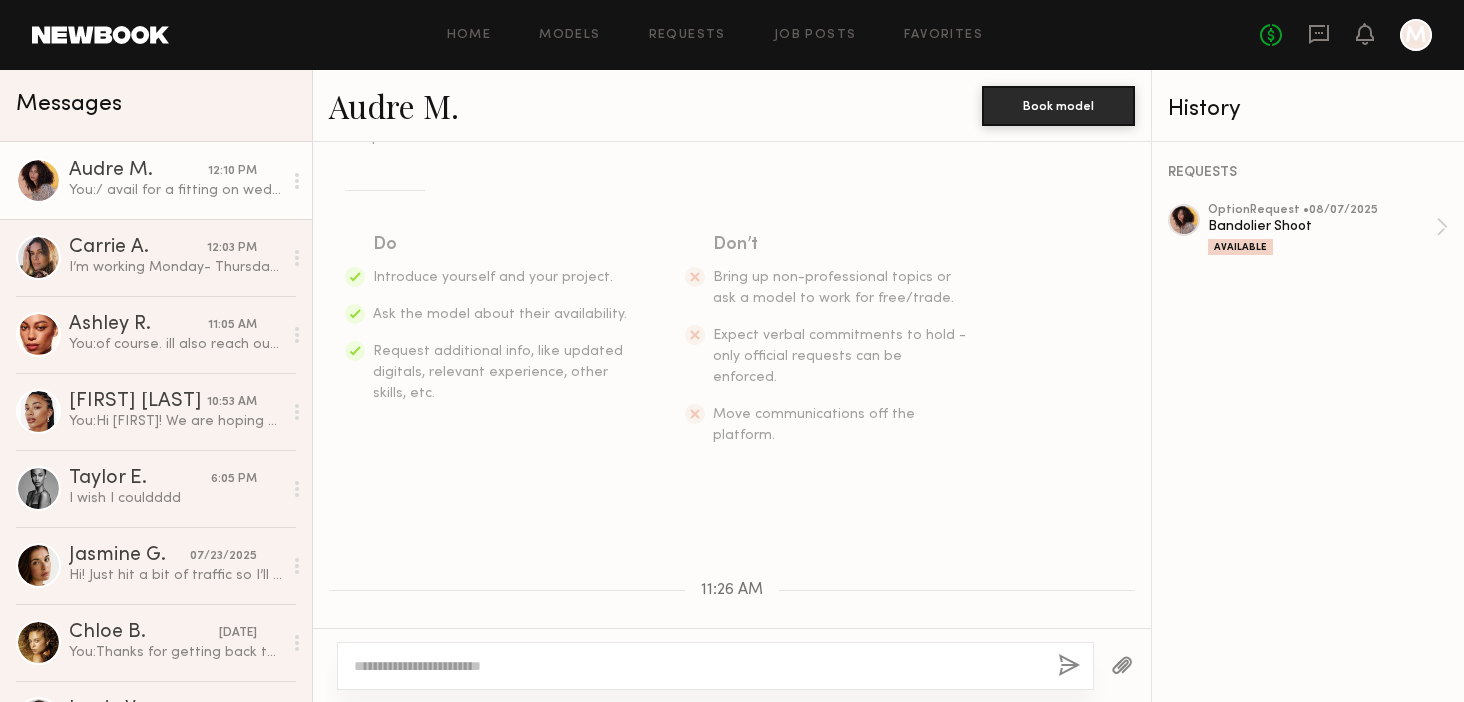 scroll, scrollTop: 490, scrollLeft: 0, axis: vertical 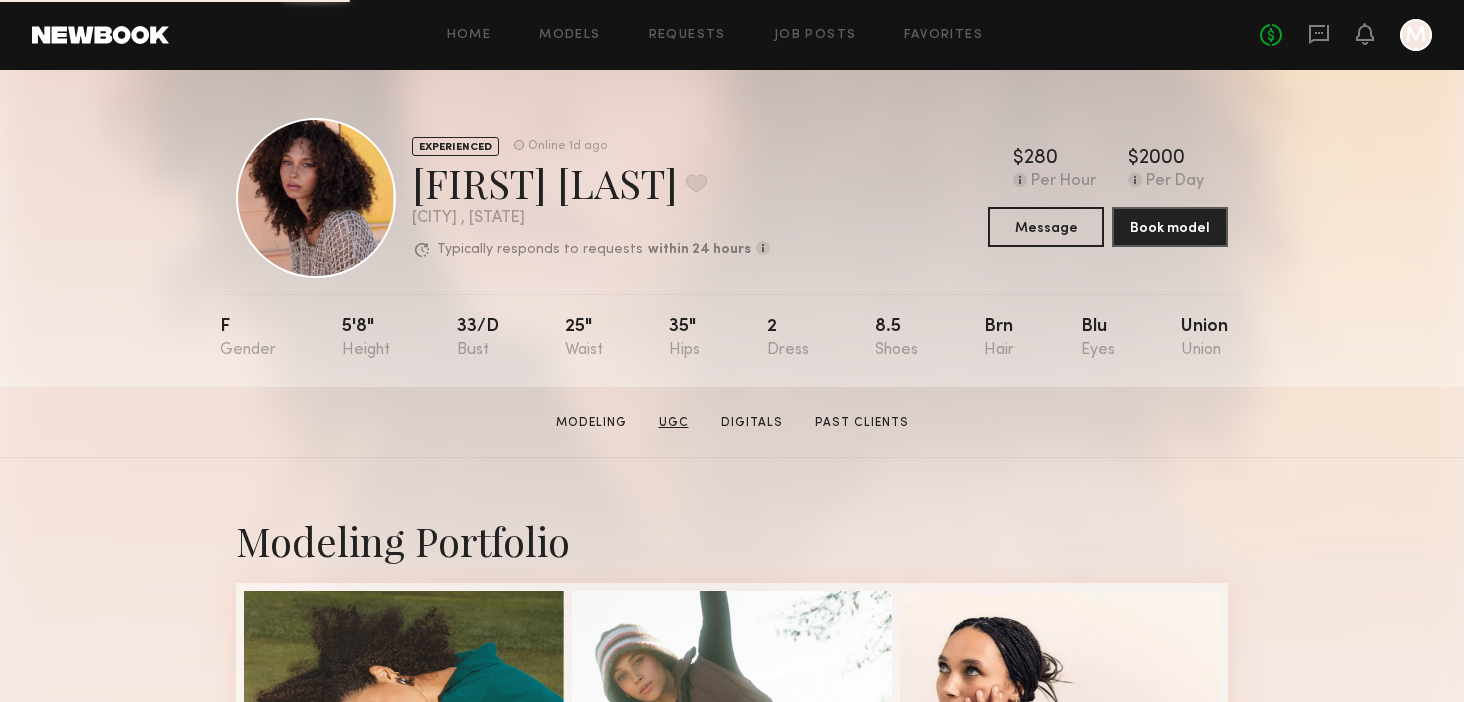 click on "UGC" 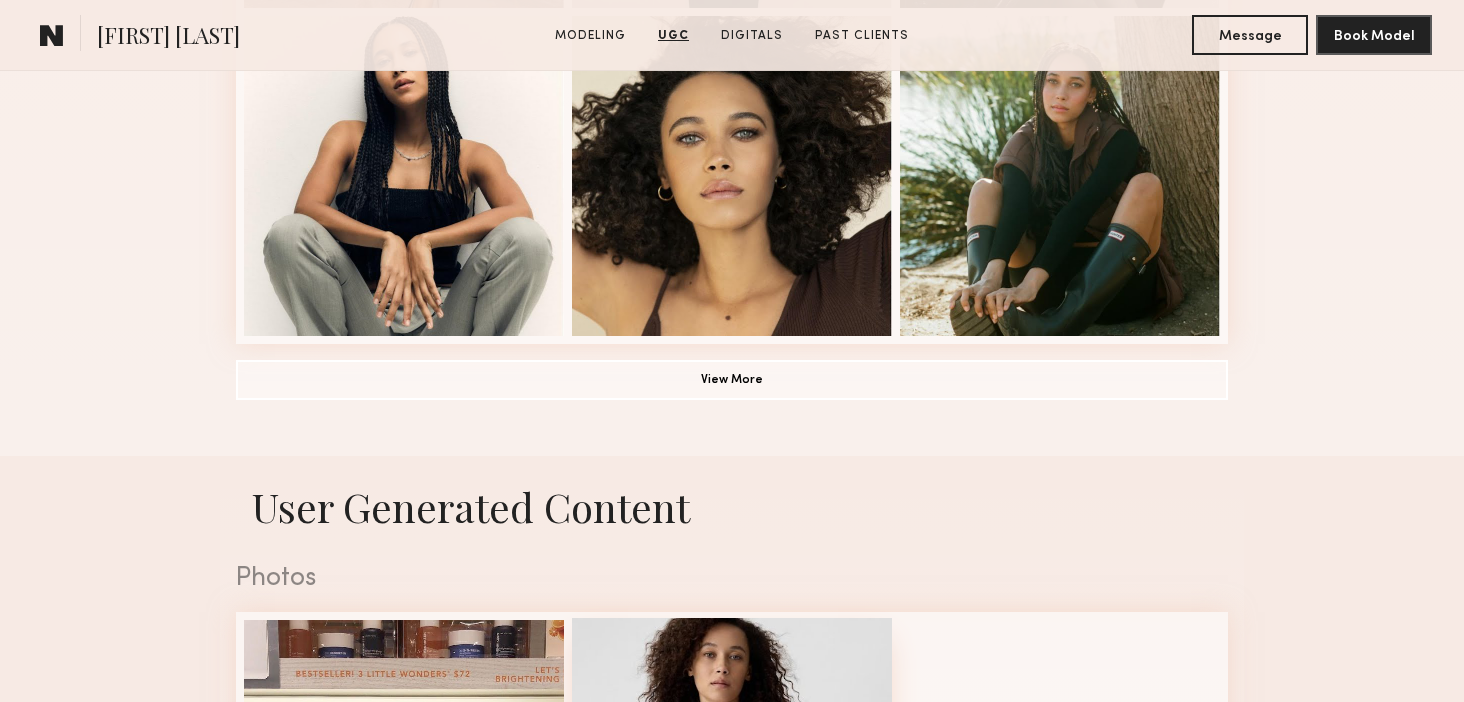 scroll, scrollTop: 1549, scrollLeft: 0, axis: vertical 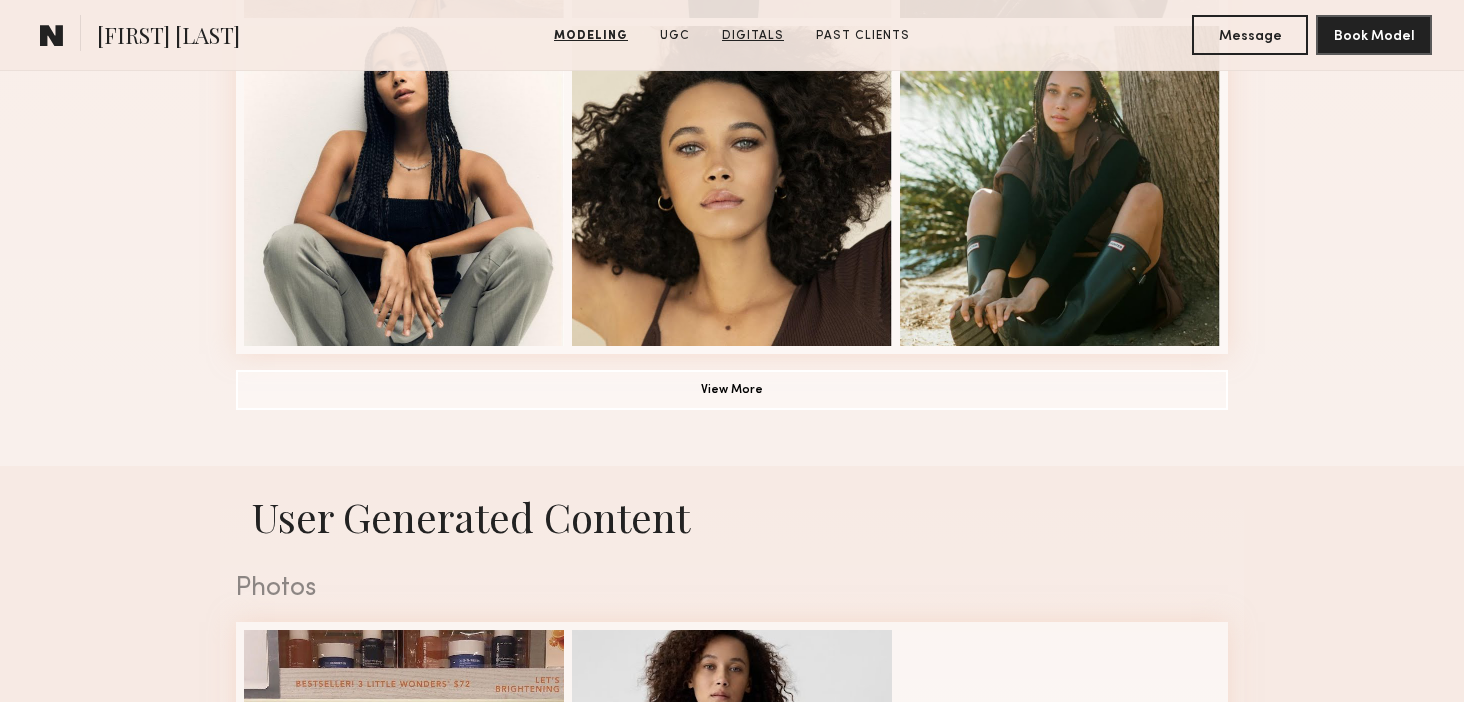 click on "Digitals" 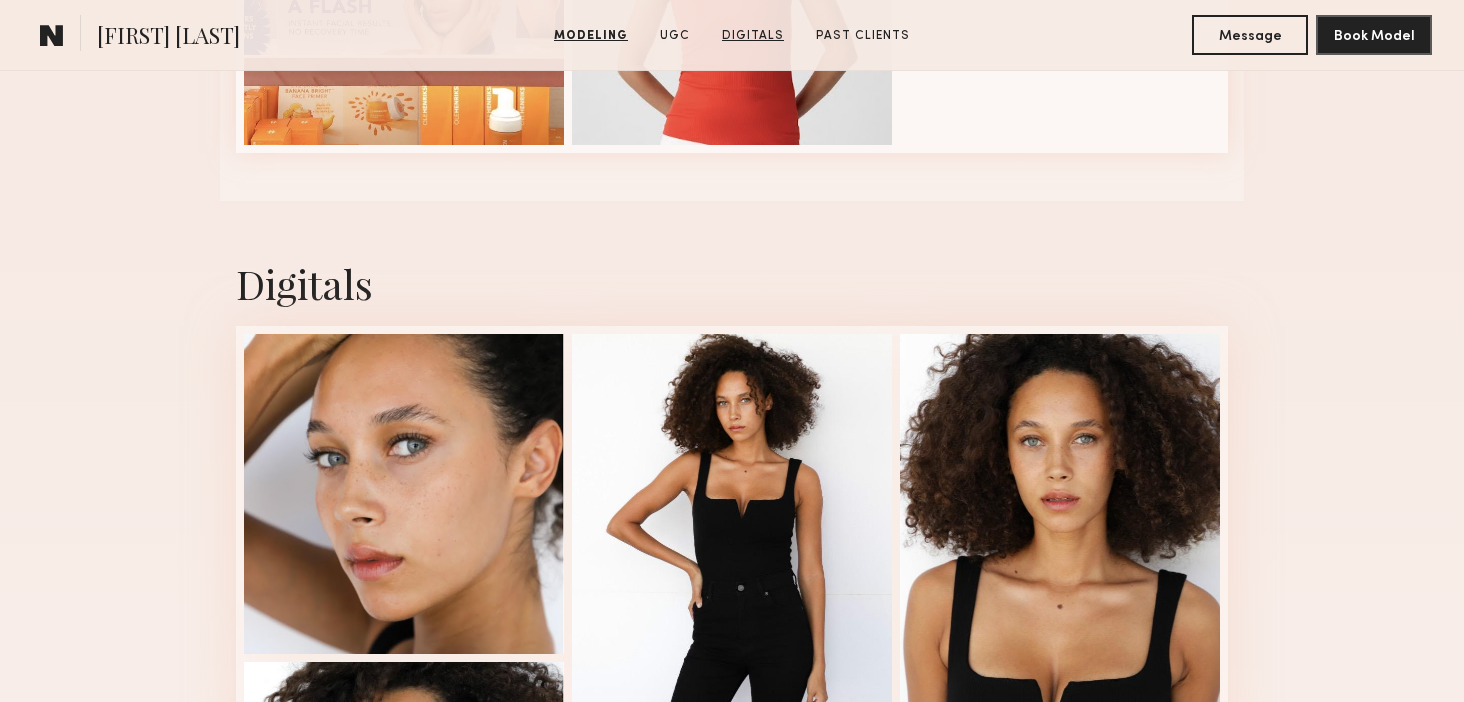 scroll, scrollTop: 2435, scrollLeft: 0, axis: vertical 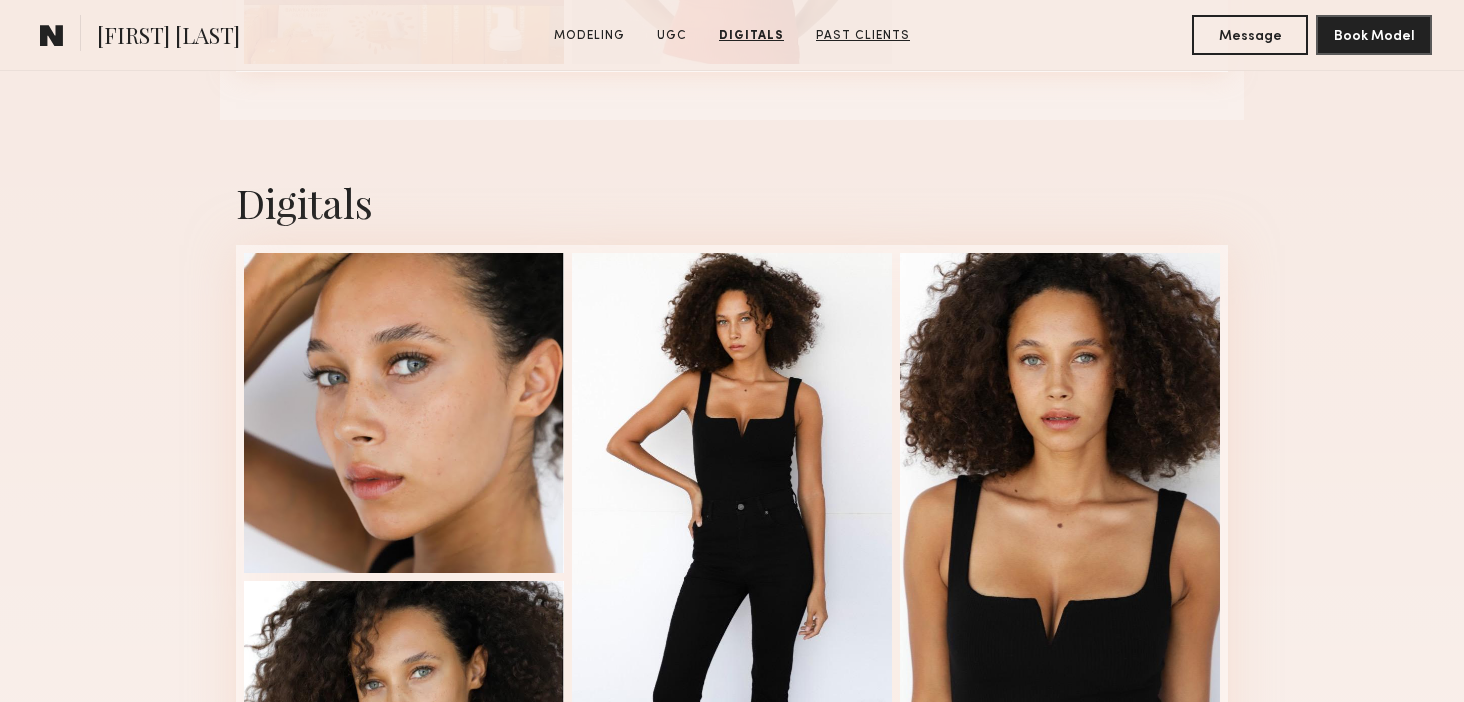 click on "Past Clients" 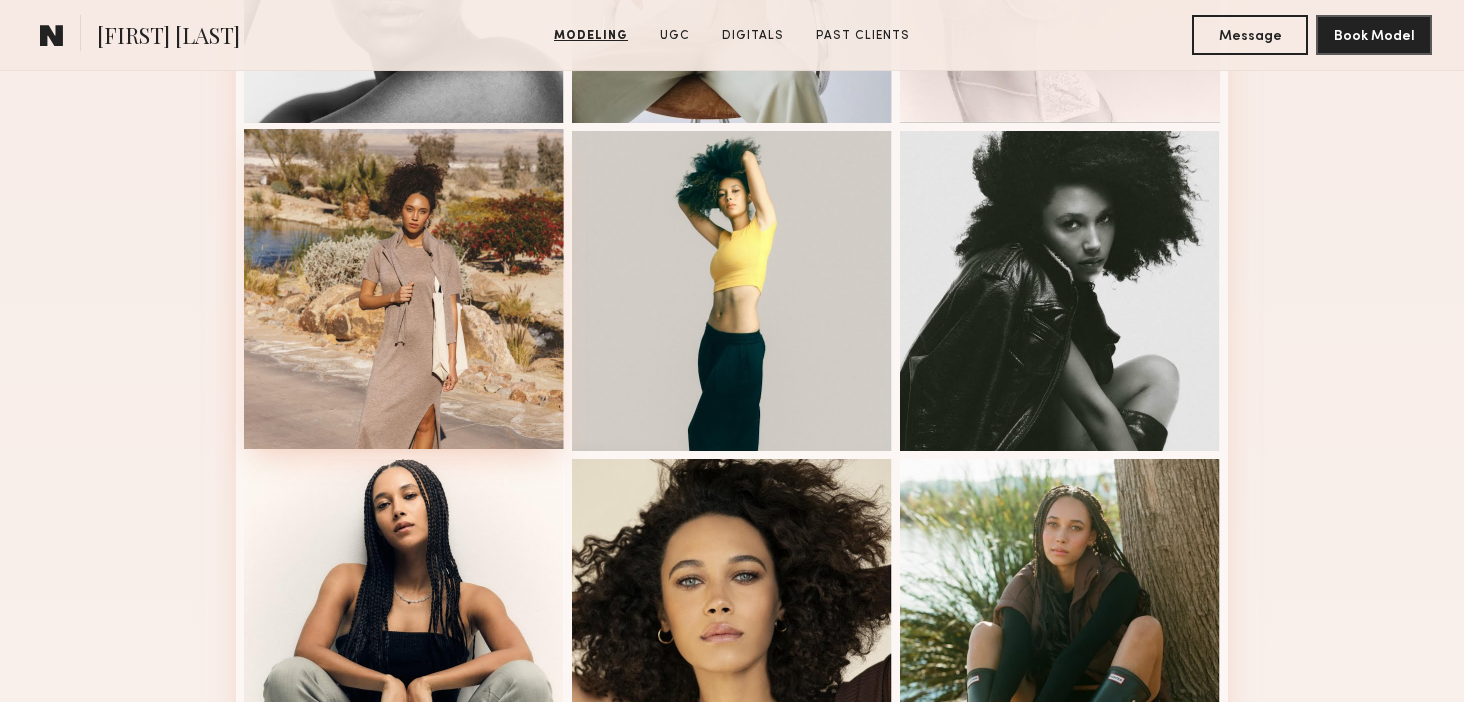 scroll, scrollTop: 1115, scrollLeft: 0, axis: vertical 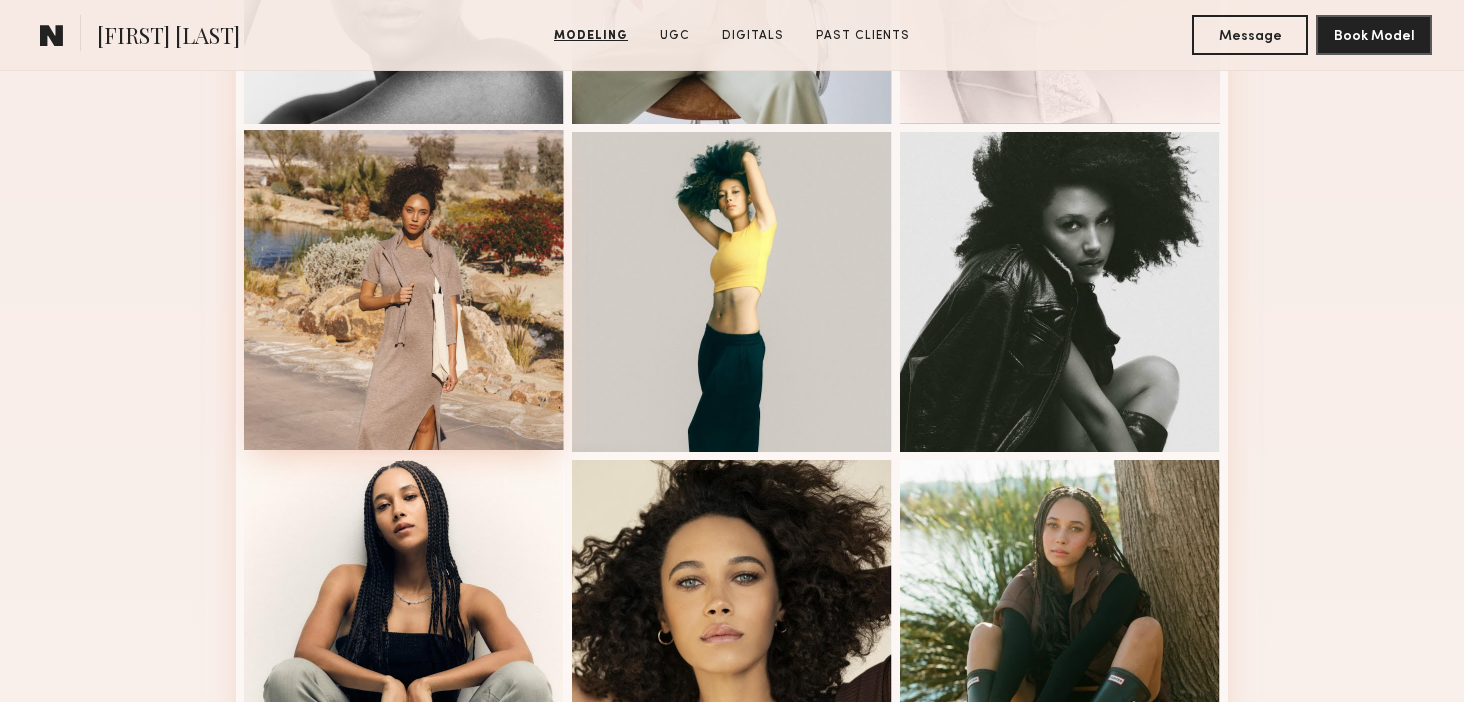 click at bounding box center [404, 290] 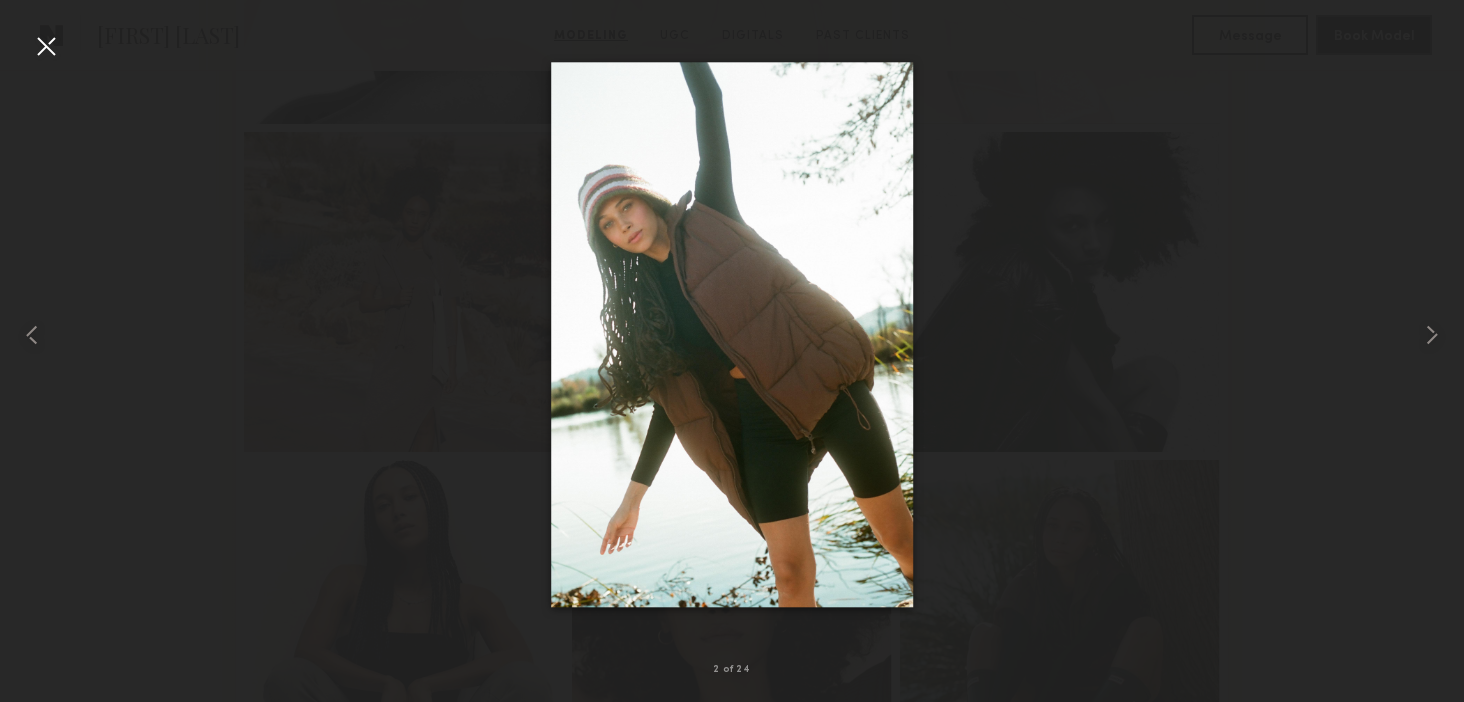 click at bounding box center (46, 46) 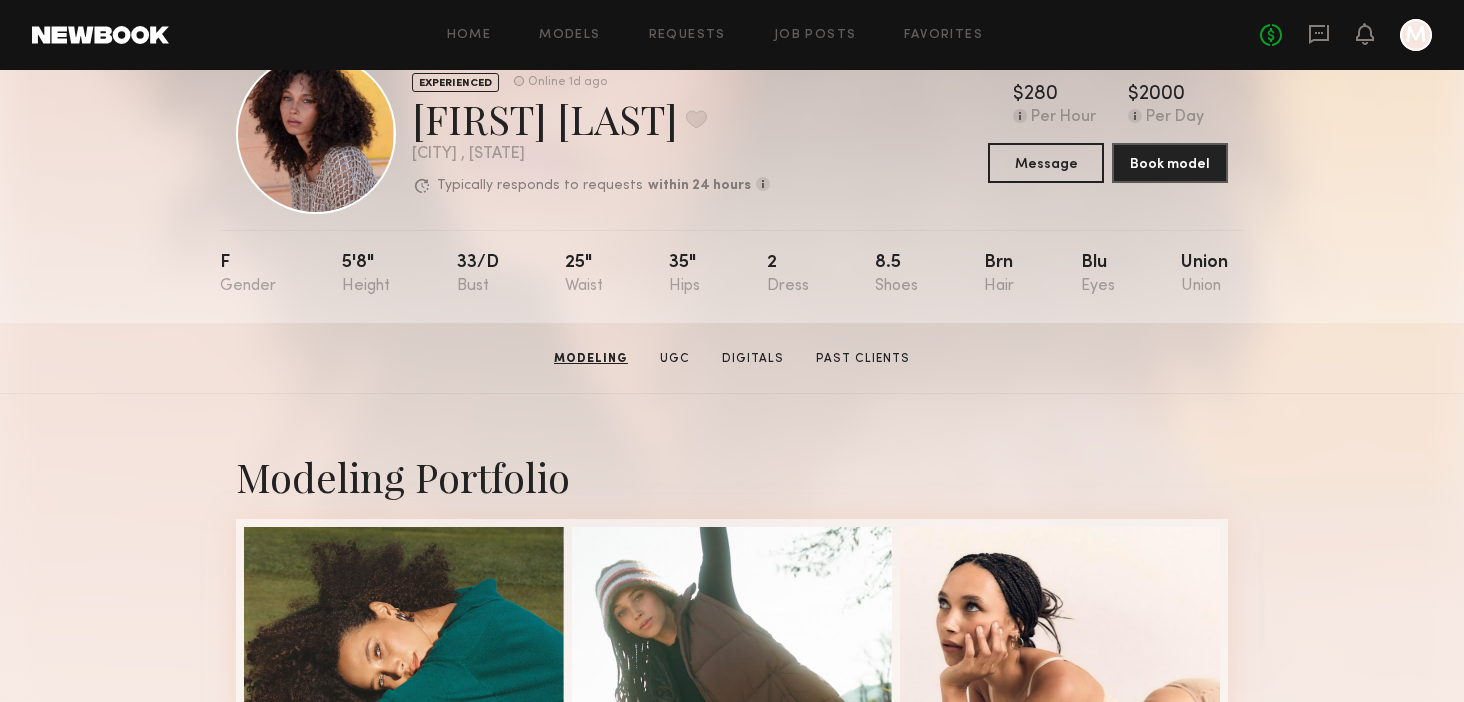scroll, scrollTop: 0, scrollLeft: 0, axis: both 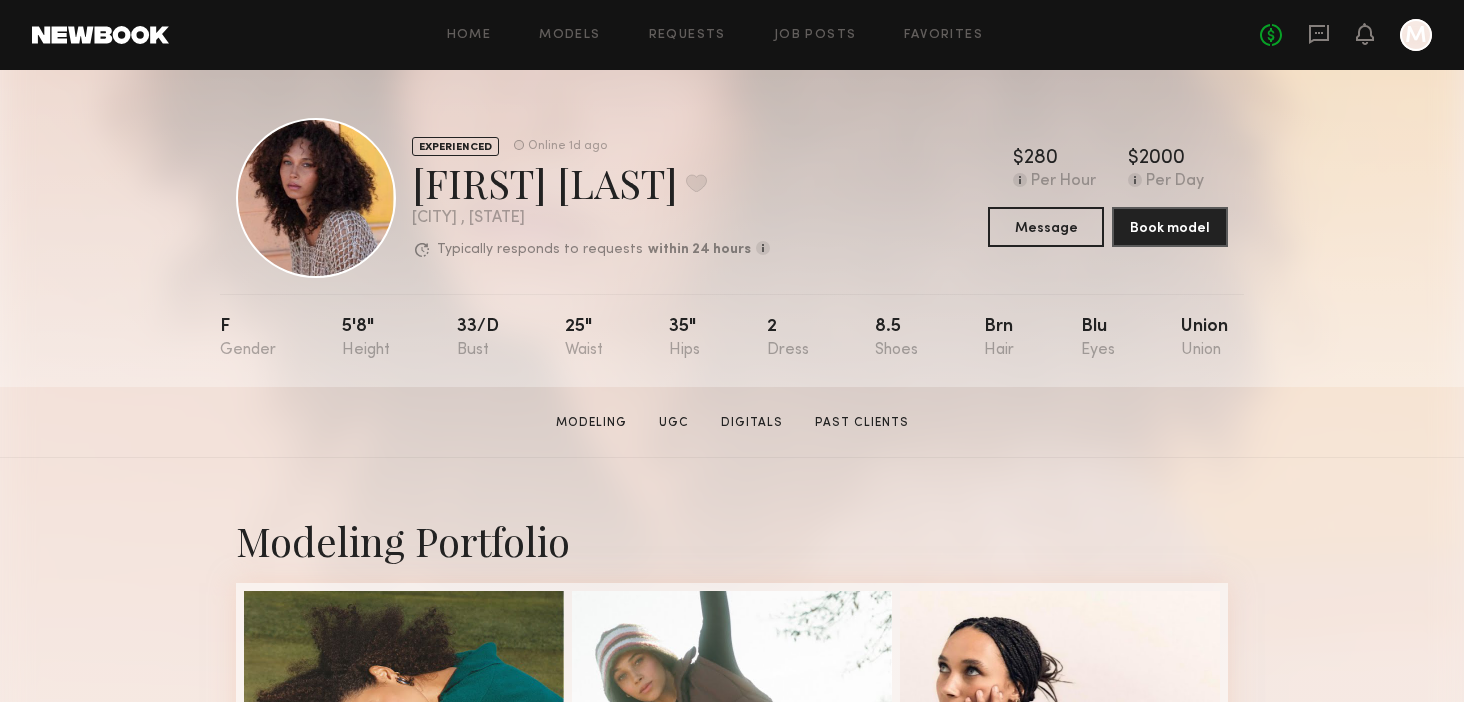 click on "Modeling Portfolio" at bounding box center [732, 1864] 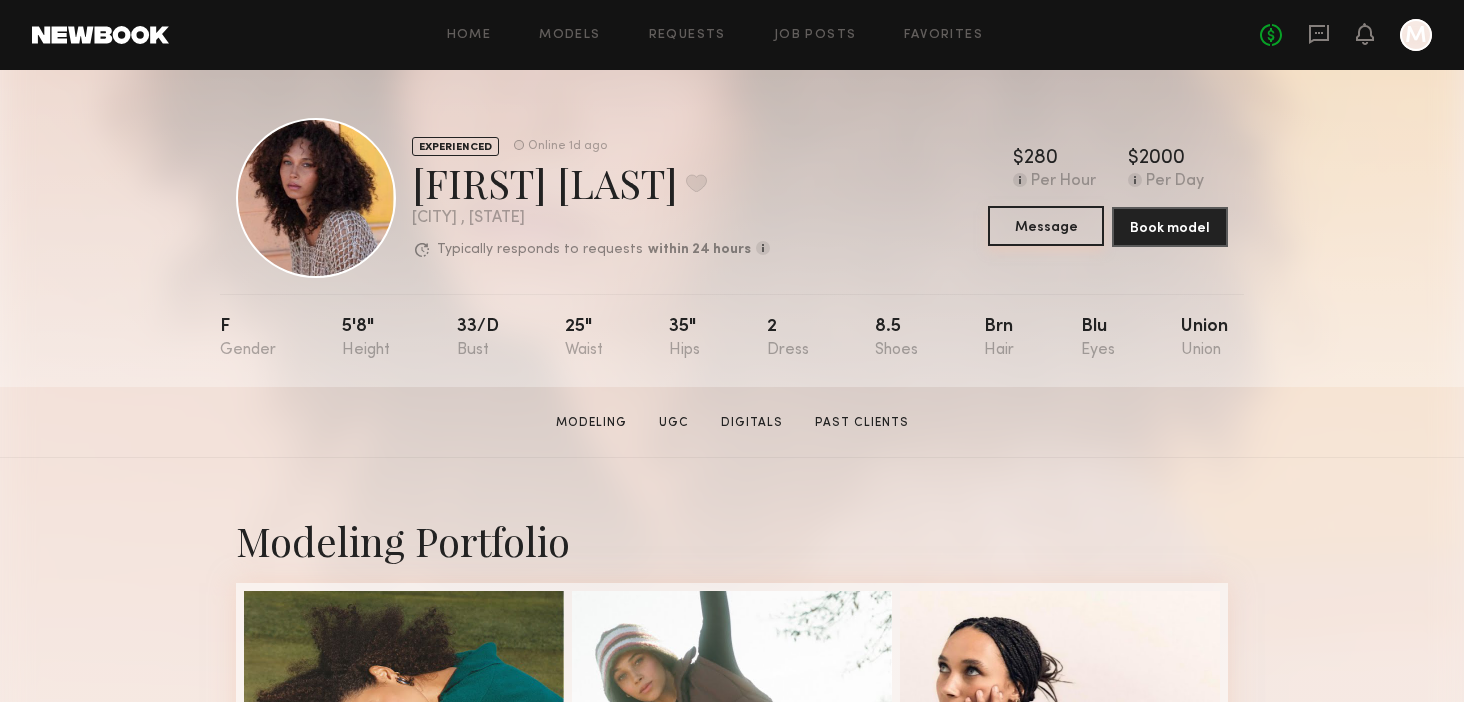 click on "Message" 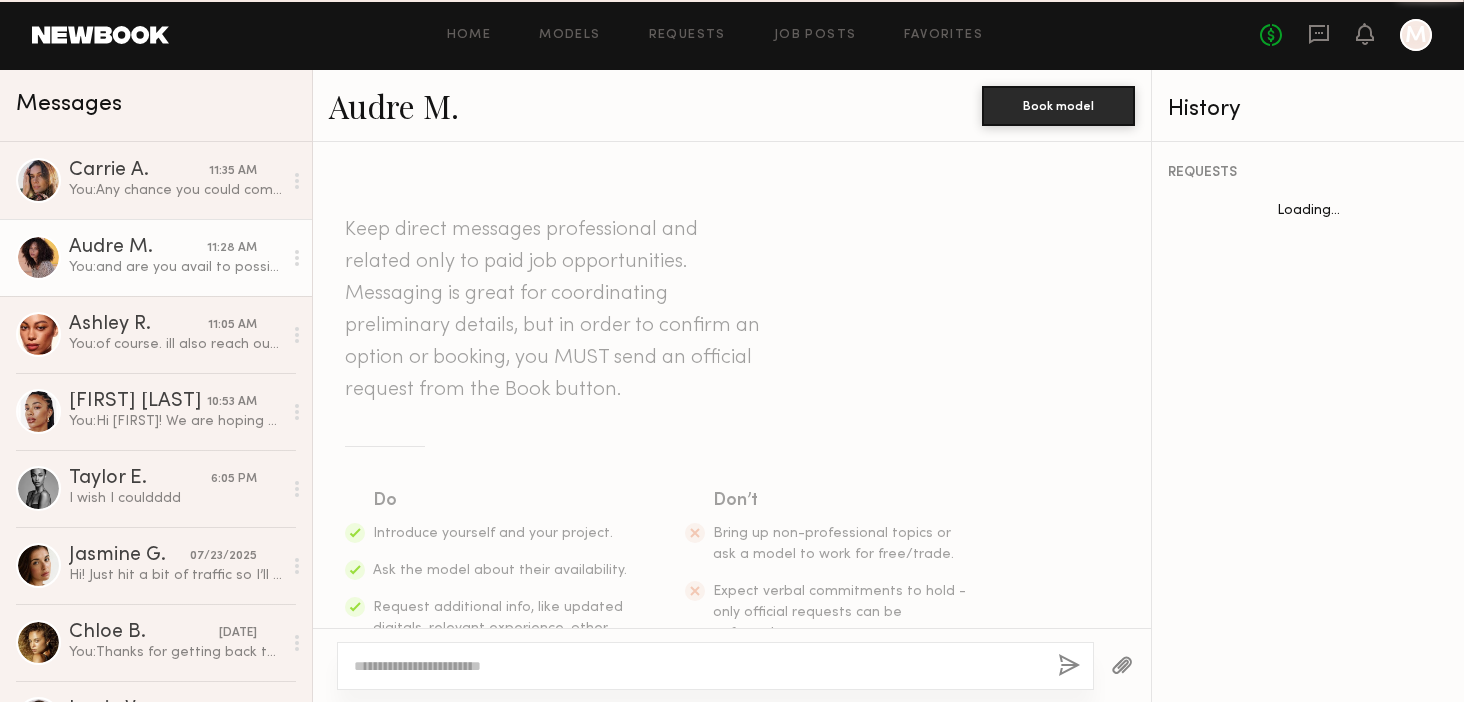 scroll, scrollTop: 434, scrollLeft: 0, axis: vertical 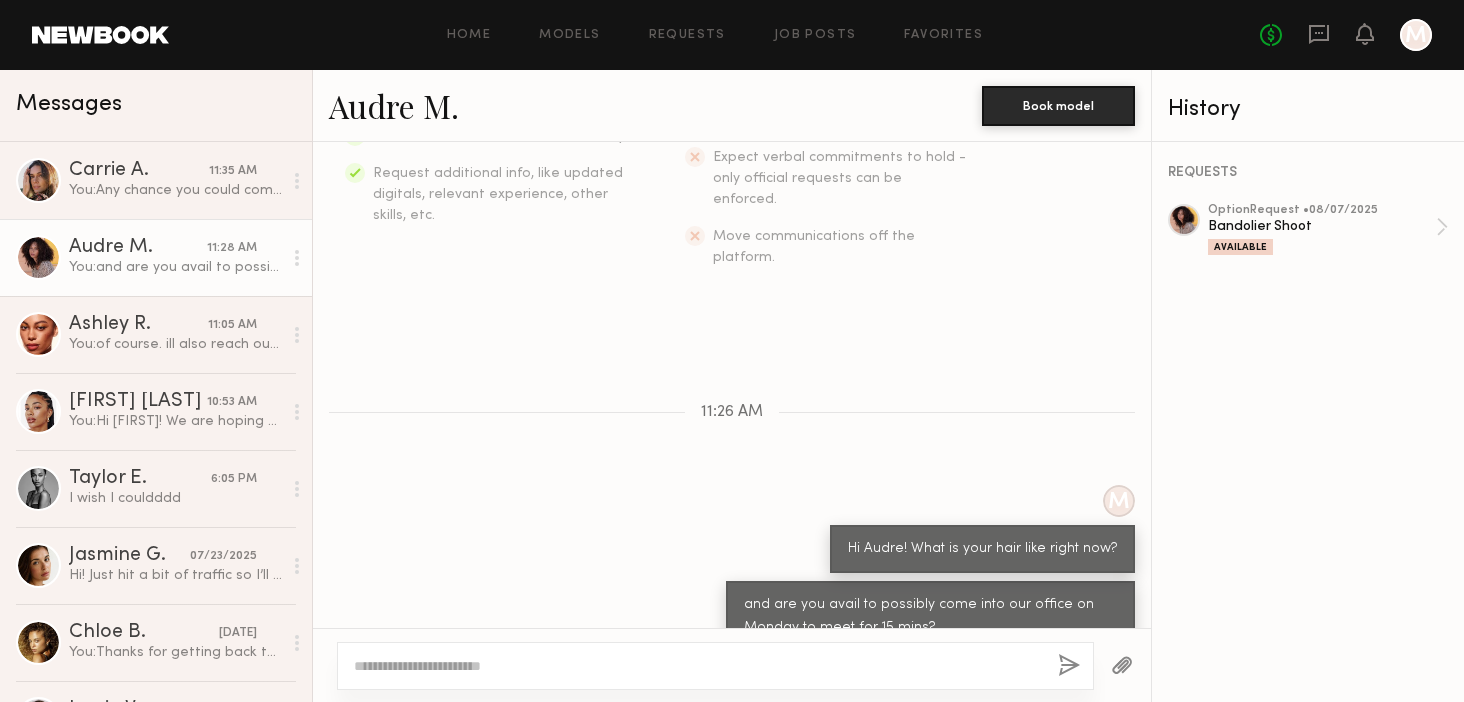 click 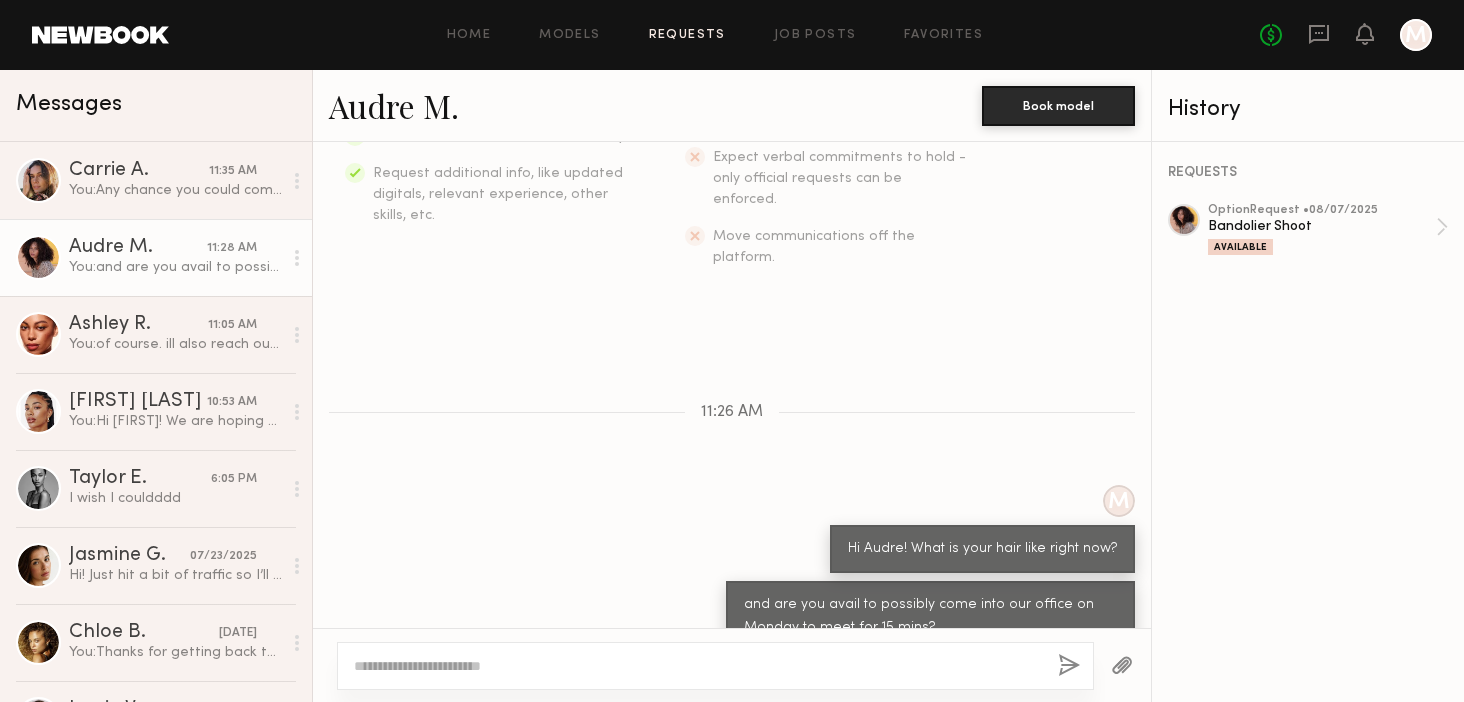 click on "Requests" 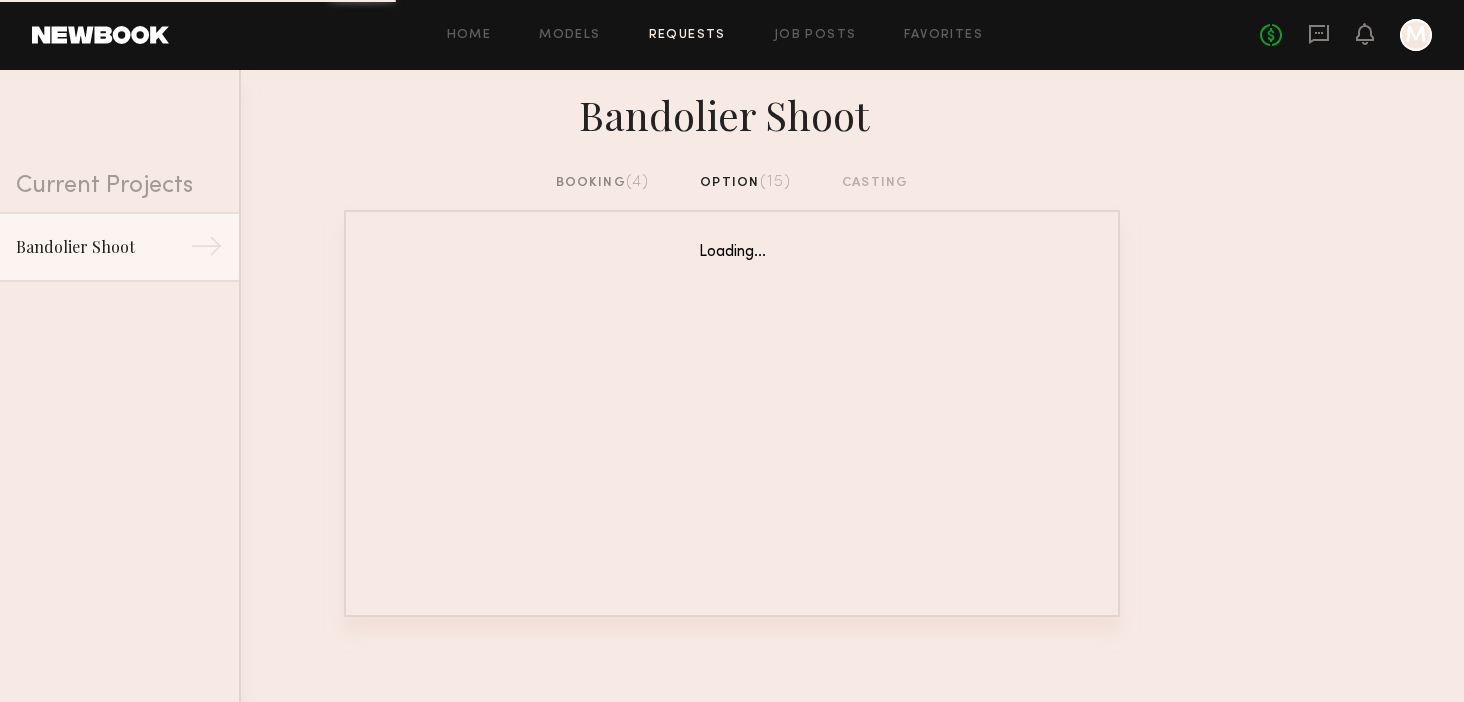 click on "booking  (4)  option  (15)  casting" 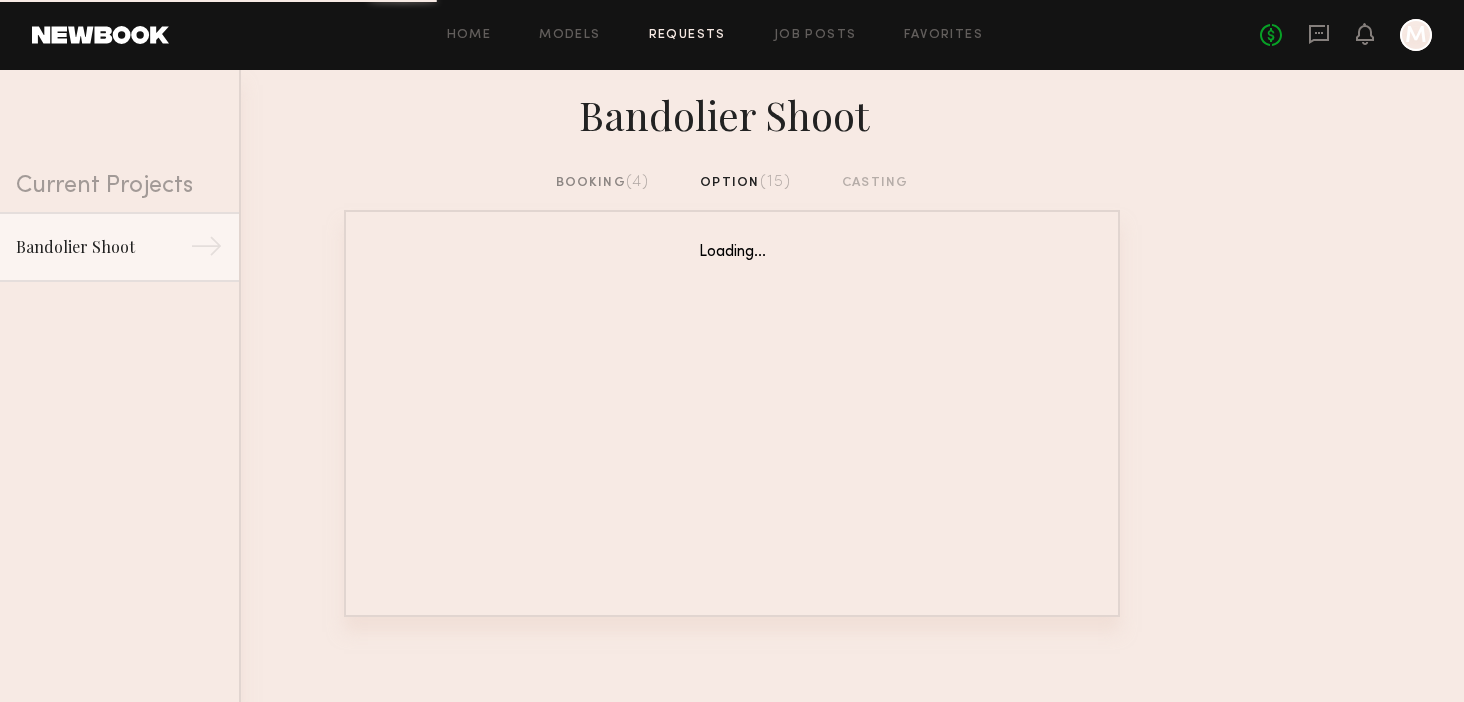 click on "booking  (4)  option  (15)  casting" 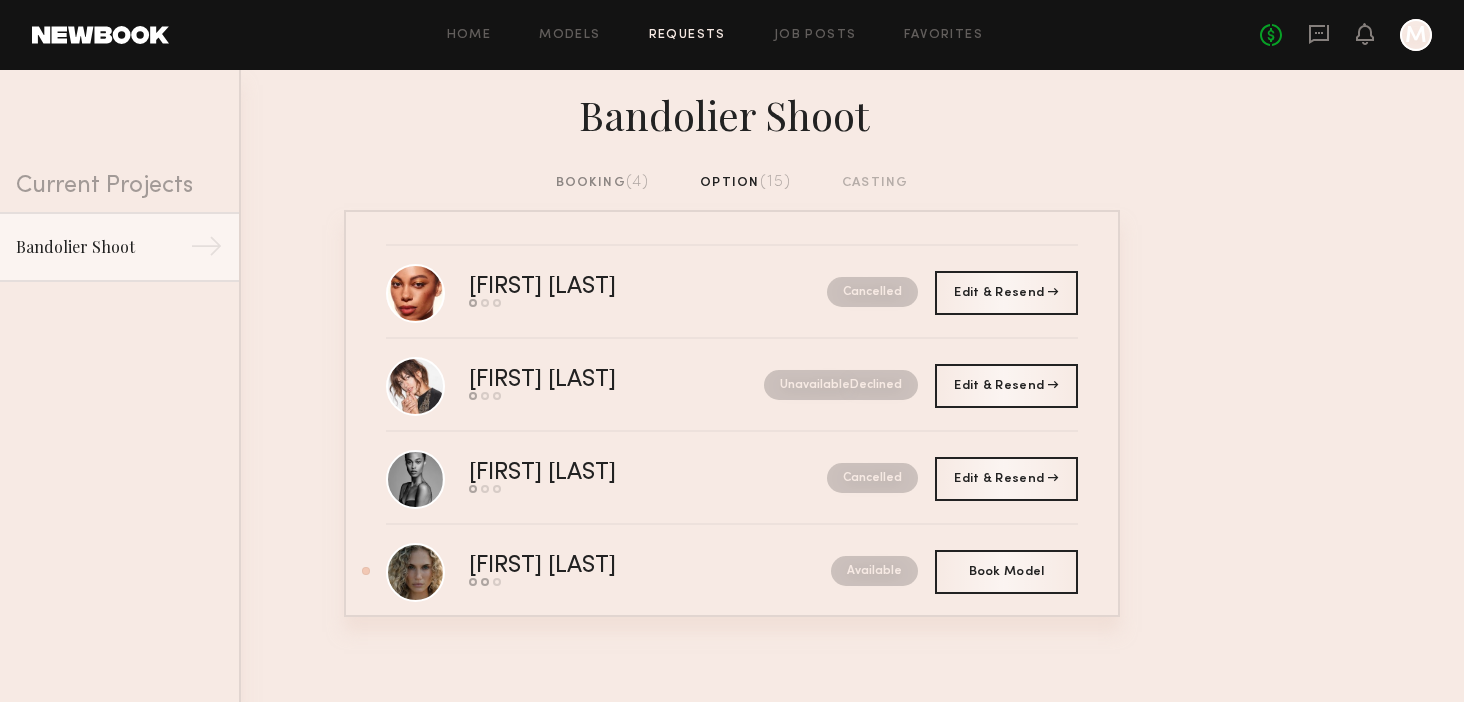 click on "booking  (4)  option  (15)  casting" 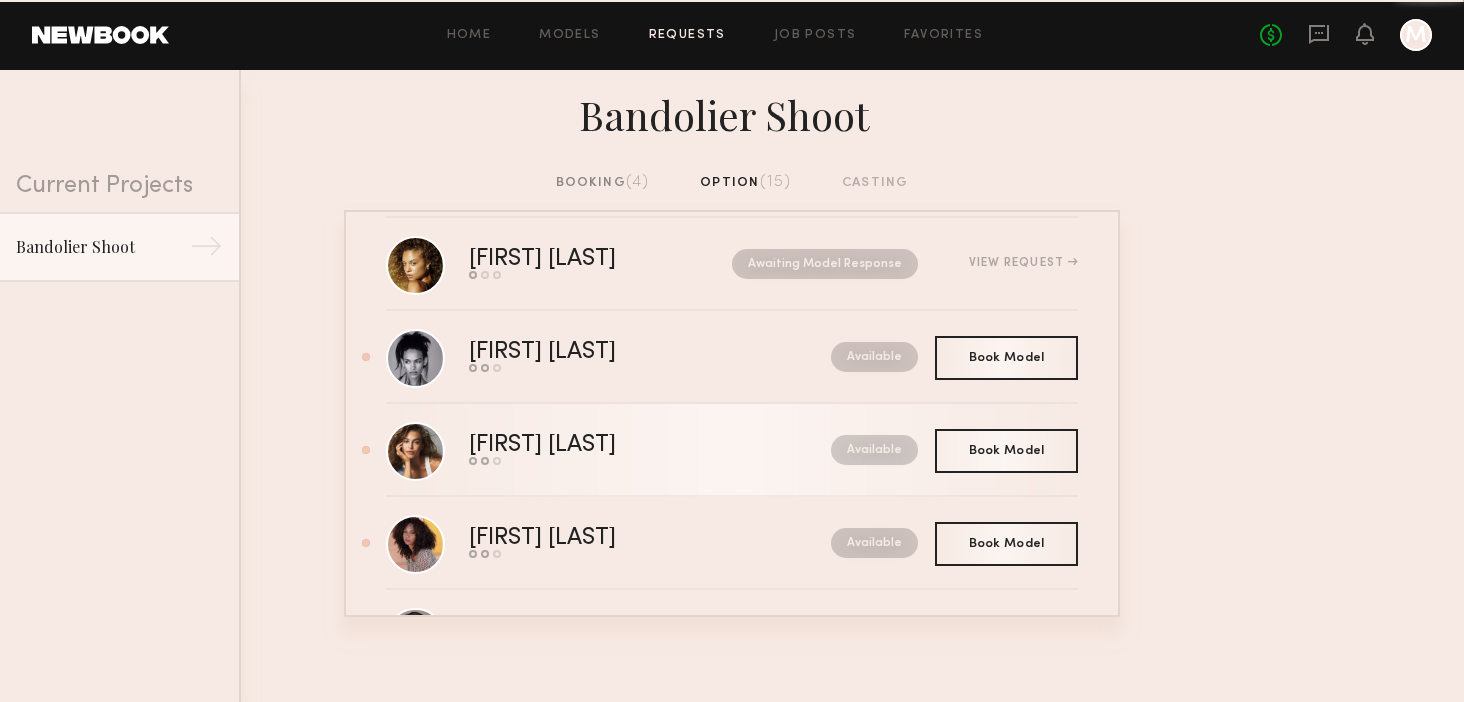 scroll, scrollTop: 836, scrollLeft: 0, axis: vertical 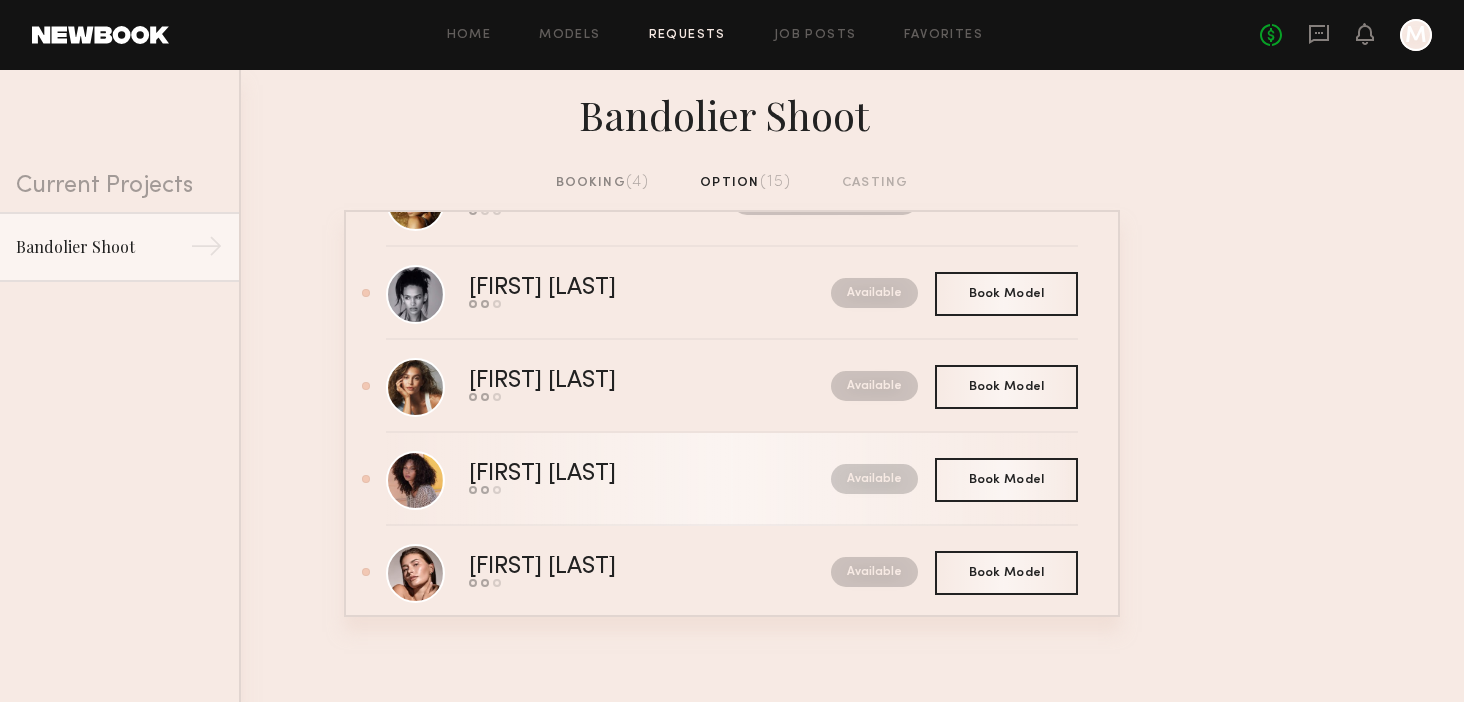 click on "[FIRST] [LAST]" 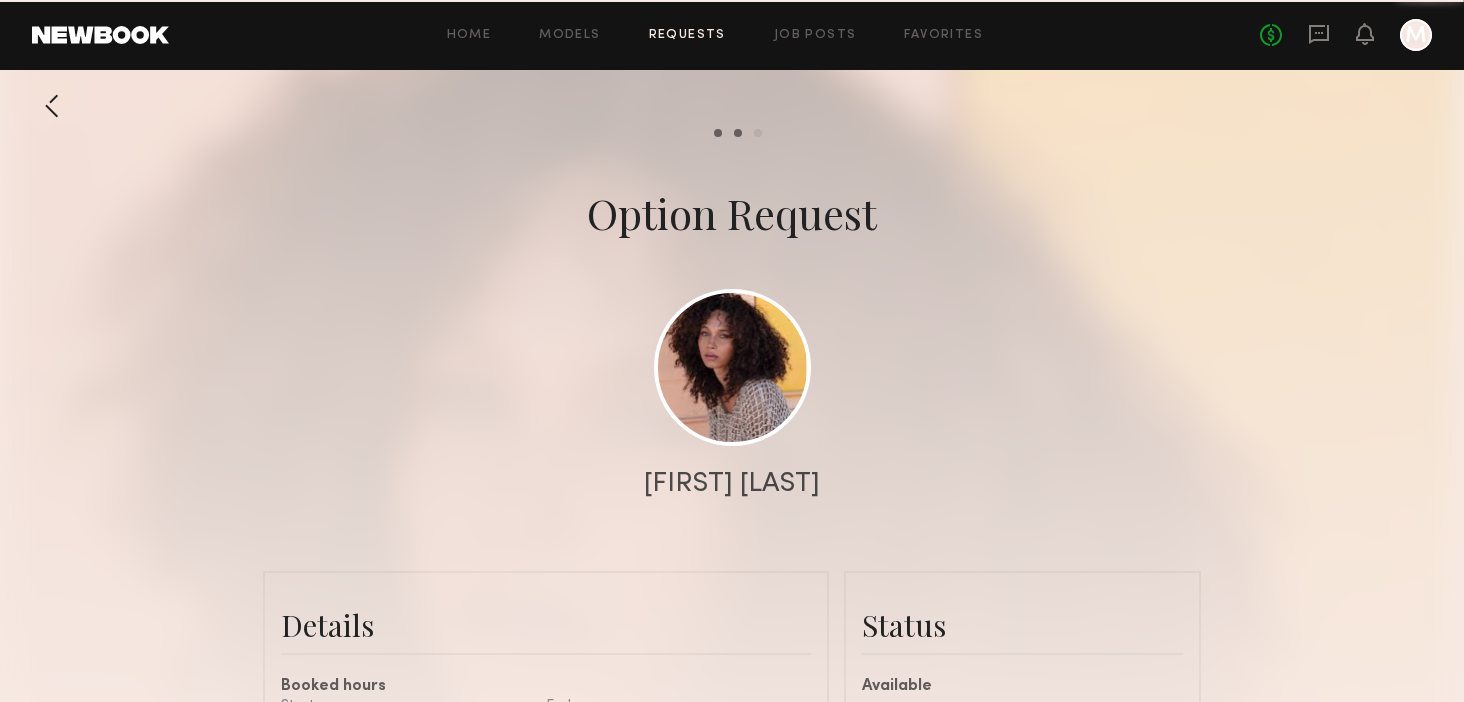 scroll, scrollTop: 742, scrollLeft: 0, axis: vertical 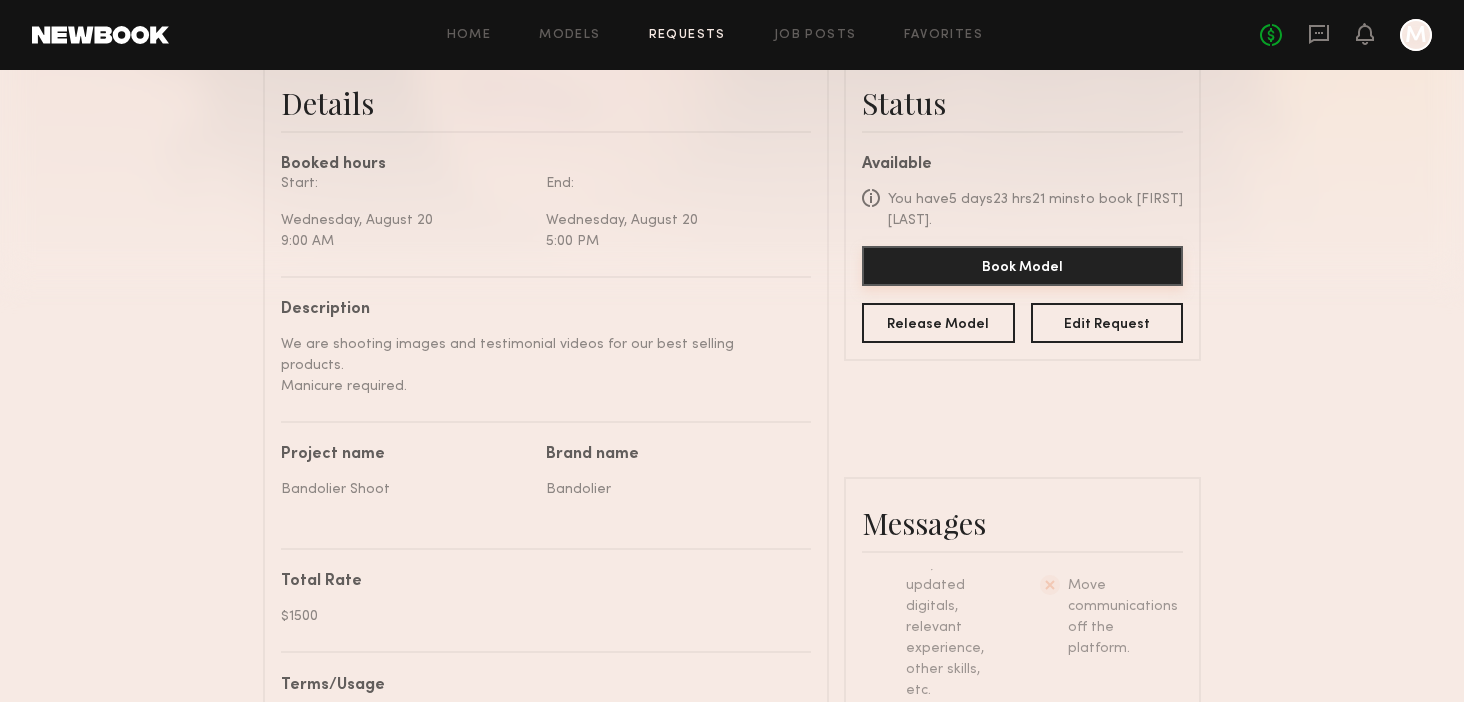 click on "Book Model" 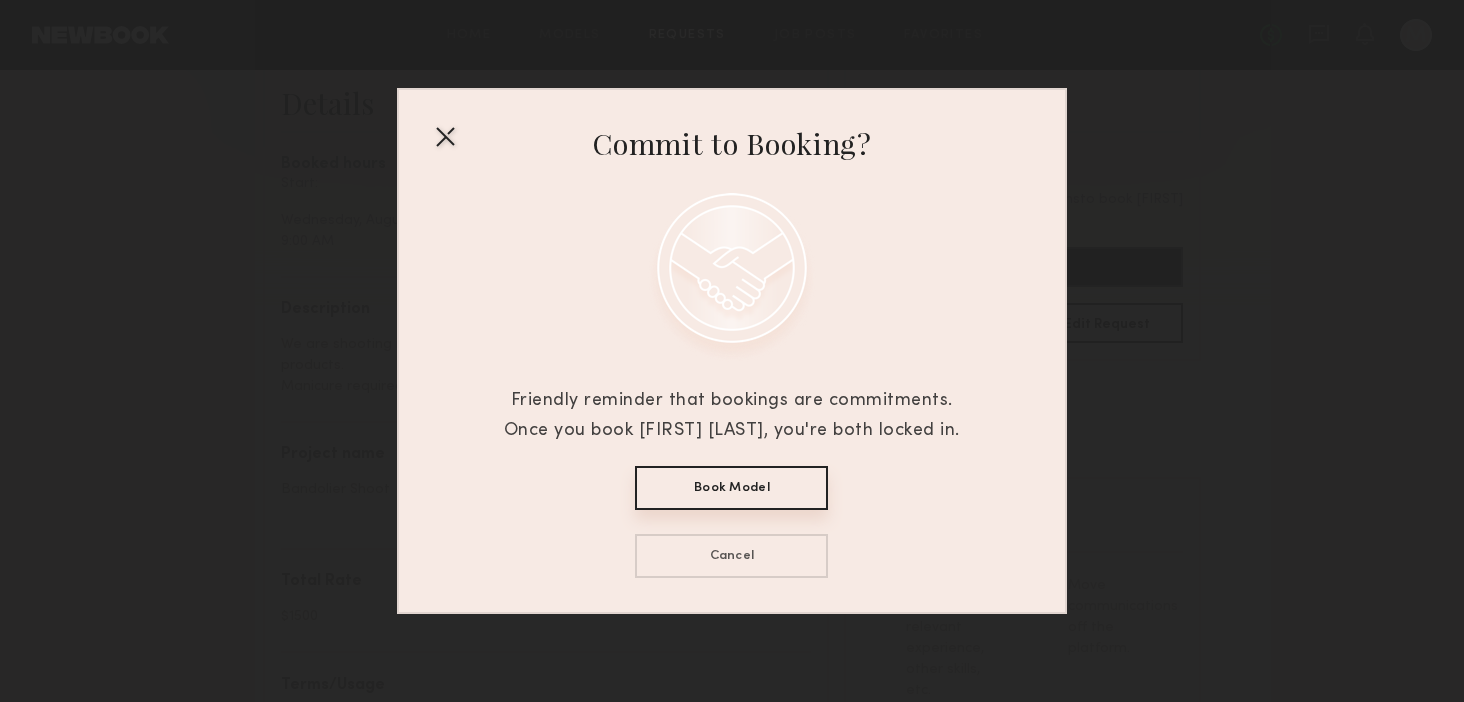 click at bounding box center [445, 136] 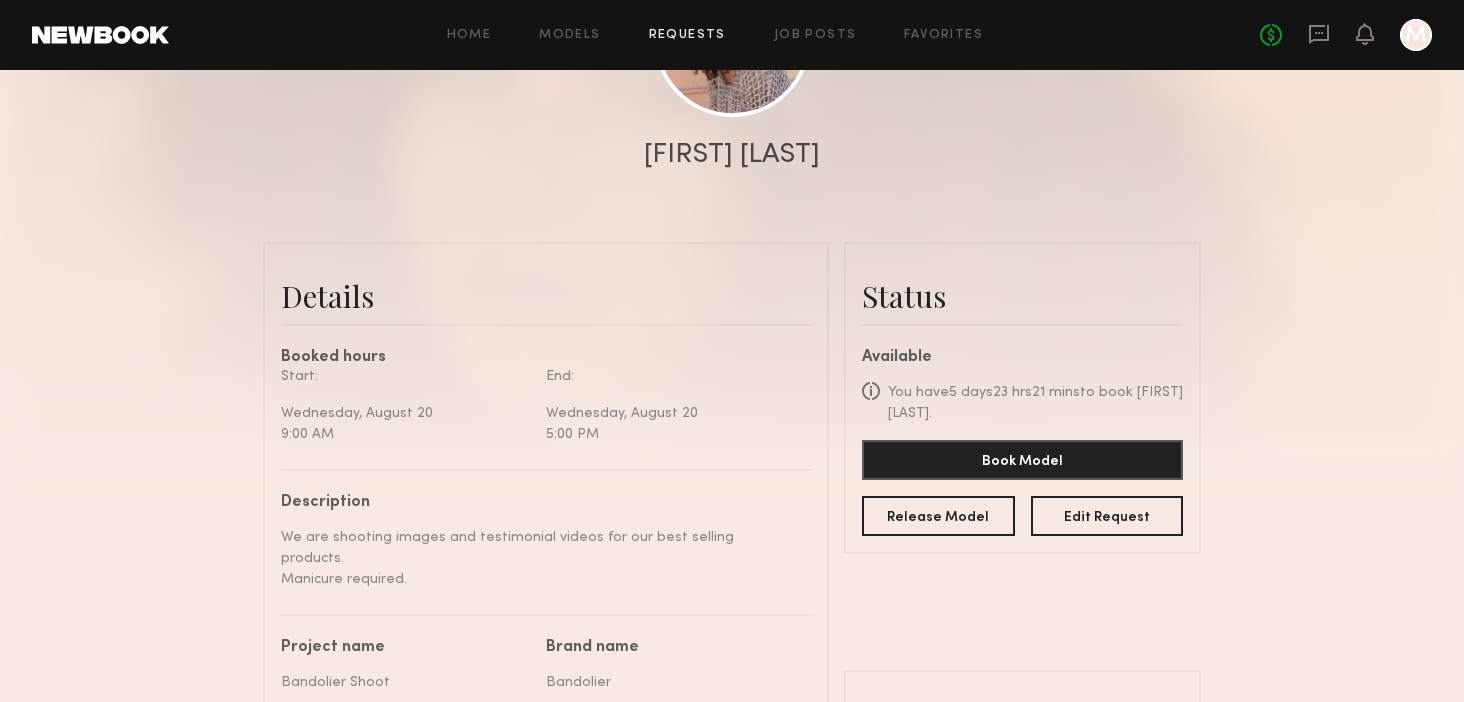 scroll, scrollTop: 326, scrollLeft: 0, axis: vertical 